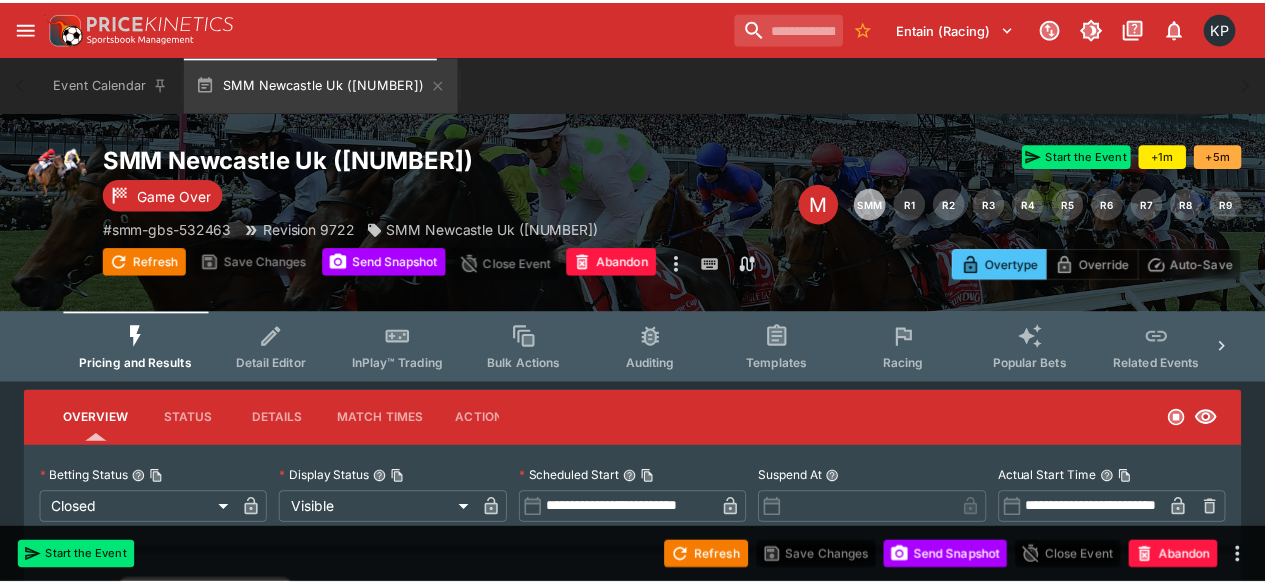 scroll, scrollTop: 0, scrollLeft: 0, axis: both 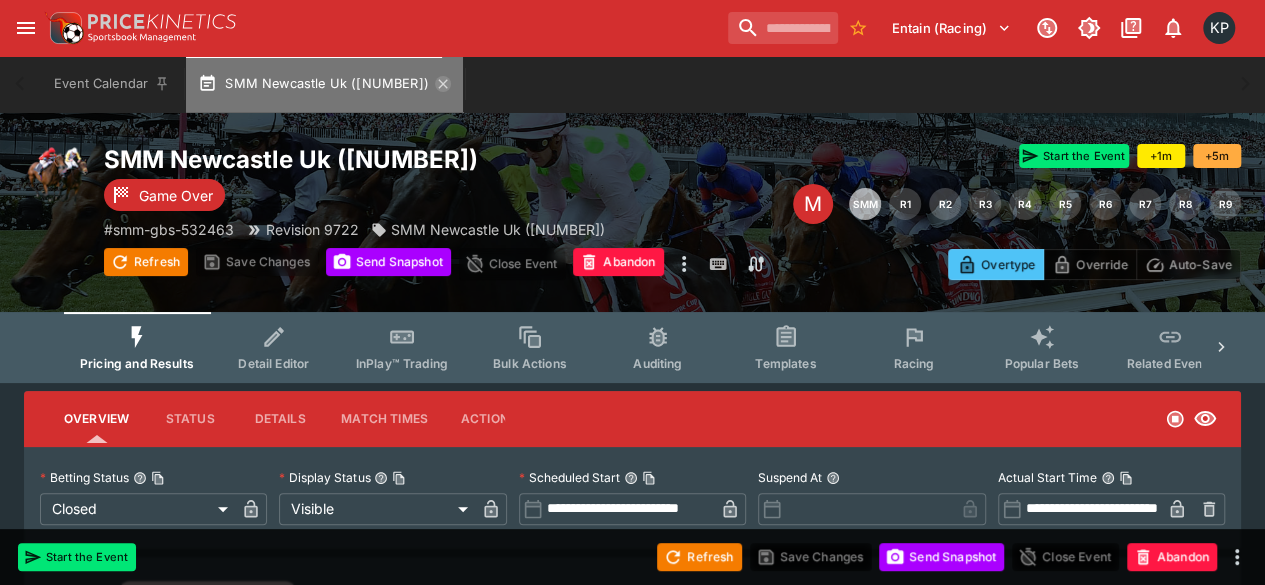 click 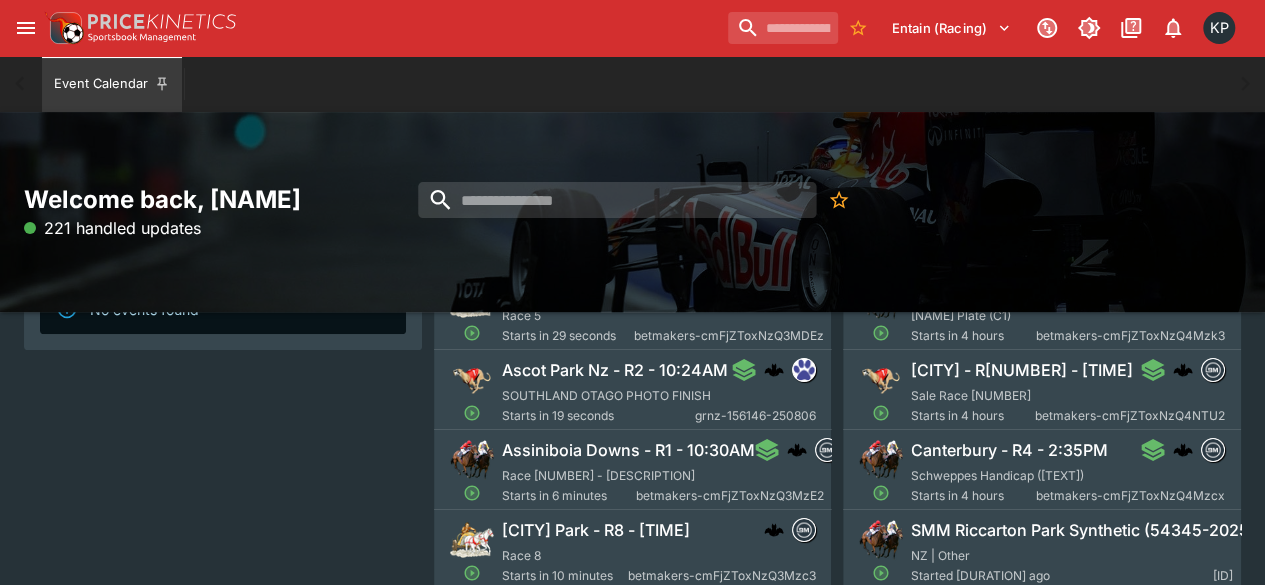 click on "Ascot Park Nz - R2 - 10:24AM" at bounding box center [615, 370] 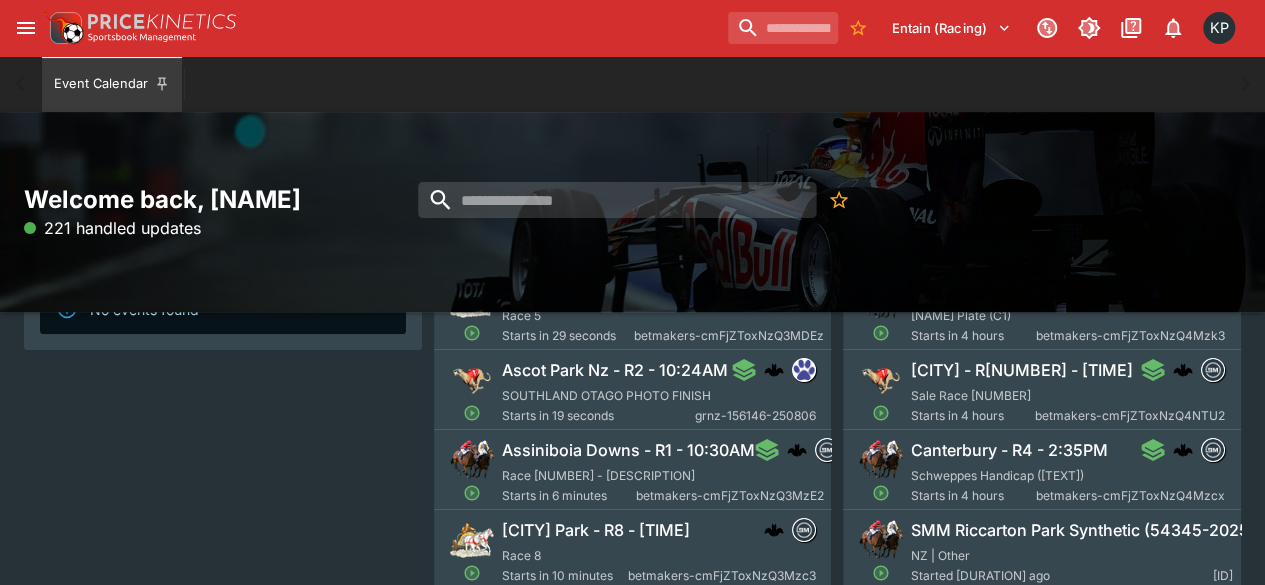 scroll, scrollTop: 143, scrollLeft: 0, axis: vertical 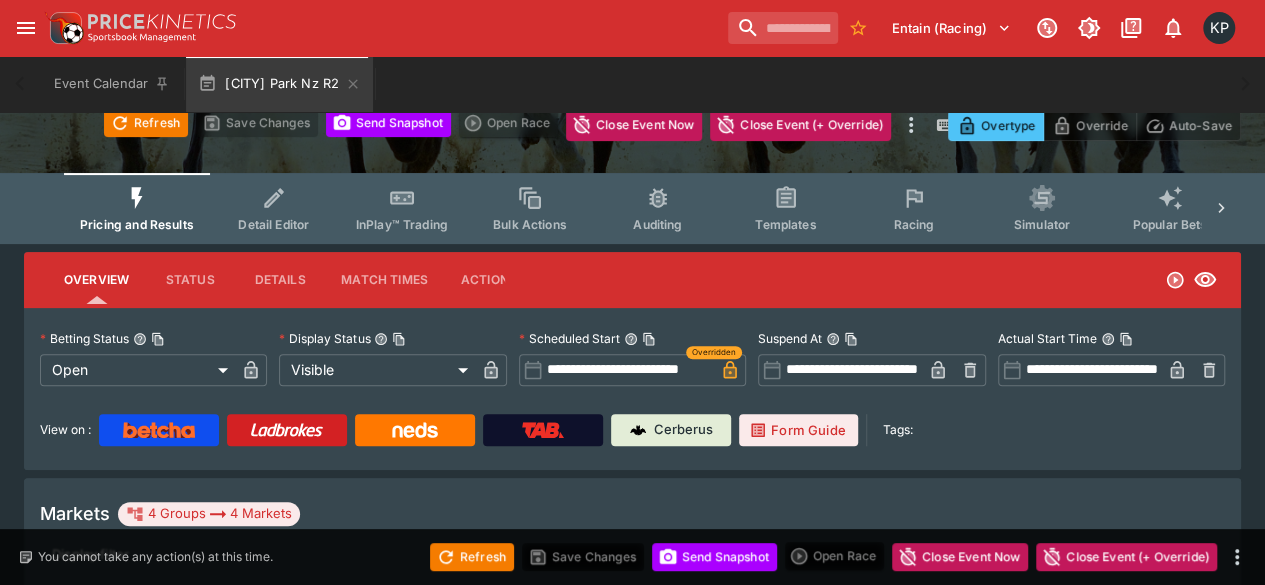 type on "**********" 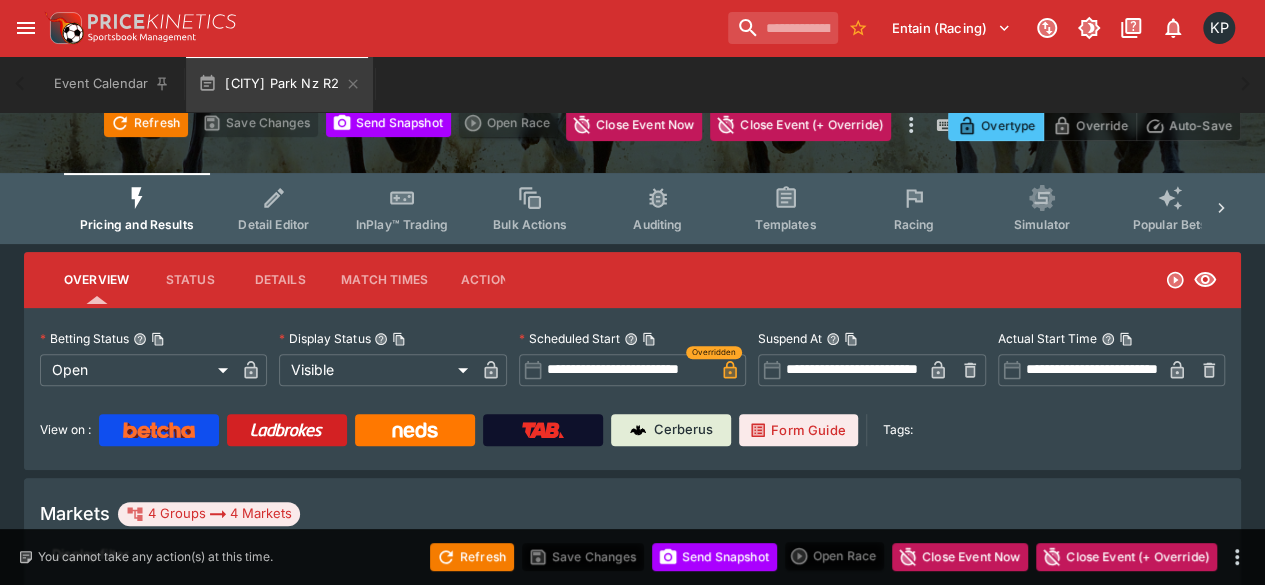 scroll, scrollTop: 199, scrollLeft: 0, axis: vertical 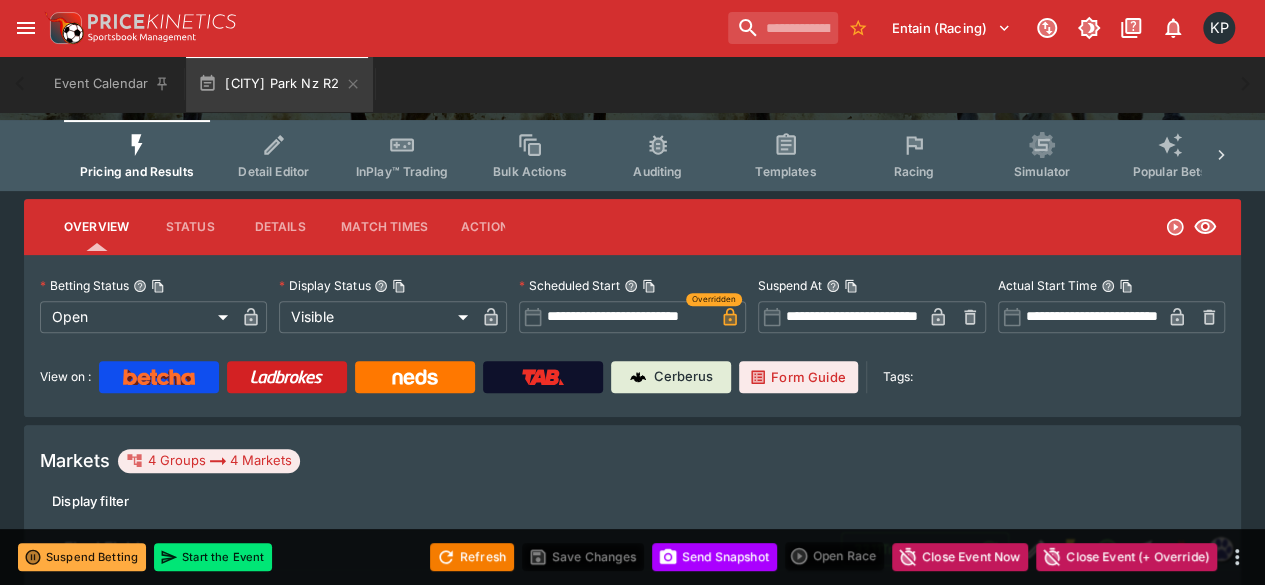 type on "*****" 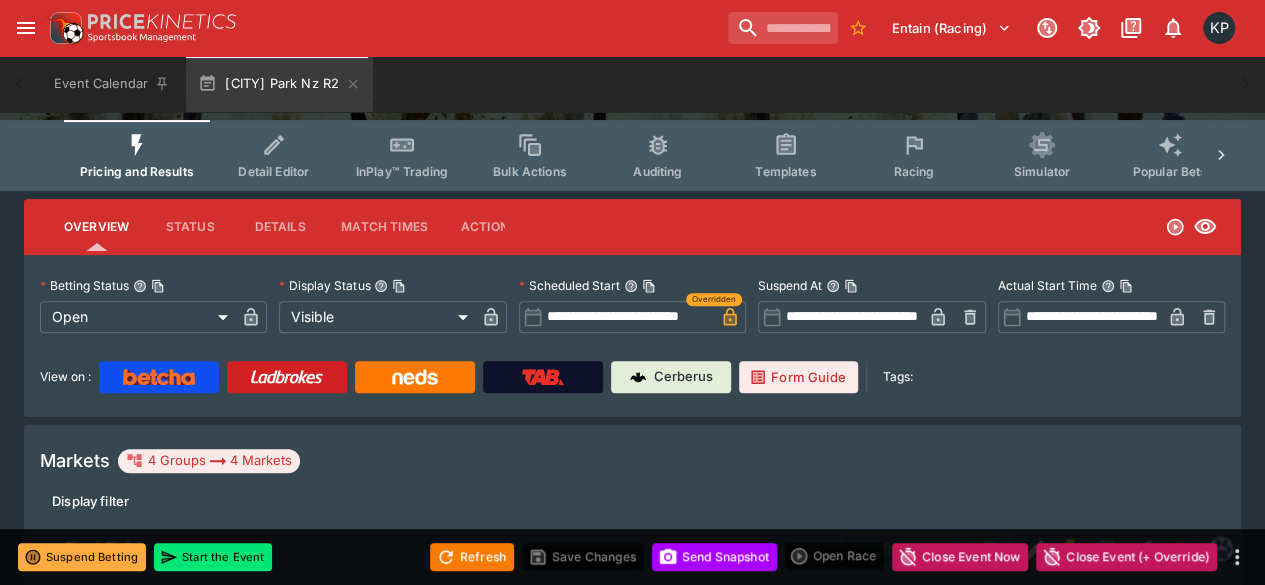 type on "**********" 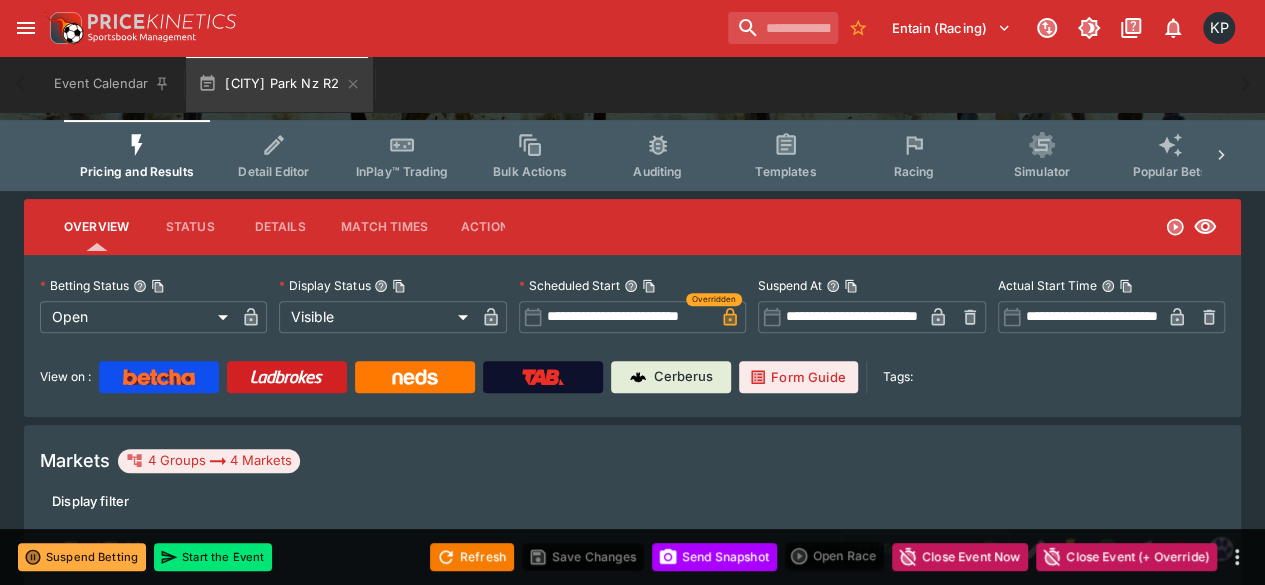 type on "**********" 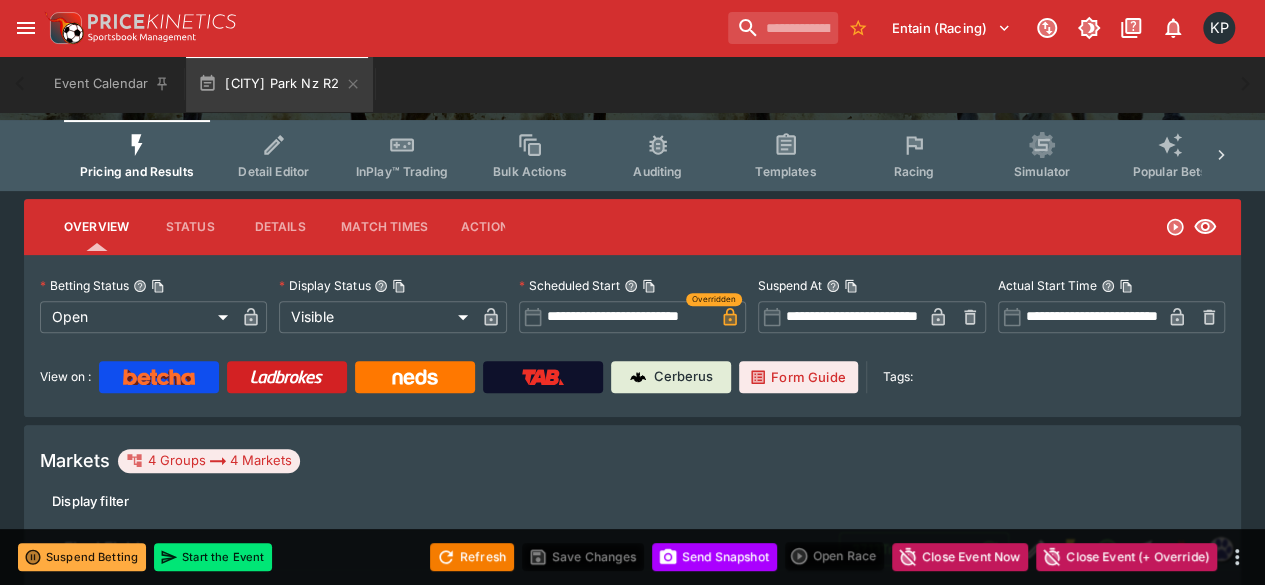type on "****" 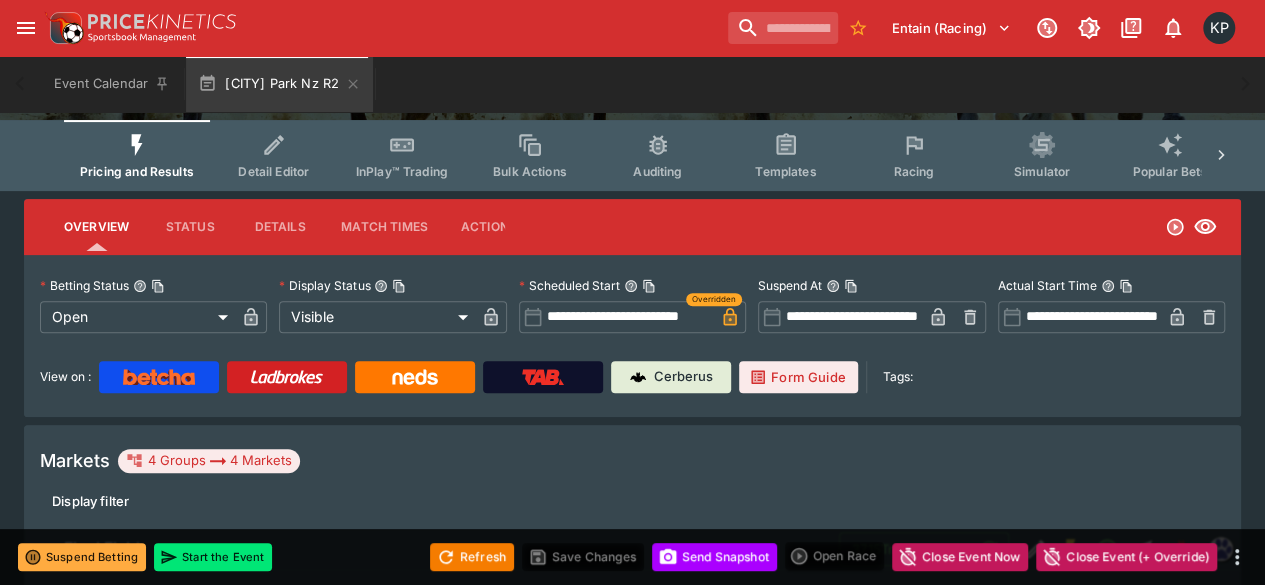 type on "*****" 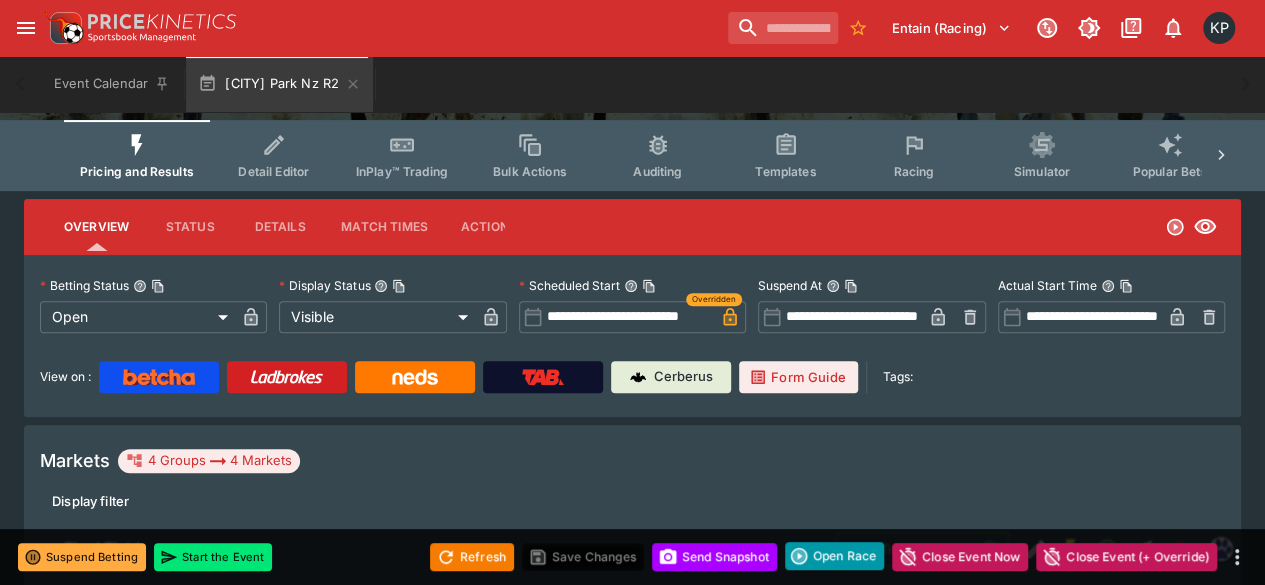 type on "*****" 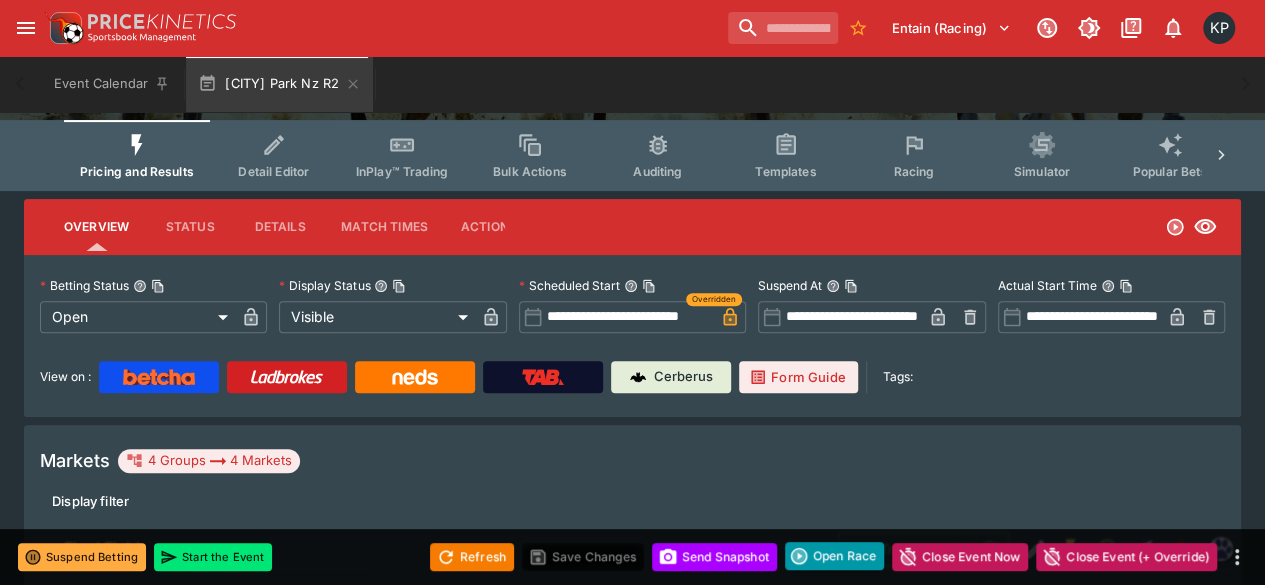 type on "*****" 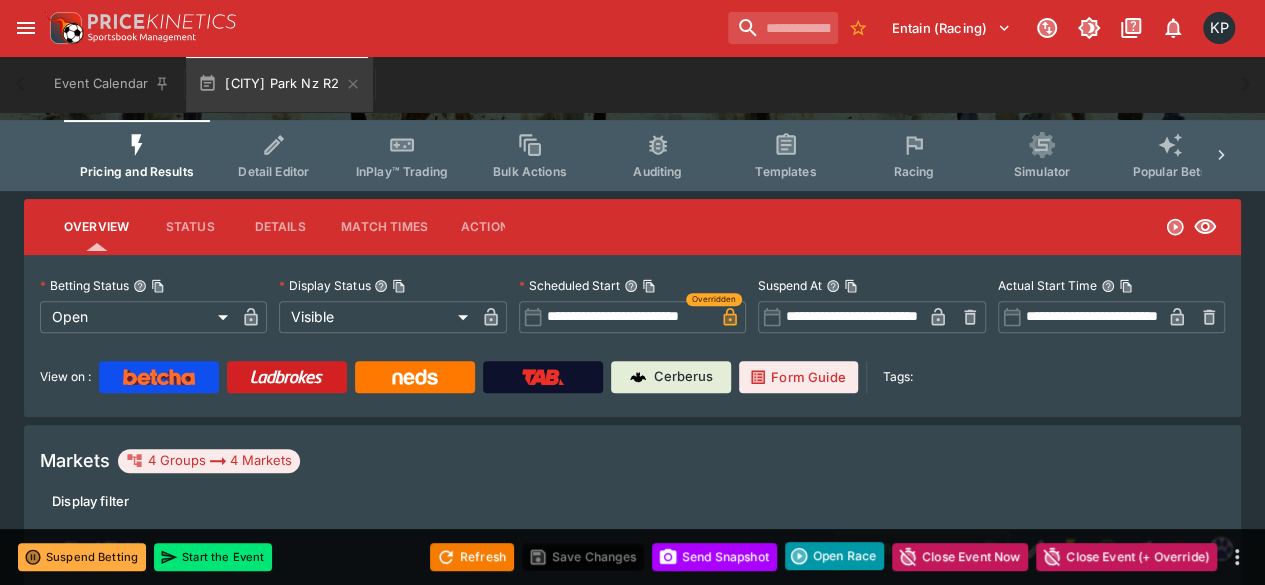 type on "*****" 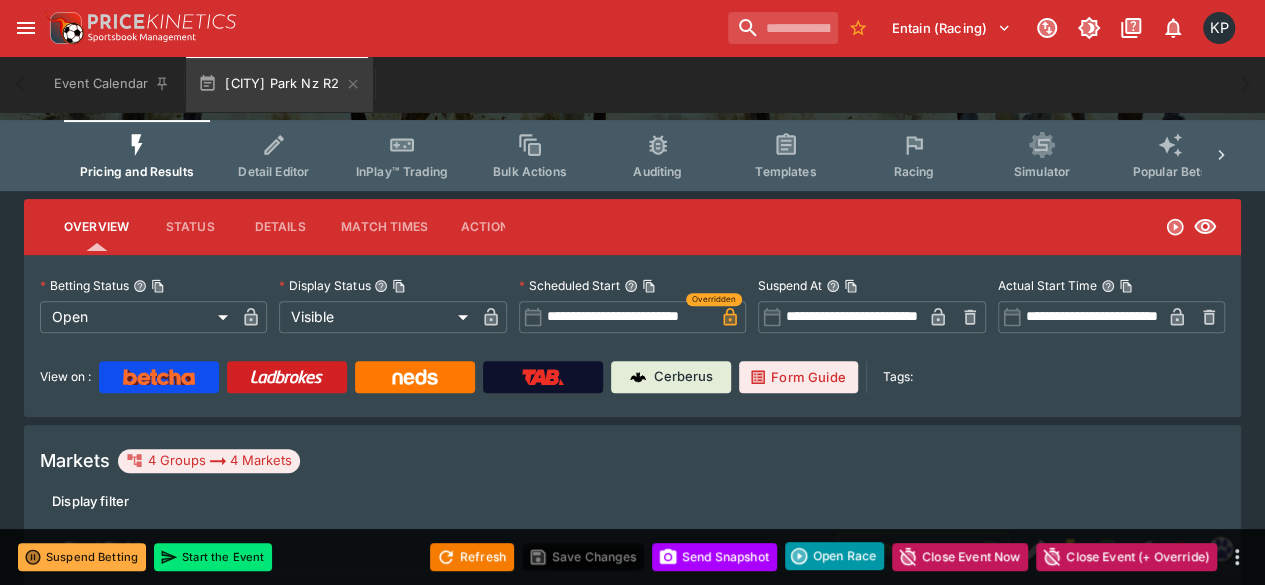 type on "**********" 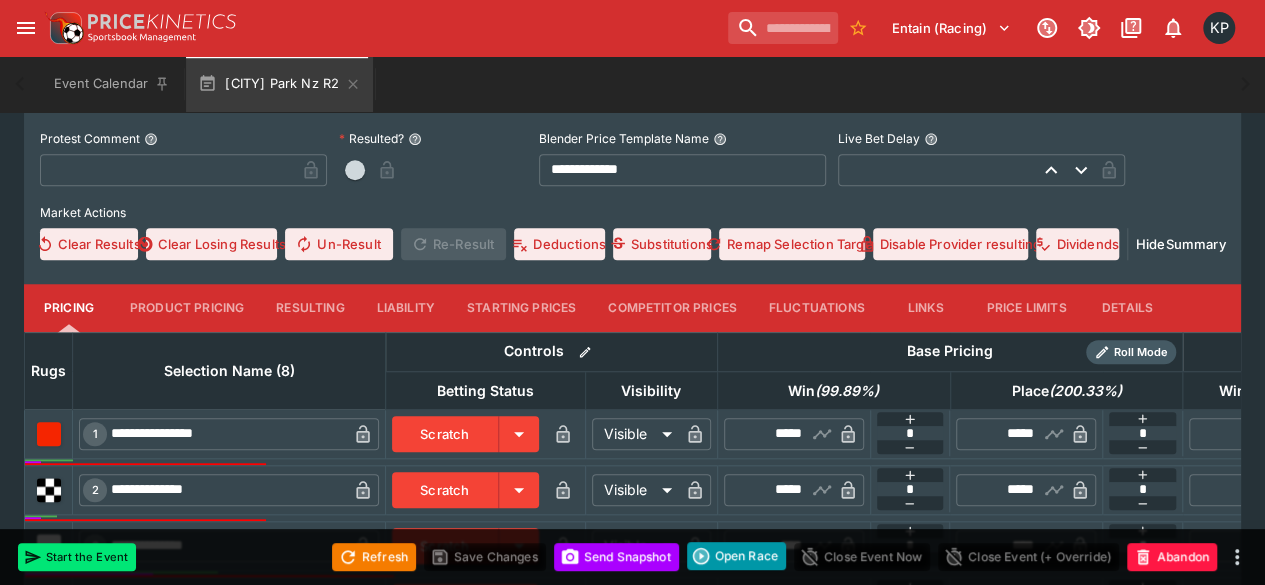 scroll, scrollTop: 738, scrollLeft: 0, axis: vertical 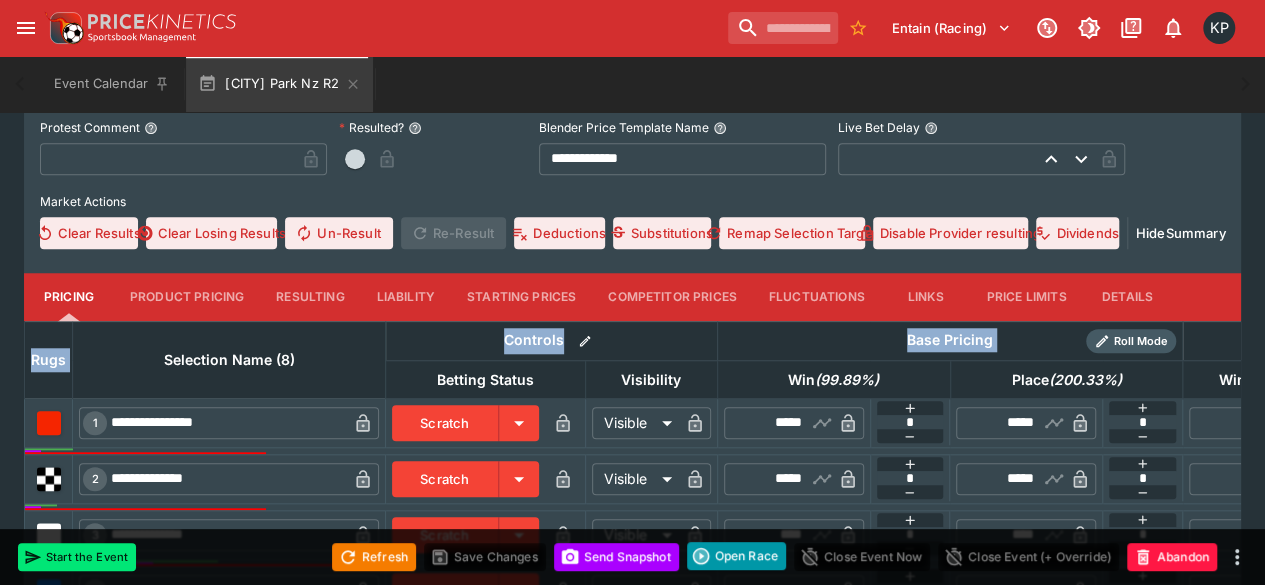drag, startPoint x: 384, startPoint y: 378, endPoint x: 332, endPoint y: 303, distance: 91.26335 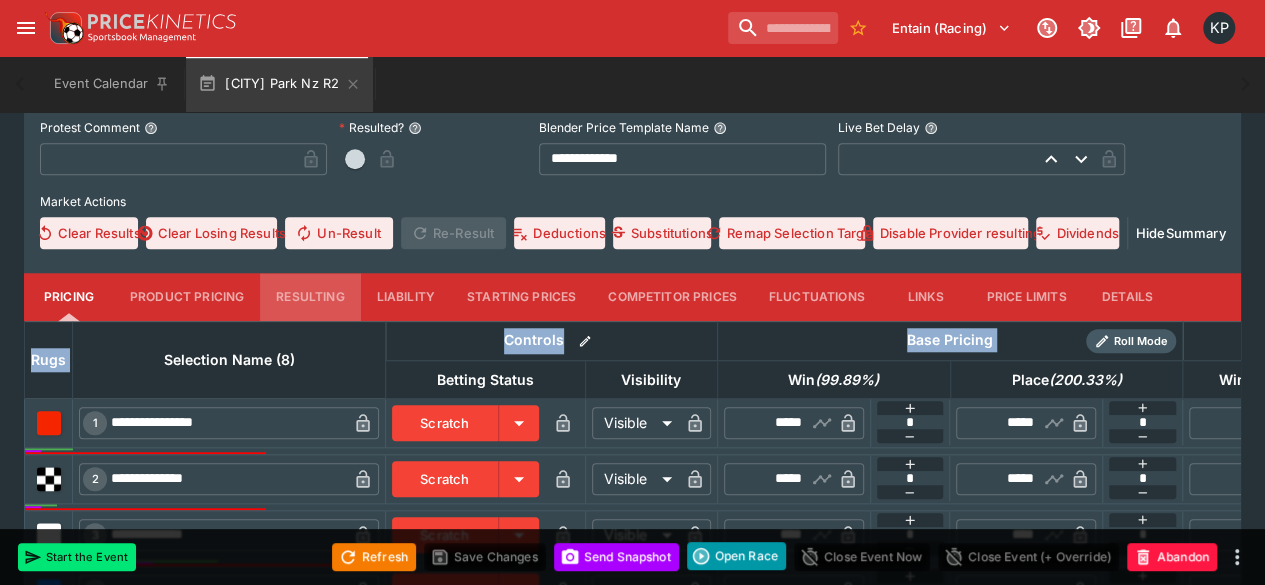 click on "Resulting" at bounding box center (310, 297) 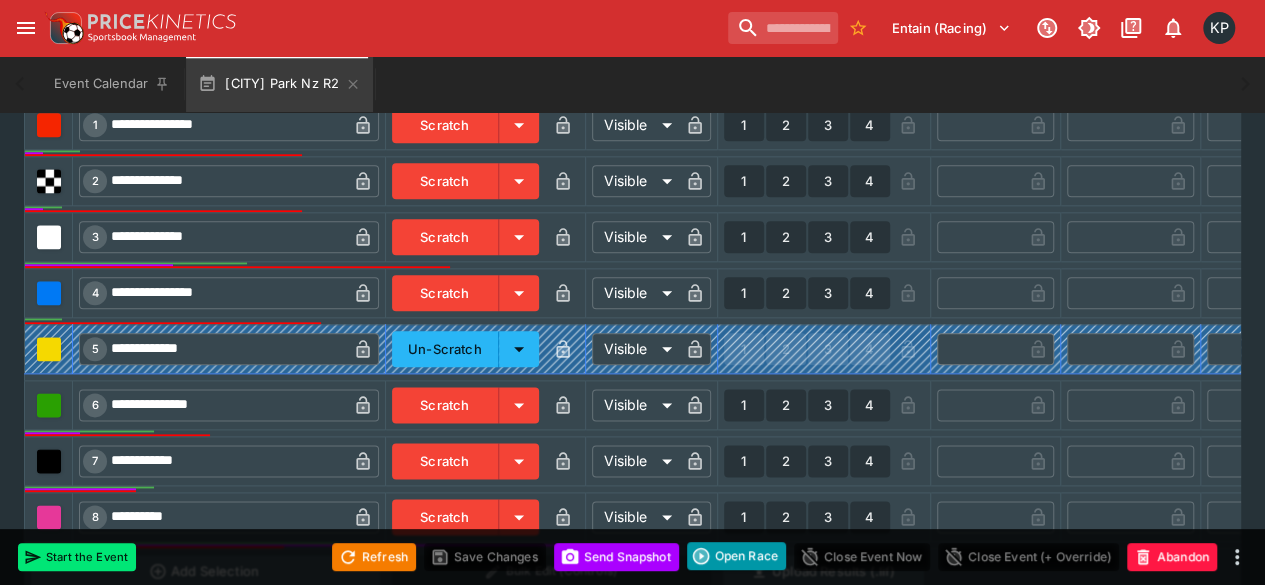 scroll, scrollTop: 1044, scrollLeft: 0, axis: vertical 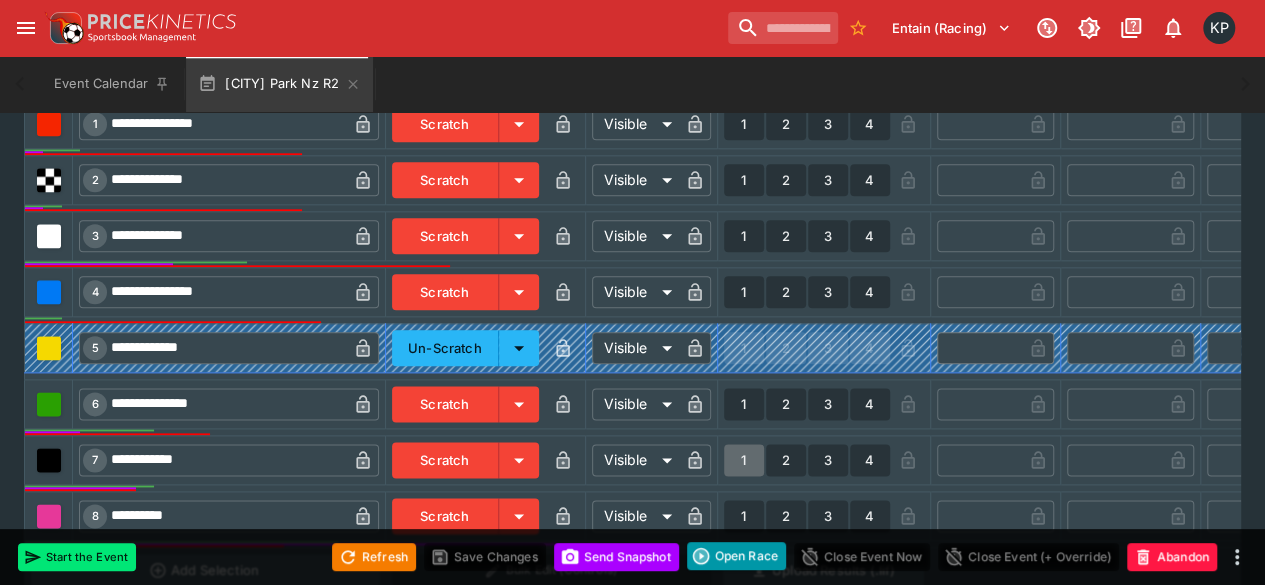 click on "1" at bounding box center (744, 460) 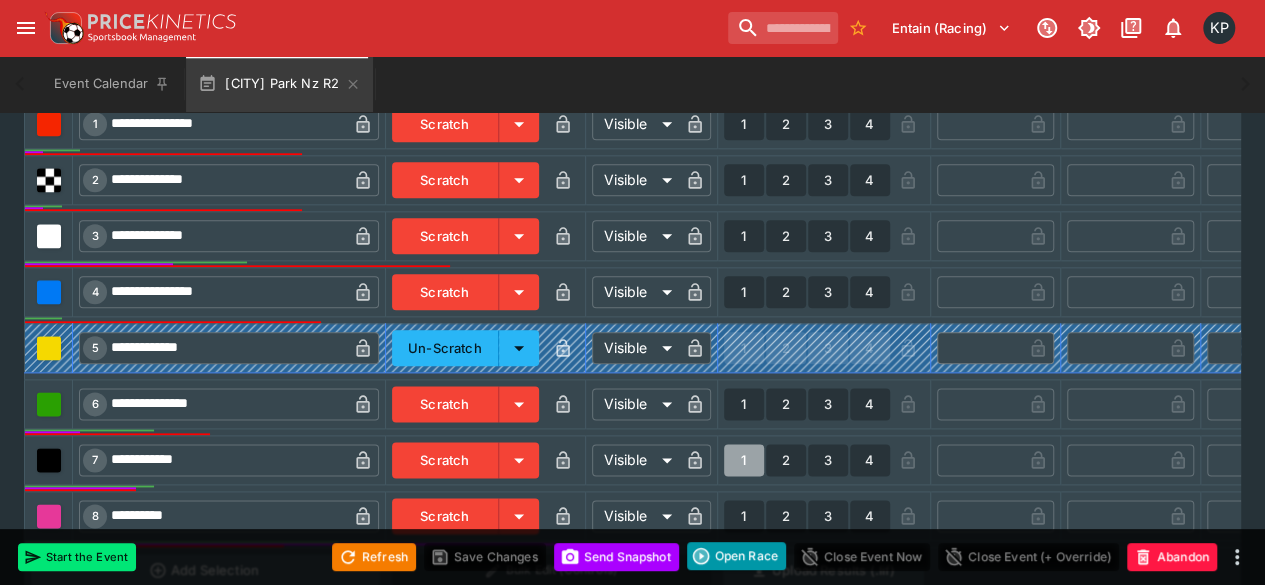 type on "*" 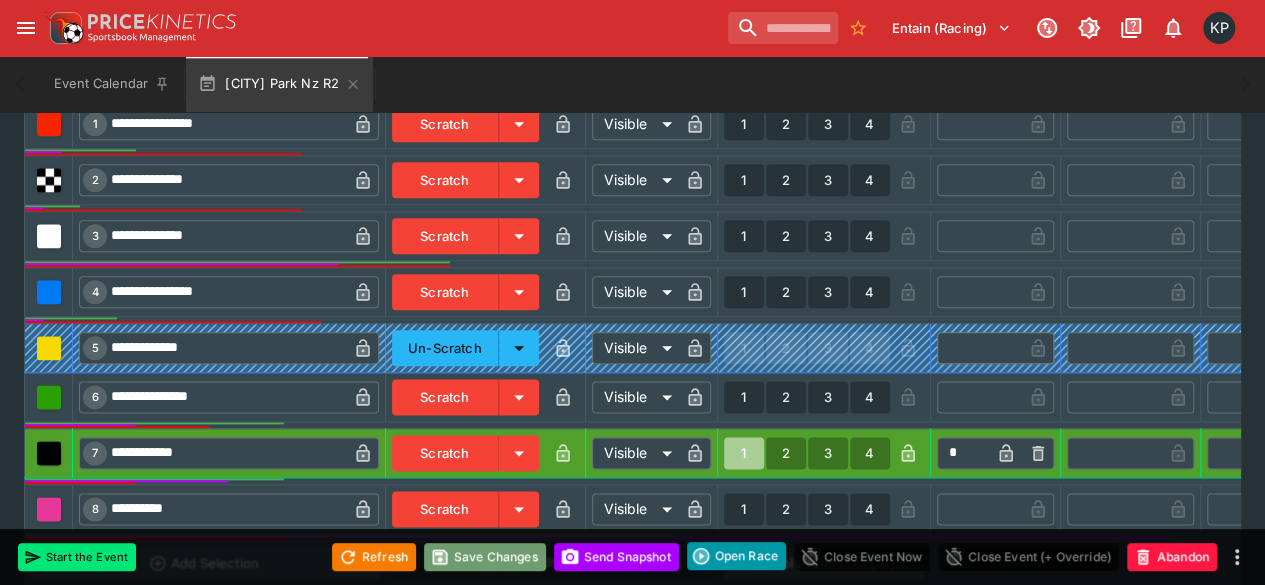 click on "Save Changes" at bounding box center (485, 557) 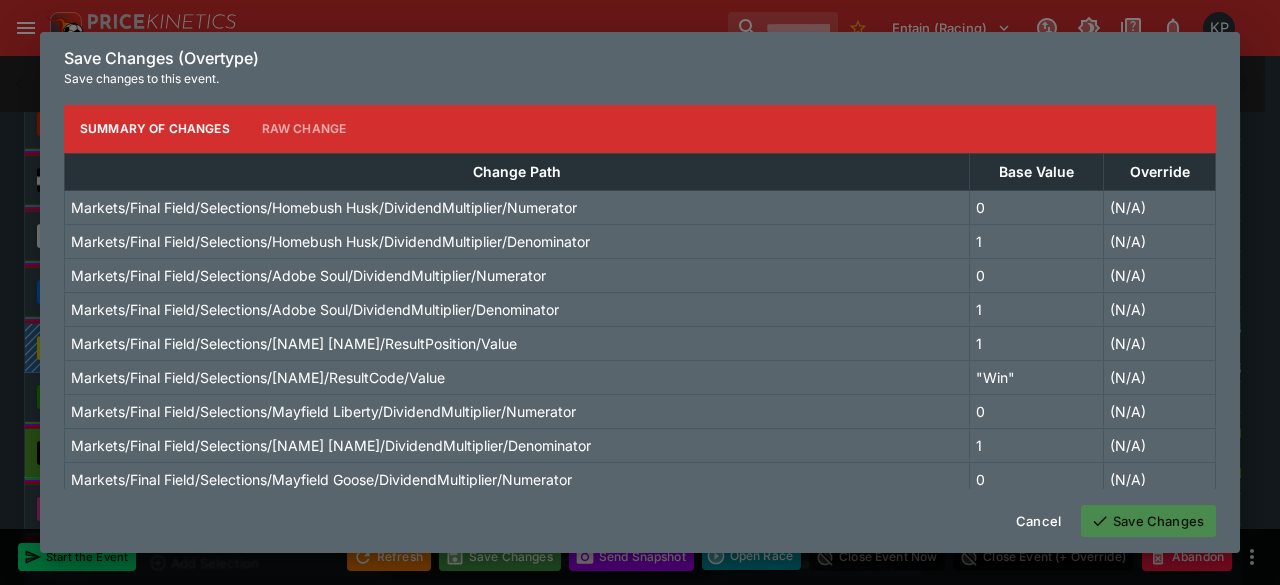 click 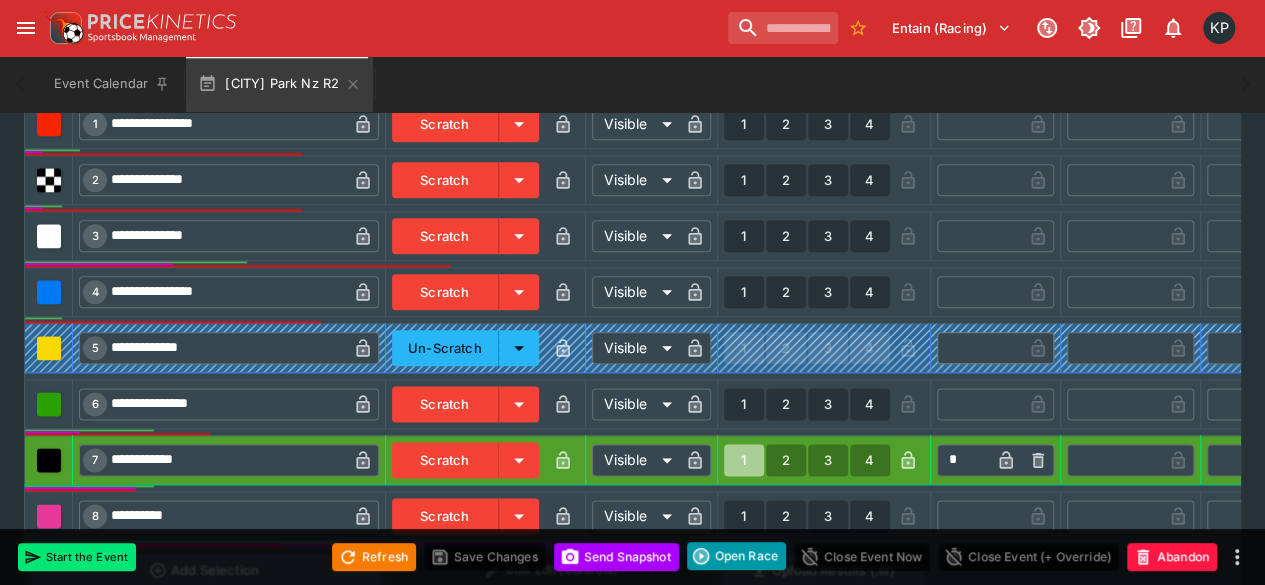 type on "*" 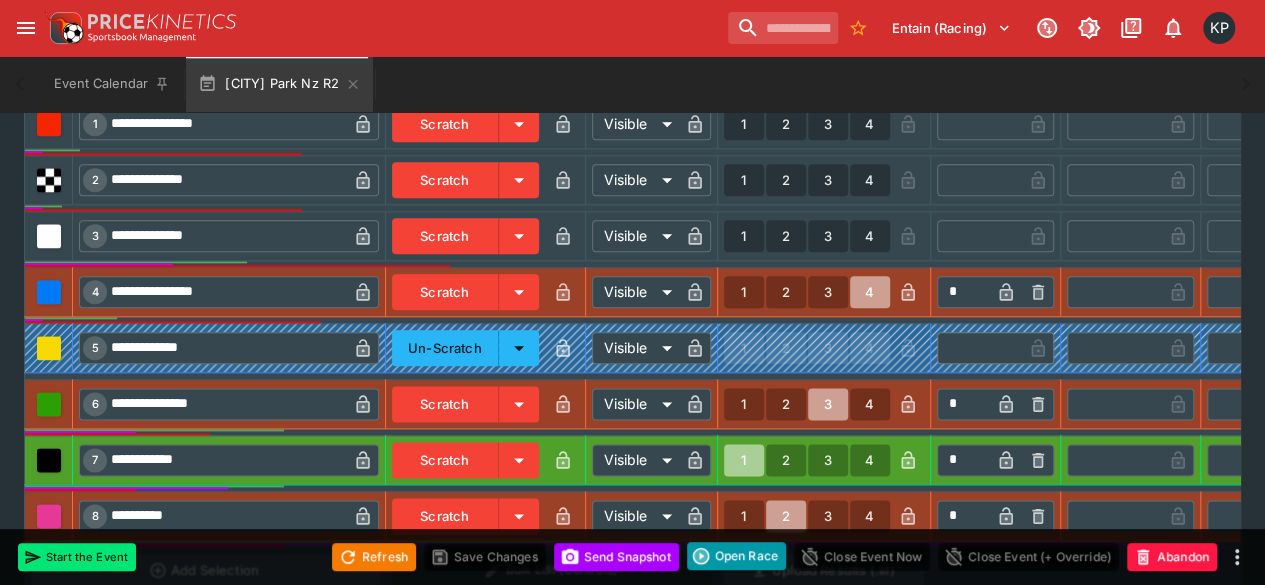 type on "*" 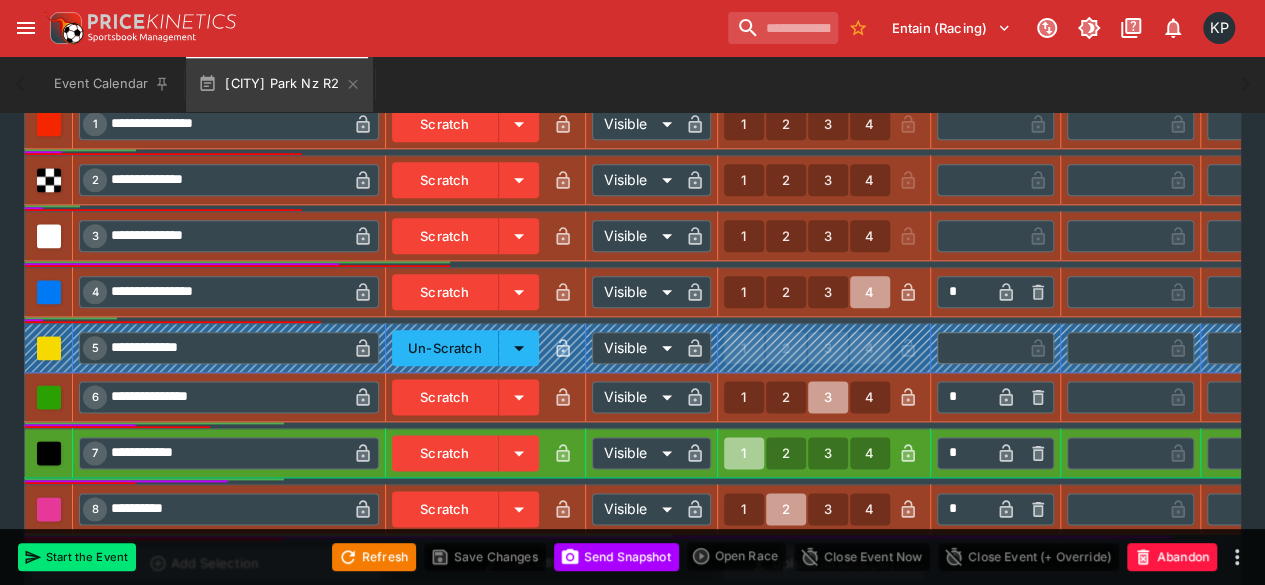 type on "*" 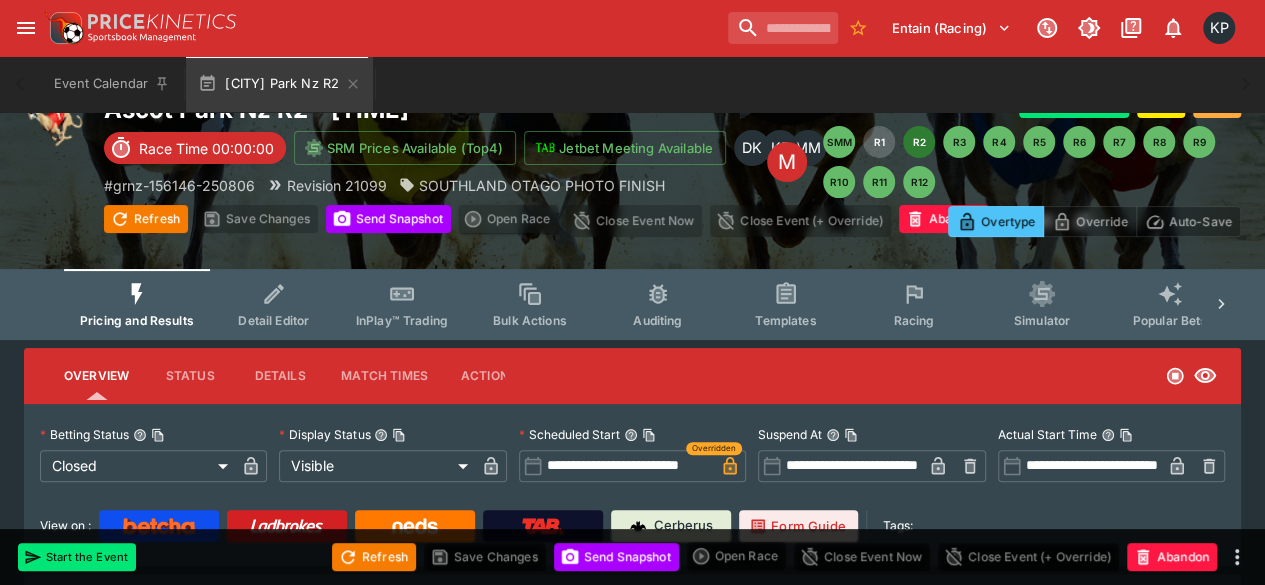 scroll, scrollTop: 0, scrollLeft: 0, axis: both 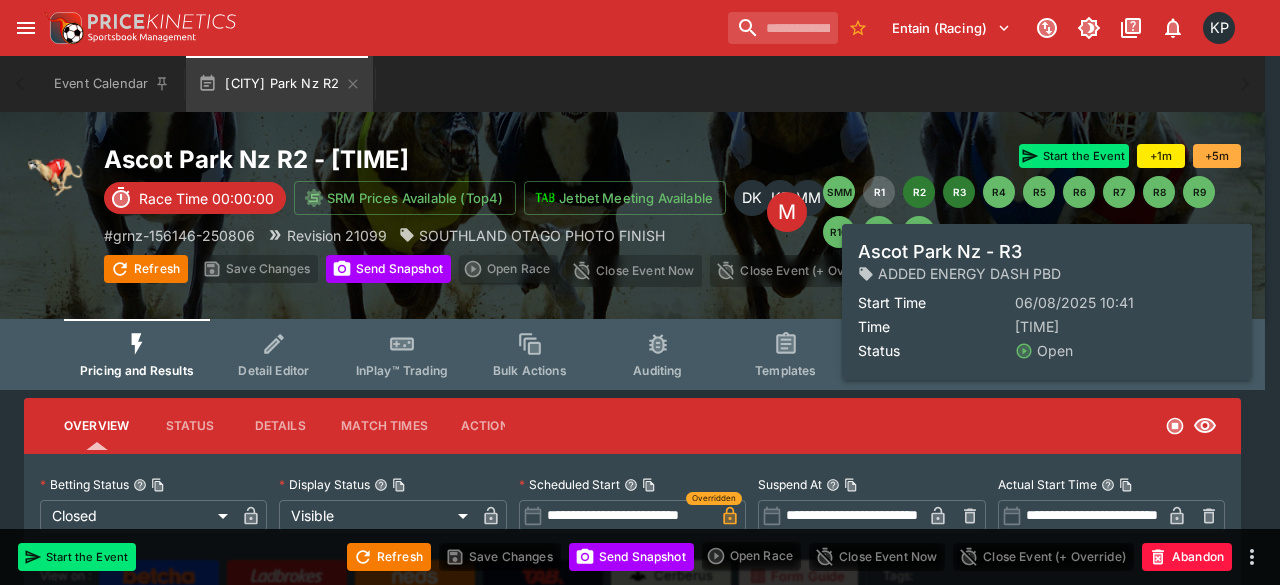 click on "R3" at bounding box center (959, 192) 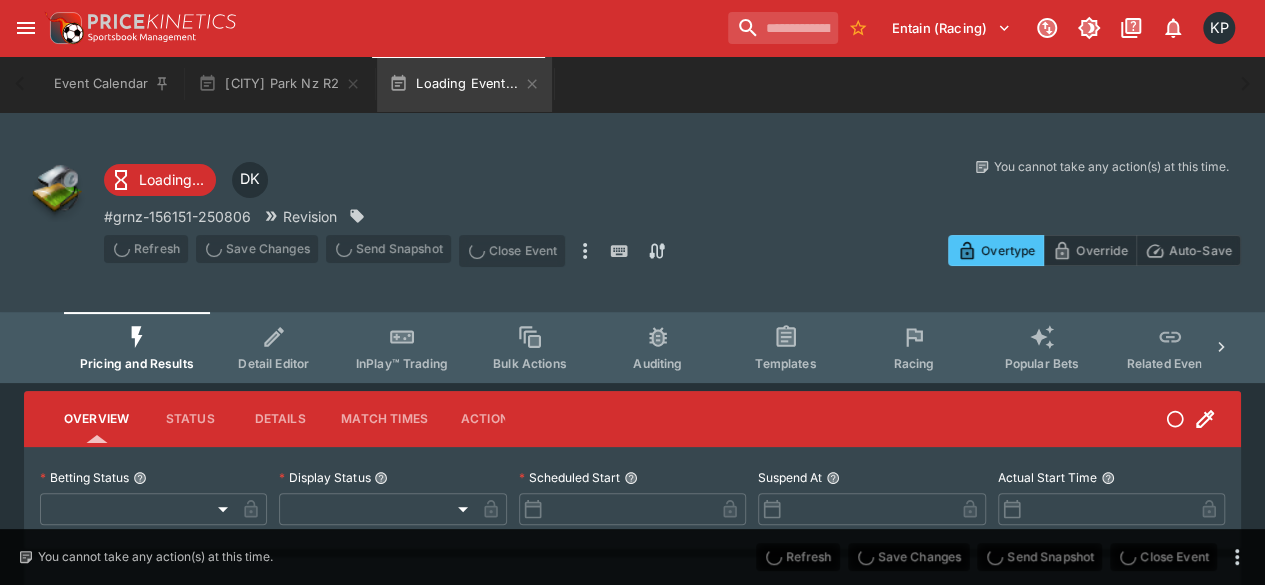 type on "**********" 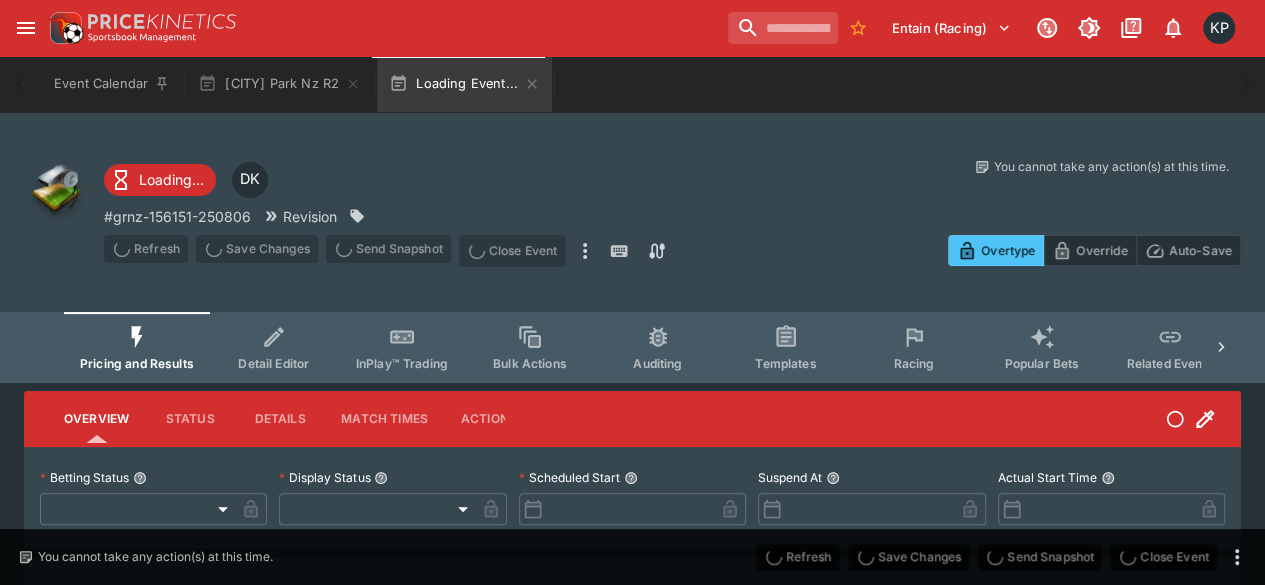 type on "*******" 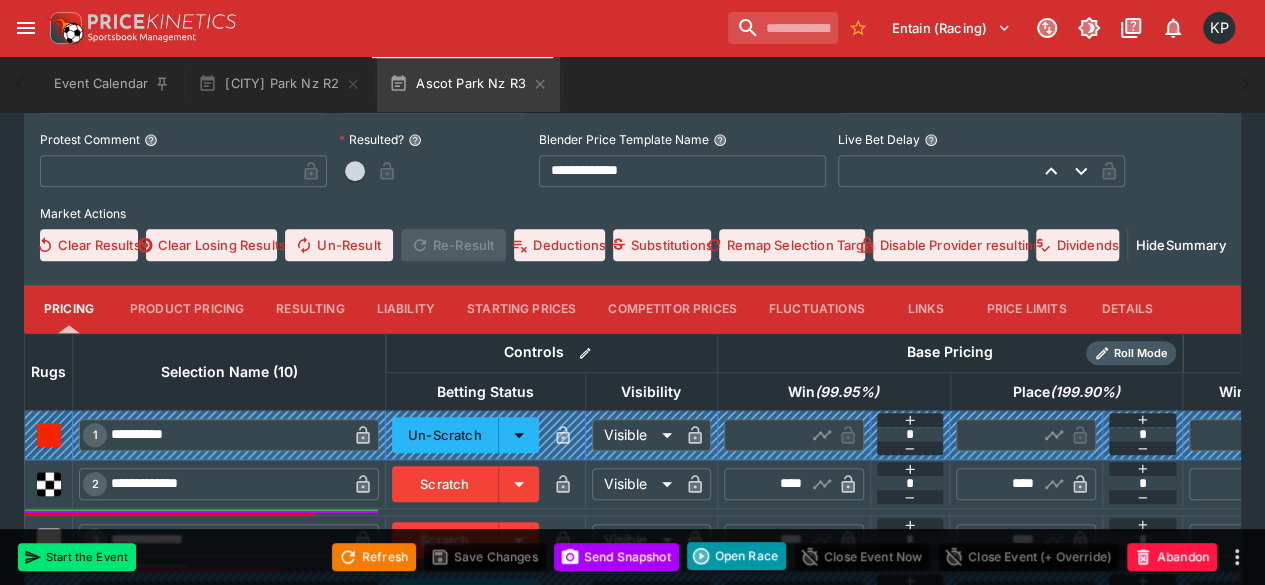 scroll, scrollTop: 740, scrollLeft: 0, axis: vertical 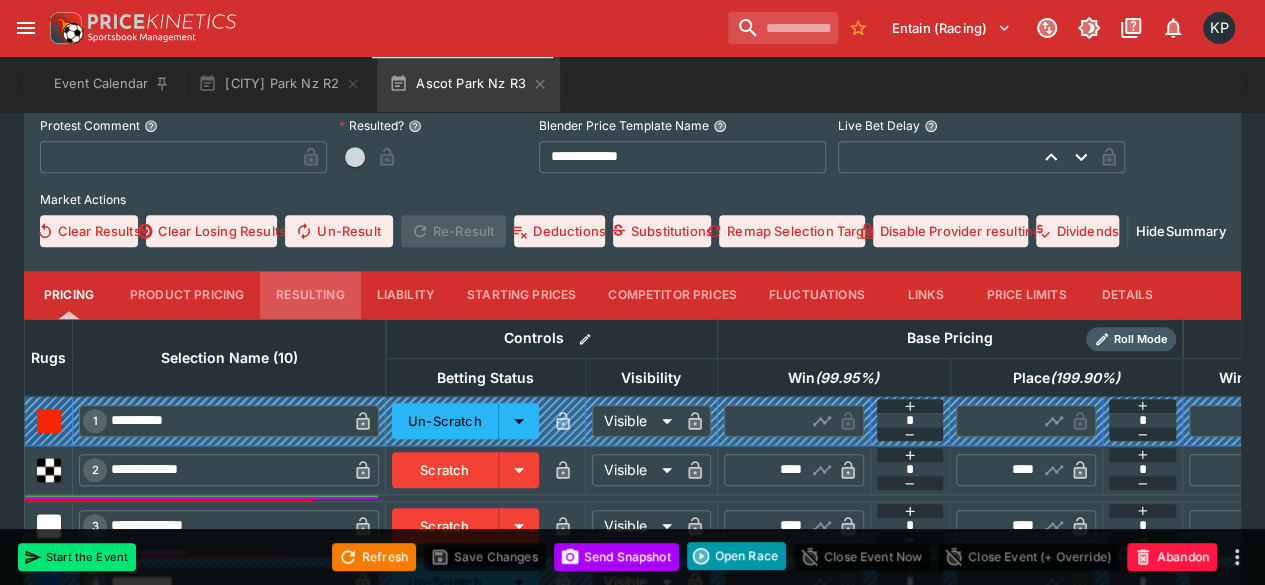 click on "Resulting" at bounding box center (310, 295) 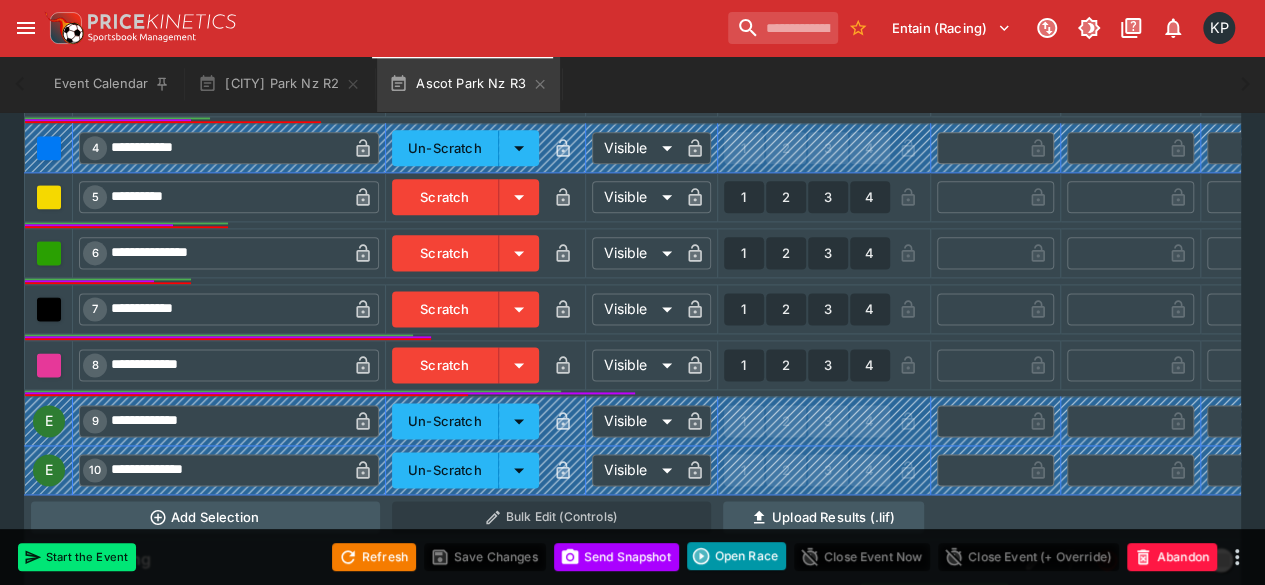 scroll, scrollTop: 1182, scrollLeft: 0, axis: vertical 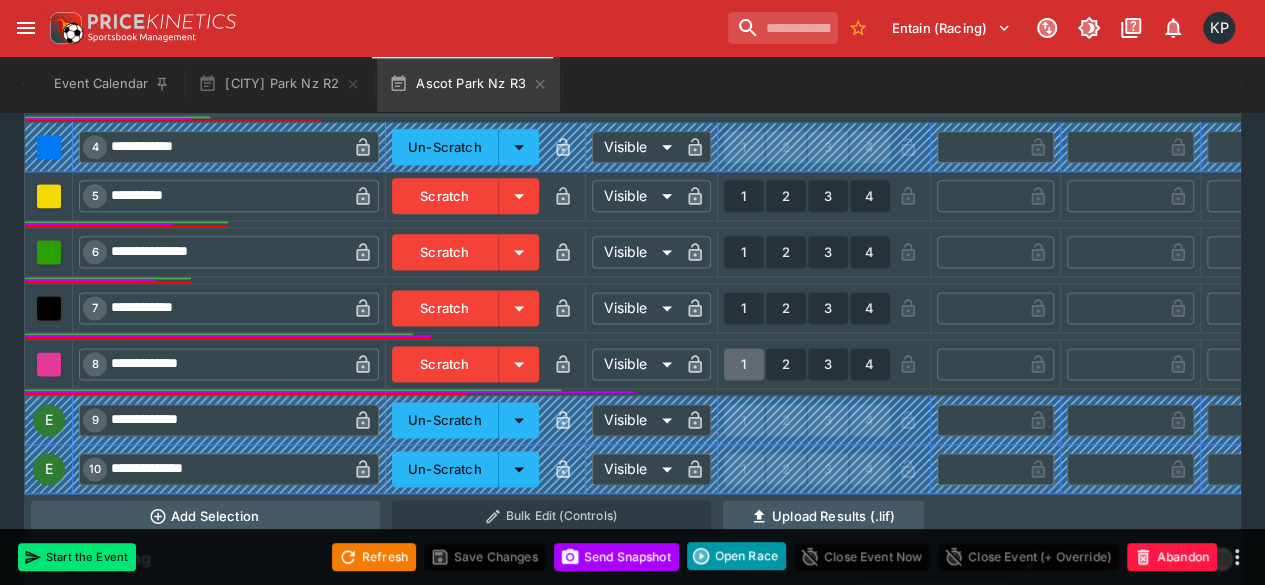 click on "1" at bounding box center (744, 364) 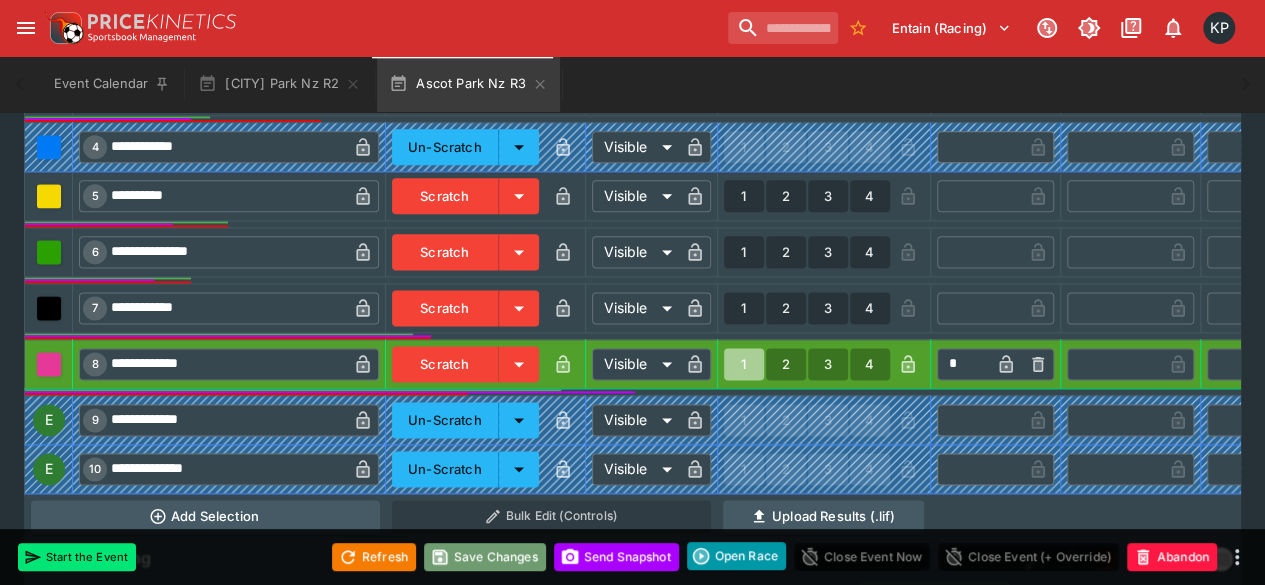 click on "Save Changes" at bounding box center [485, 557] 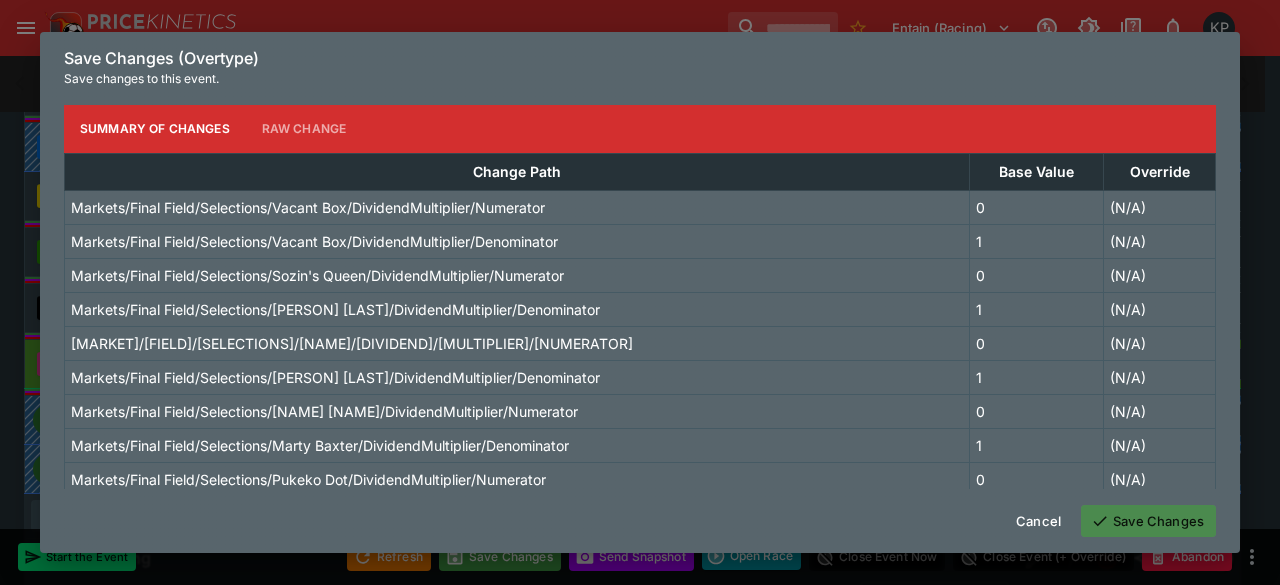 click on "Save Changes" at bounding box center (1148, 521) 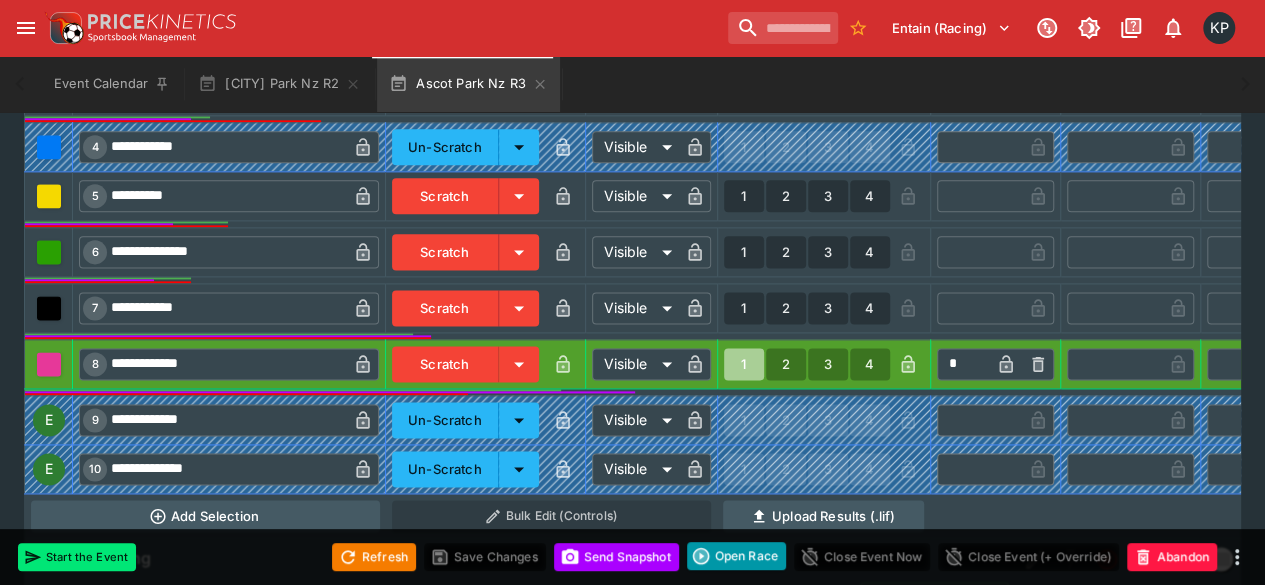 type on "*" 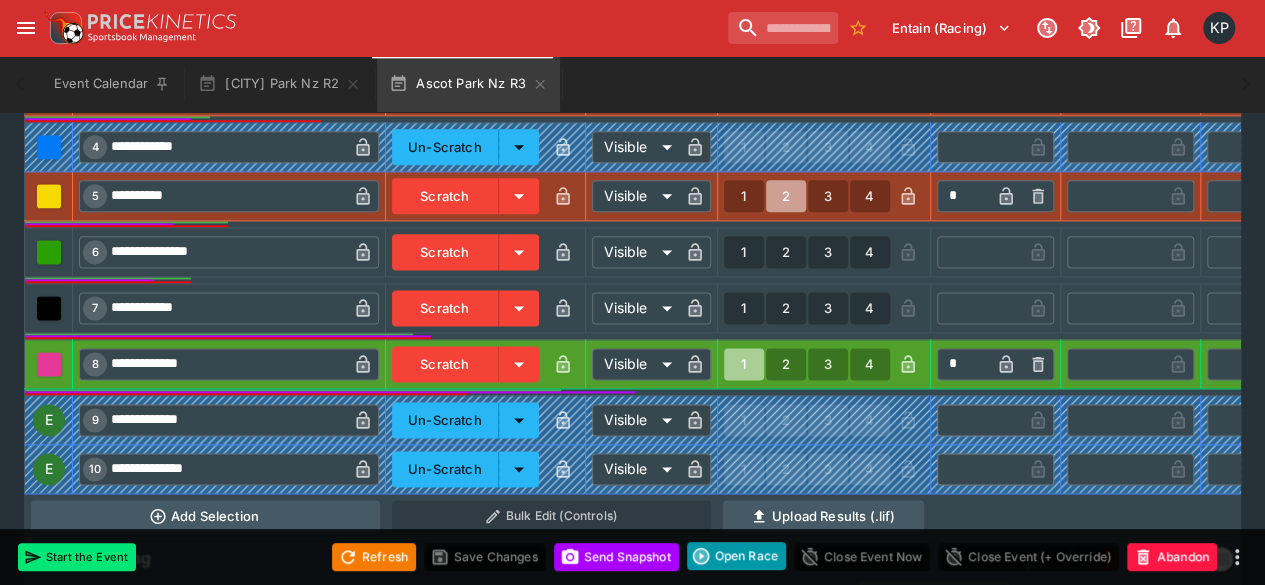 type on "*" 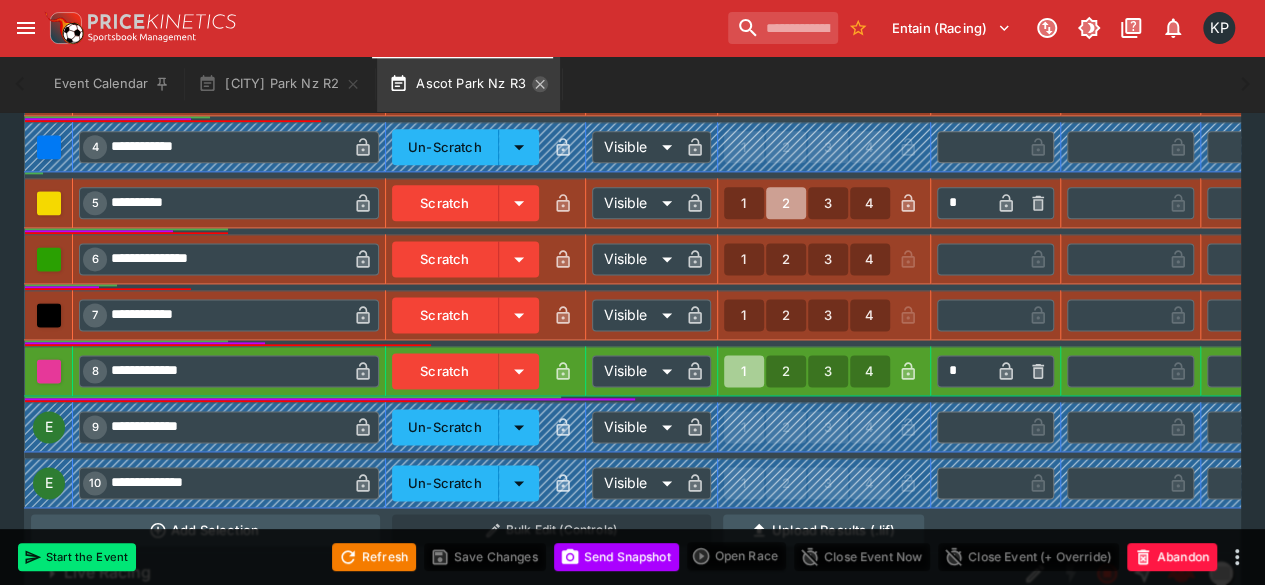click 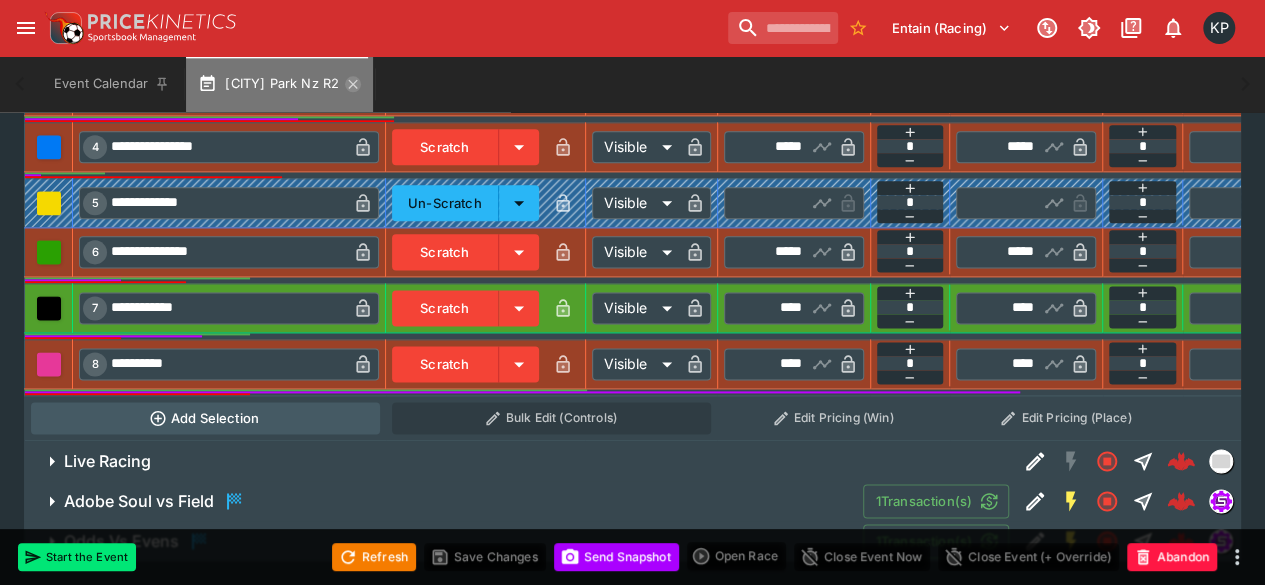 click 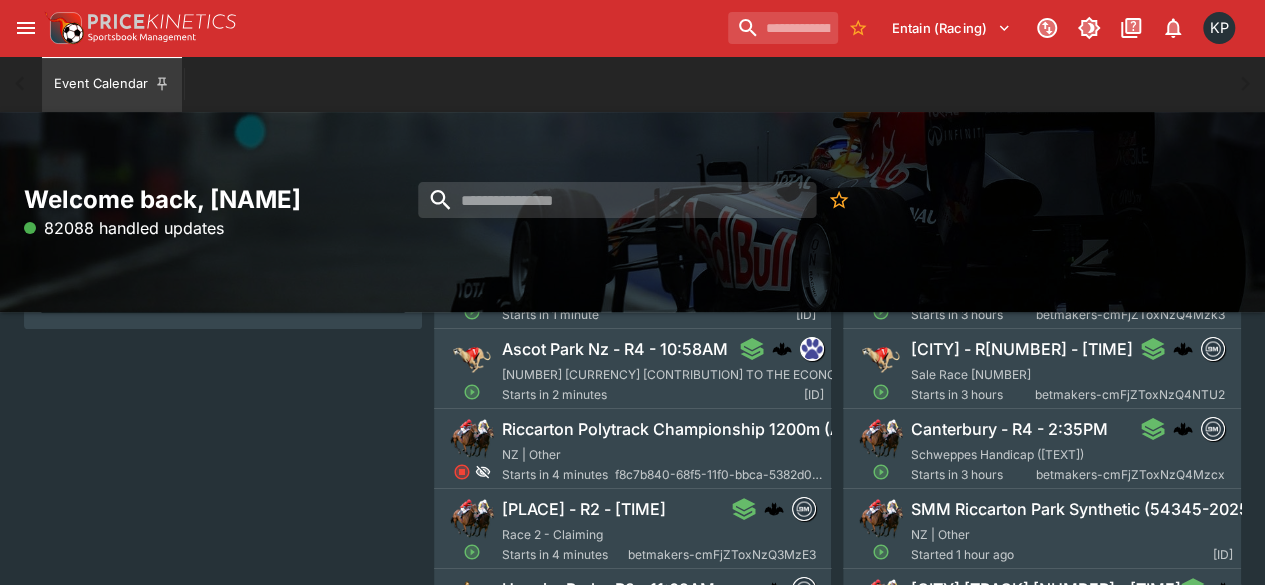 scroll, scrollTop: 239, scrollLeft: 0, axis: vertical 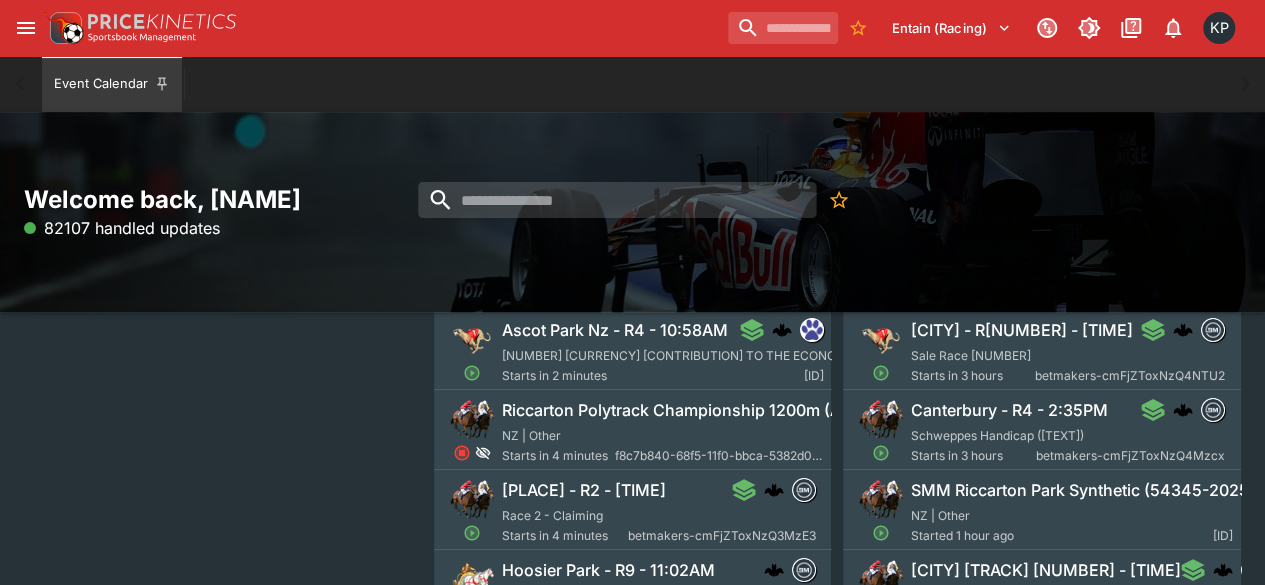 click on "Ascot Park Nz - R4 - 10:58AM" at bounding box center (615, 330) 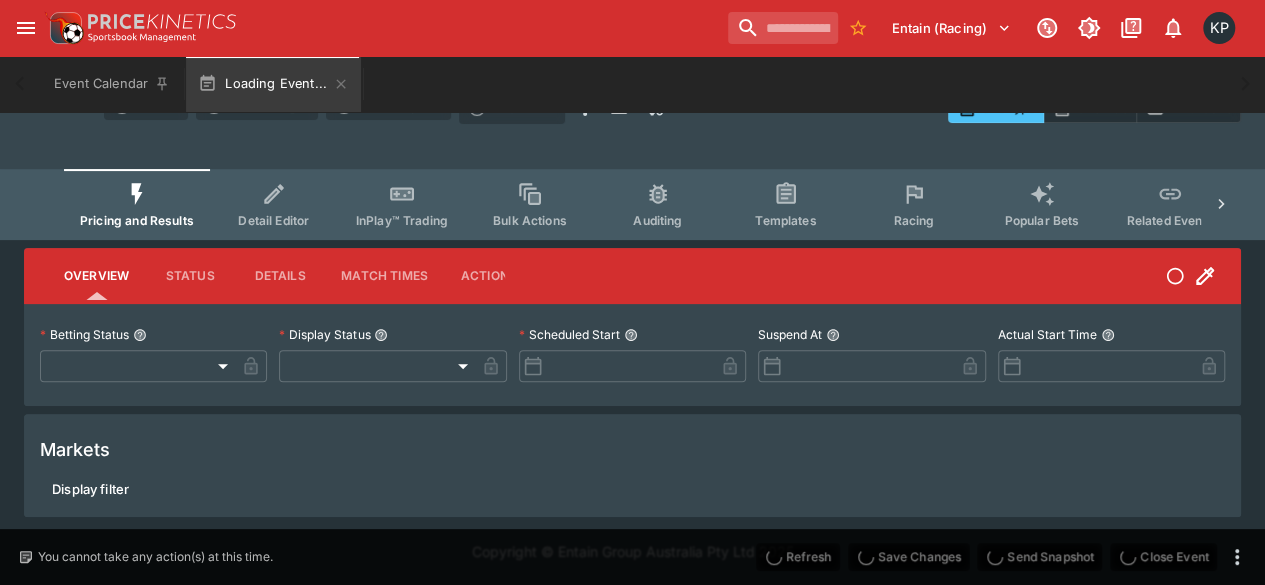 type on "**********" 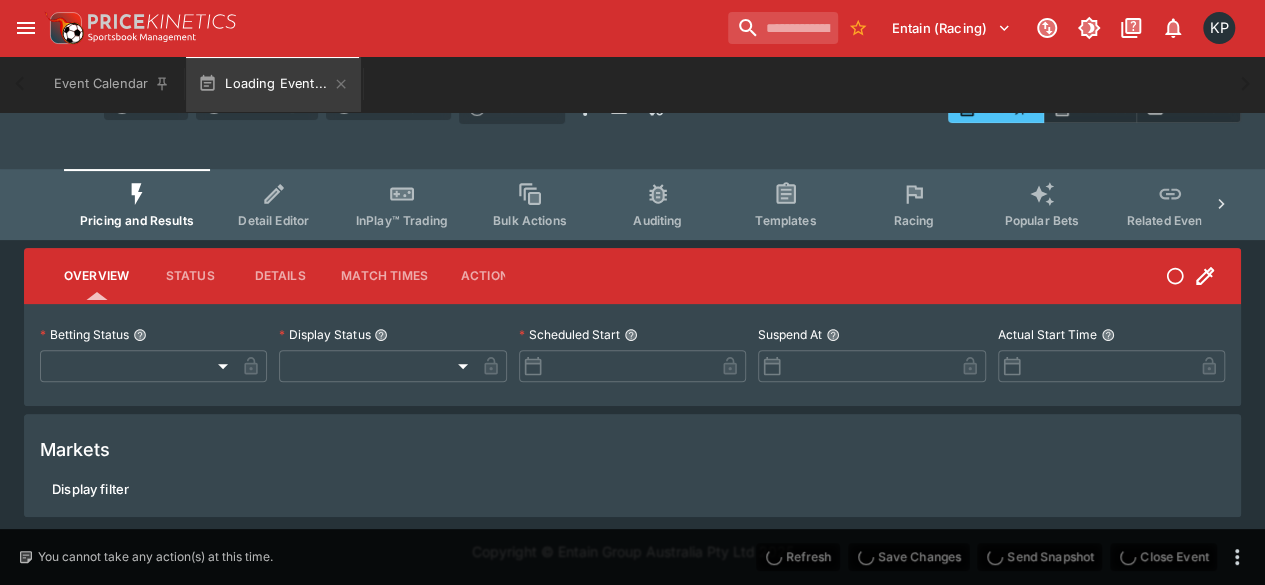 type on "*******" 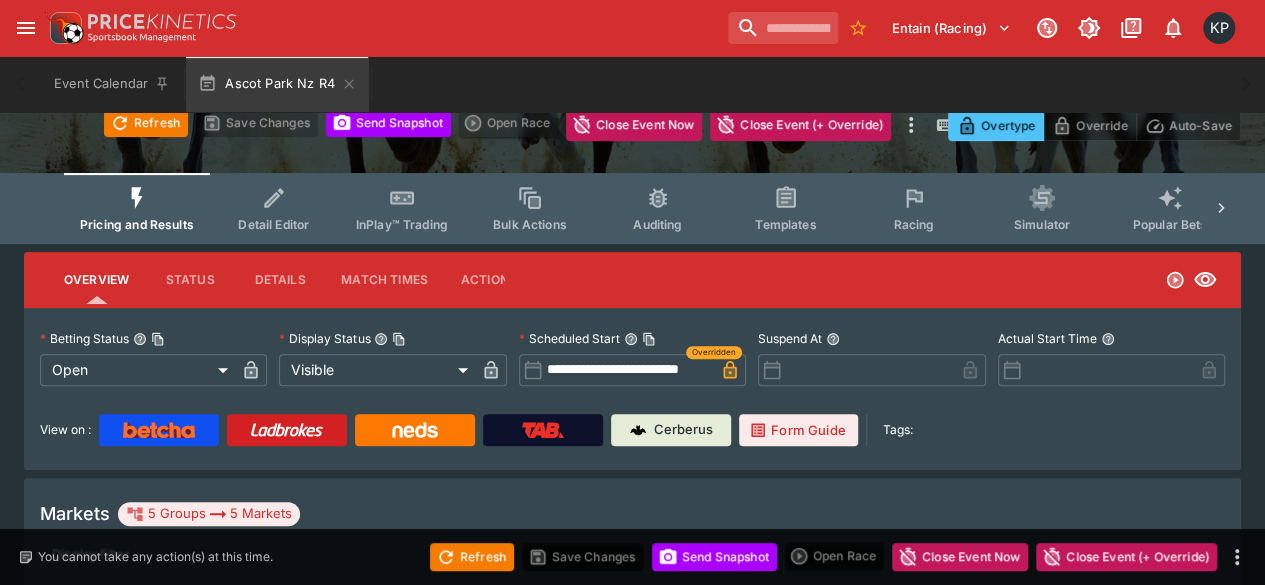 scroll, scrollTop: 239, scrollLeft: 0, axis: vertical 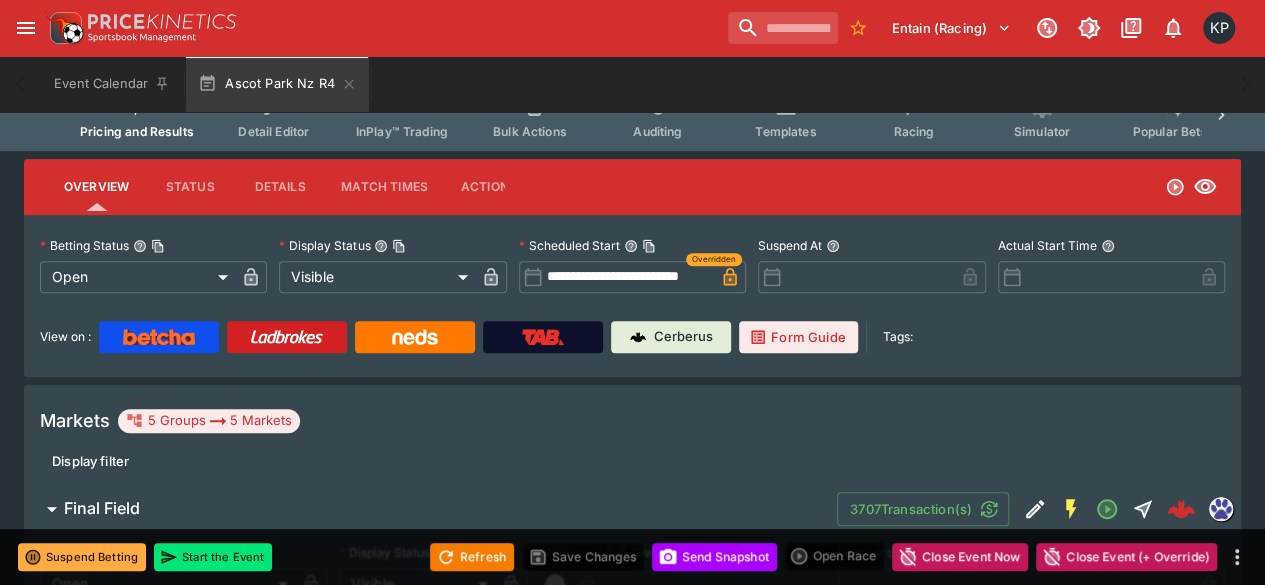 type on "****" 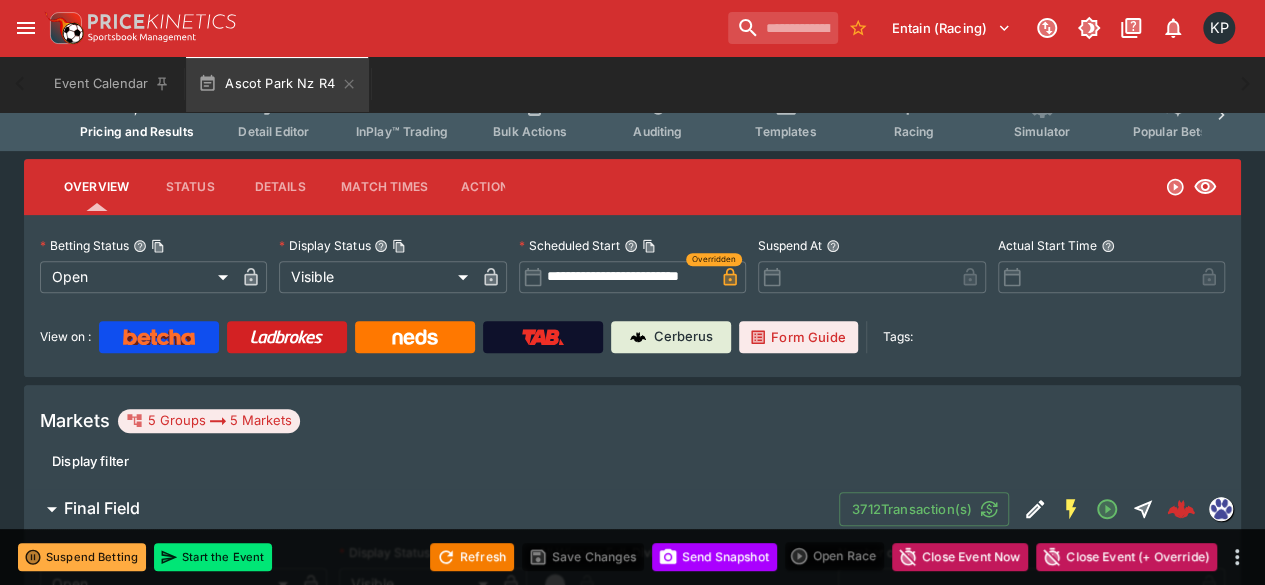 type on "****" 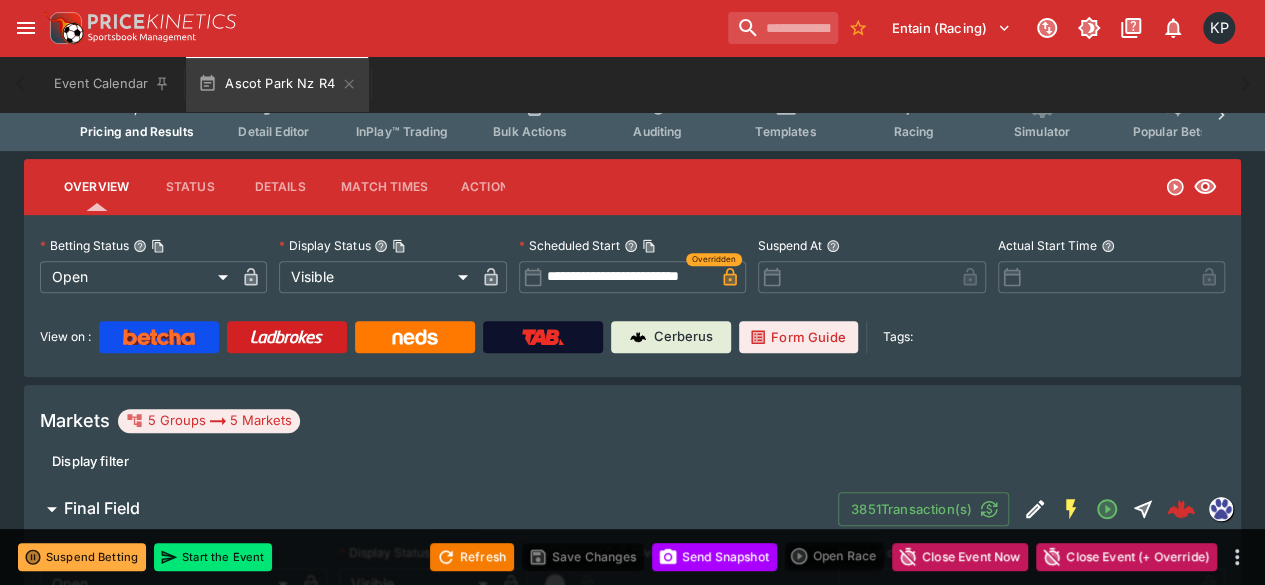 type on "****" 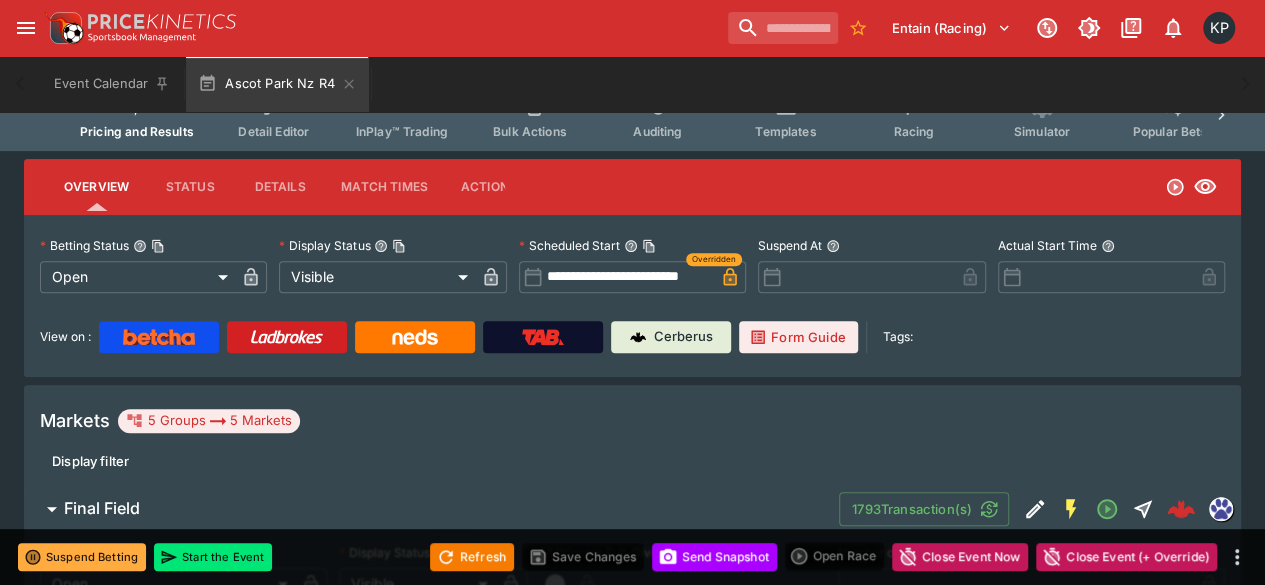 type on "****" 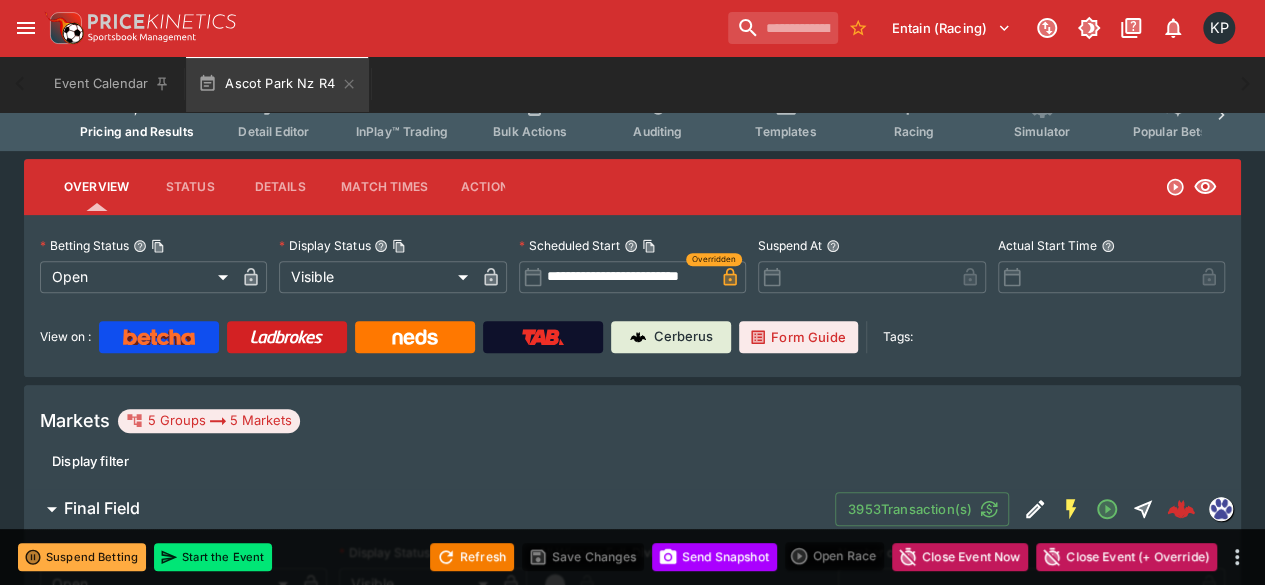 type on "****" 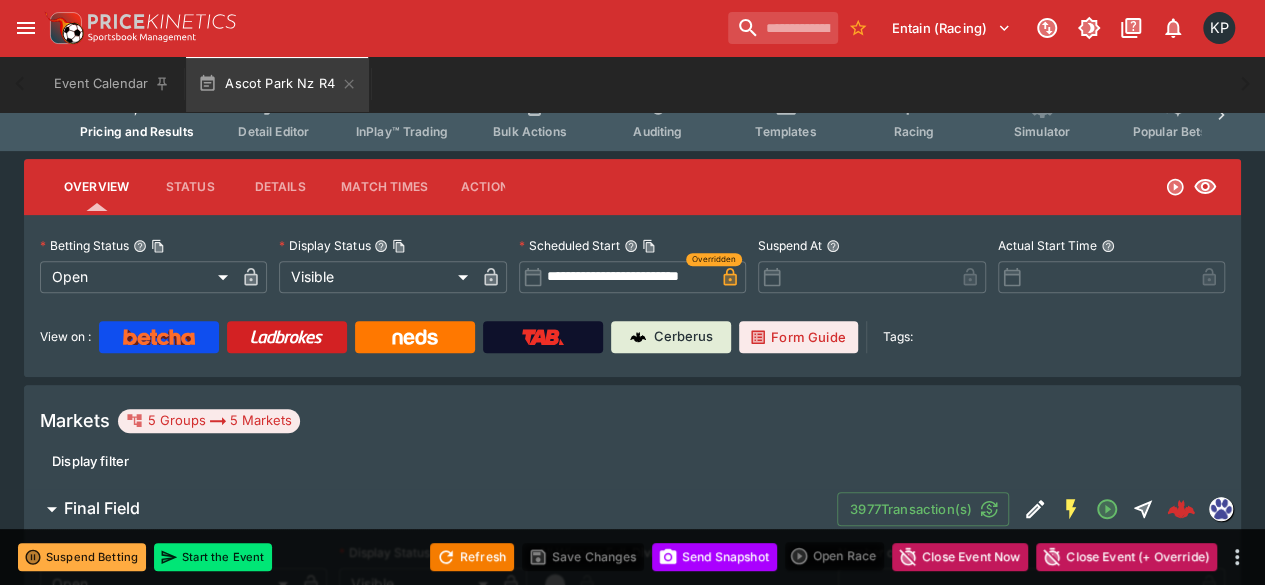 type 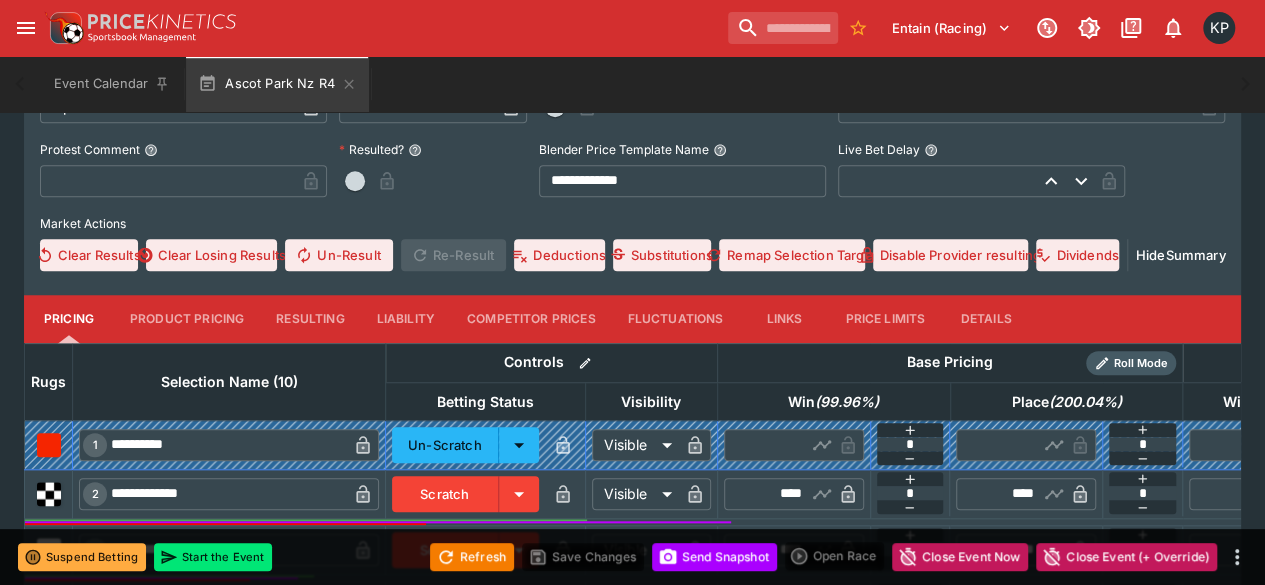 scroll, scrollTop: 790, scrollLeft: 0, axis: vertical 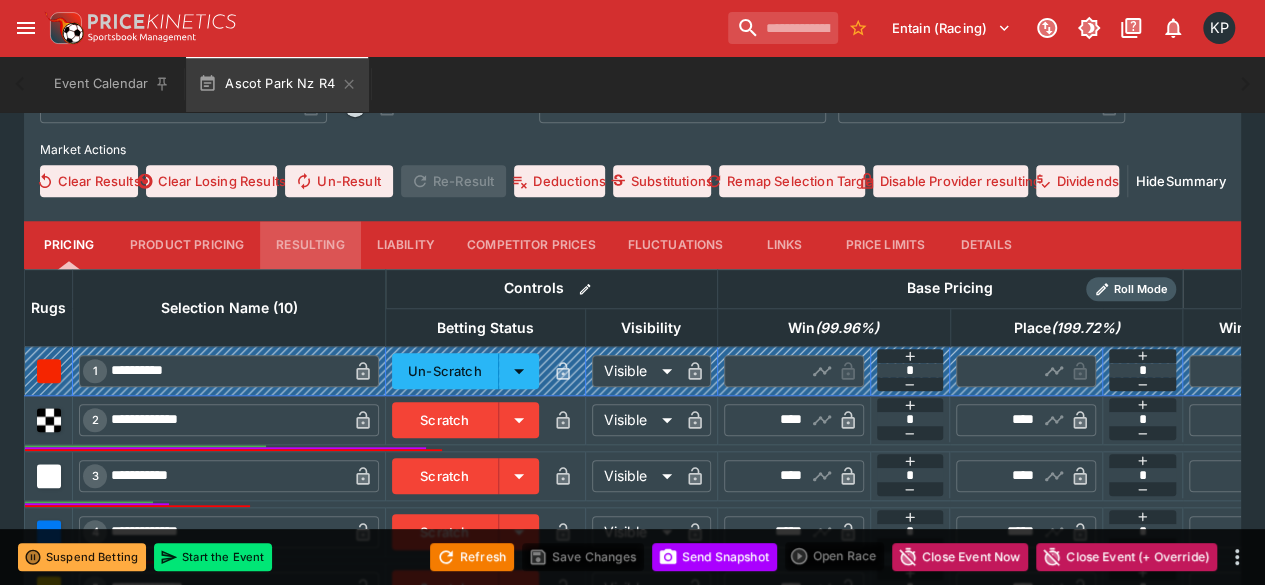 click on "Resulting" at bounding box center [310, 245] 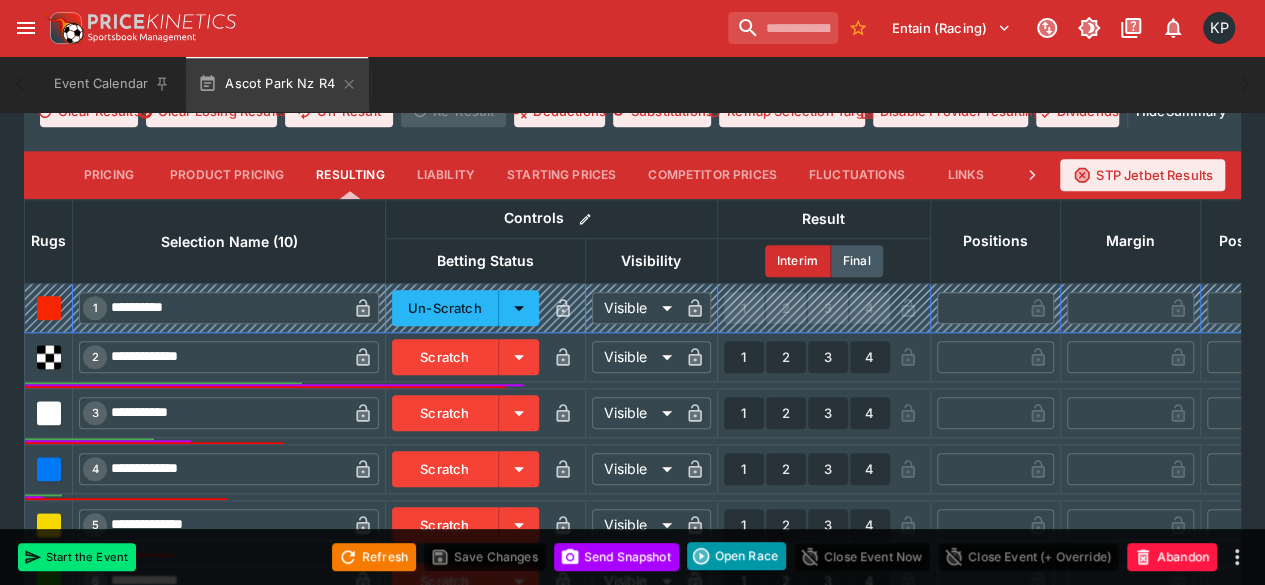 scroll, scrollTop: 868, scrollLeft: 0, axis: vertical 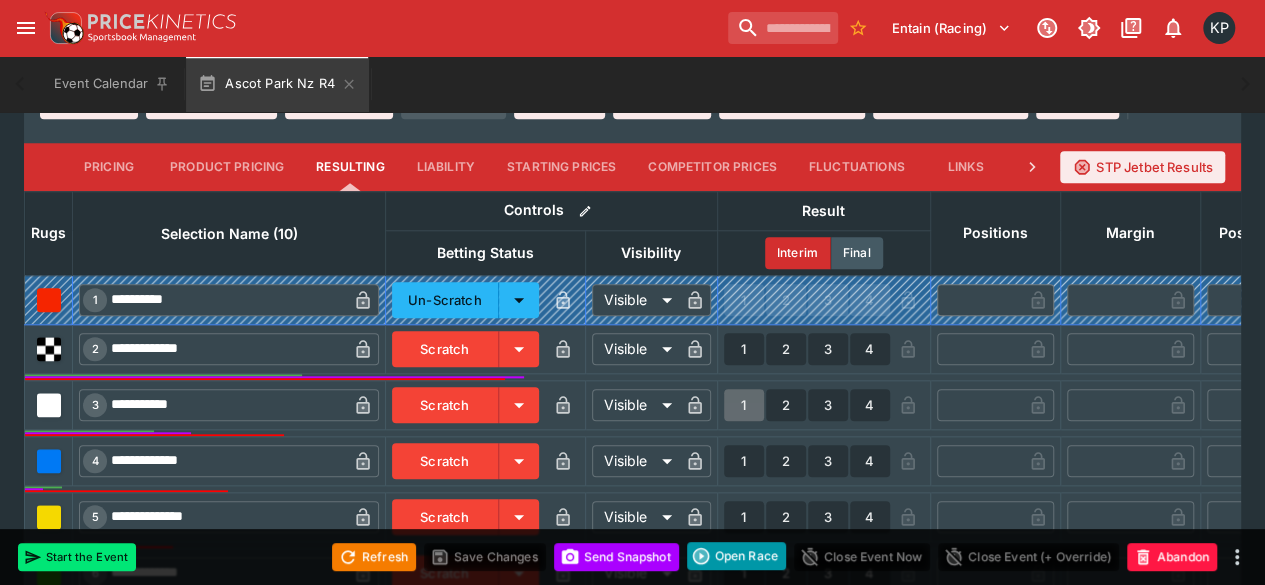 click on "1" at bounding box center (744, 405) 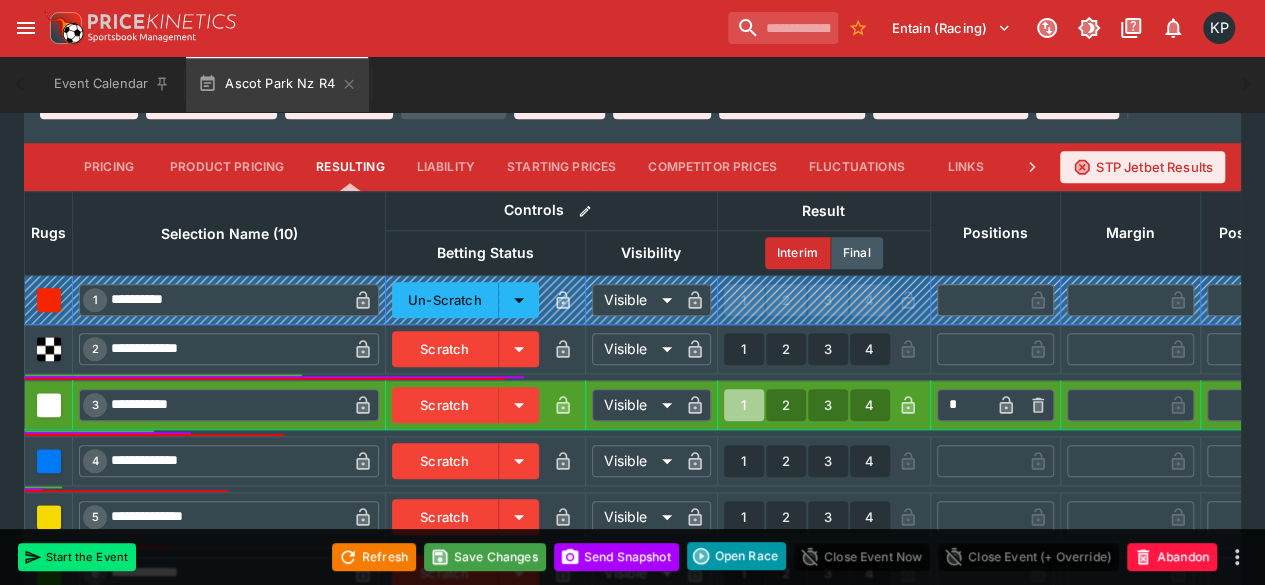 click on "Refresh Save Changes Send Snapshot Open Race Close Event Now Close Event (+ Override) Abandon" at bounding box center [632, 557] 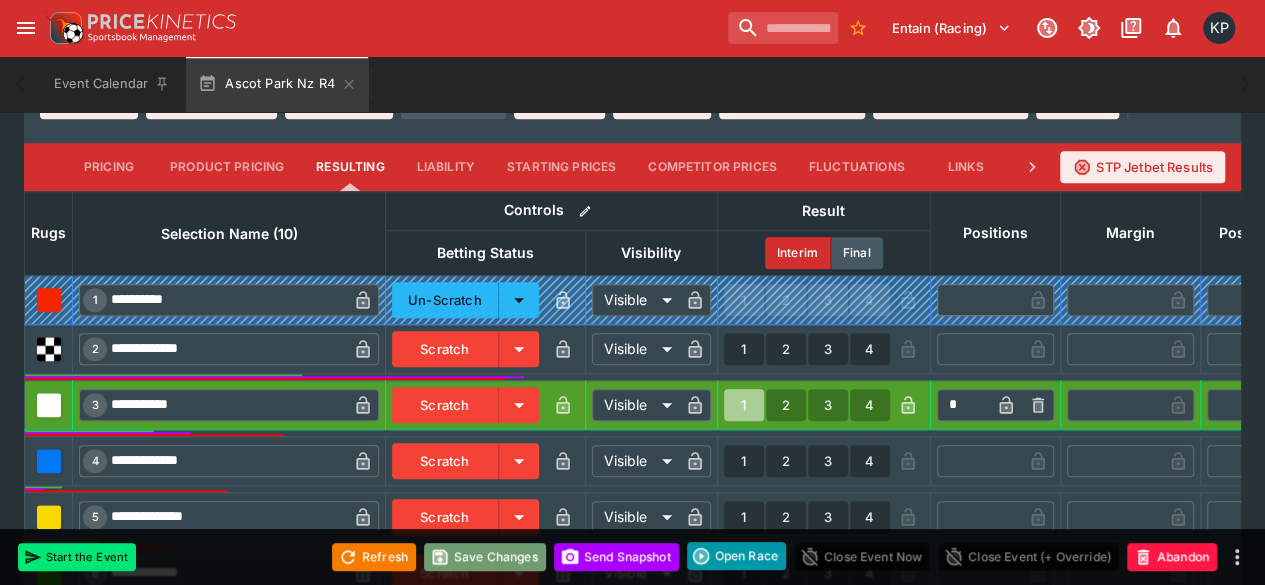 click on "Save Changes" at bounding box center (485, 557) 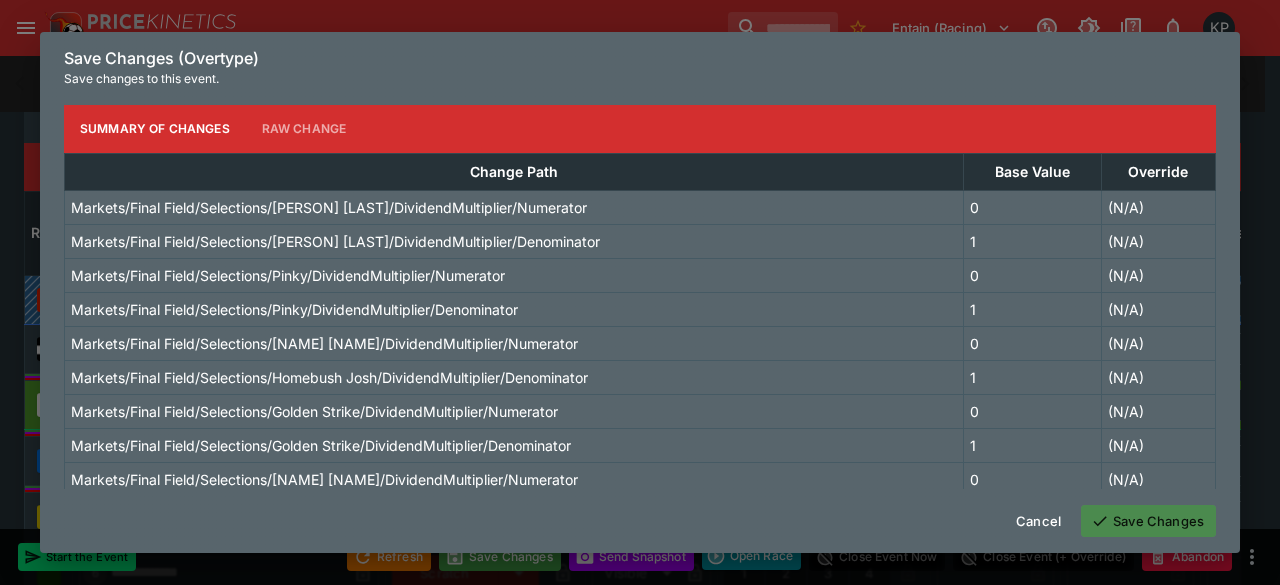 click on "Save Changes" at bounding box center [1148, 521] 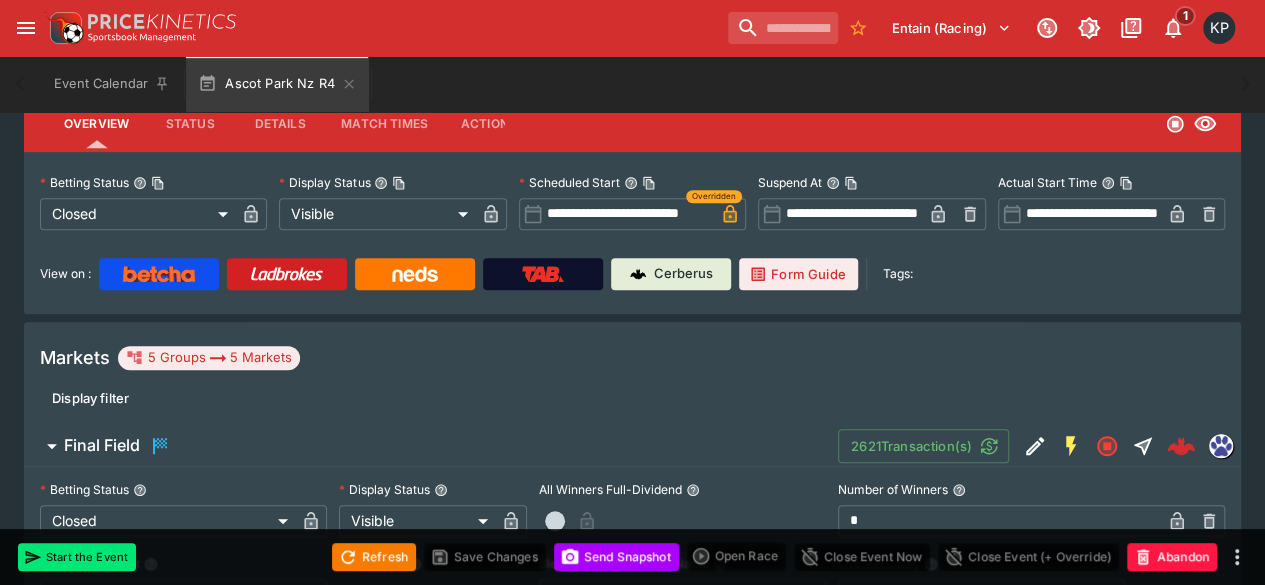 scroll, scrollTop: 0, scrollLeft: 0, axis: both 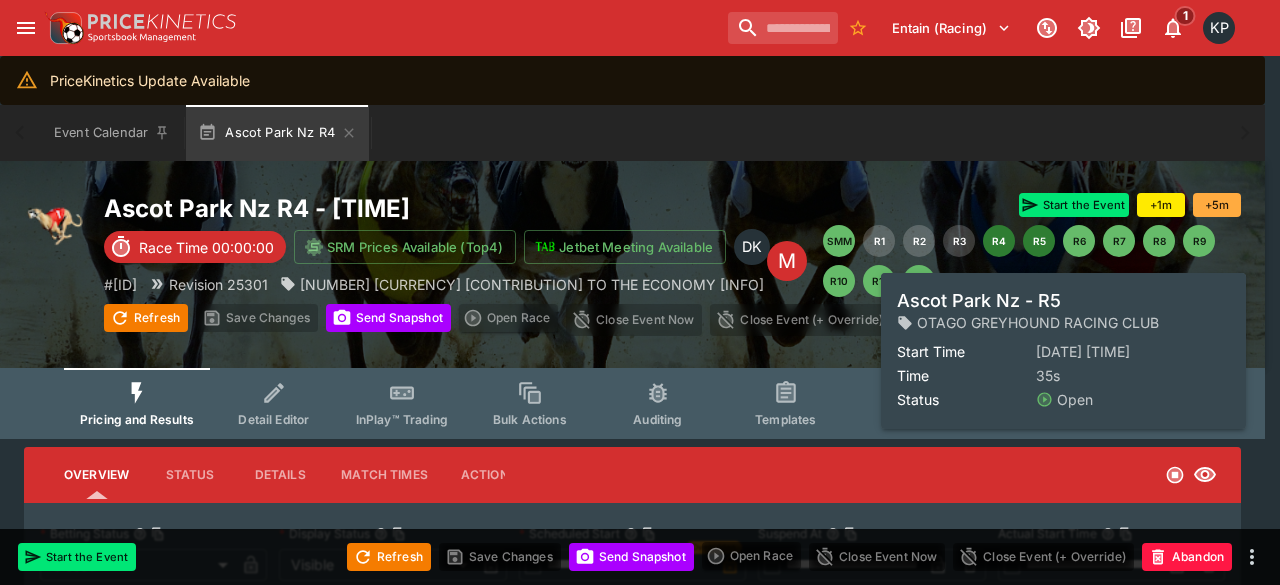 click on "R5" at bounding box center (1039, 241) 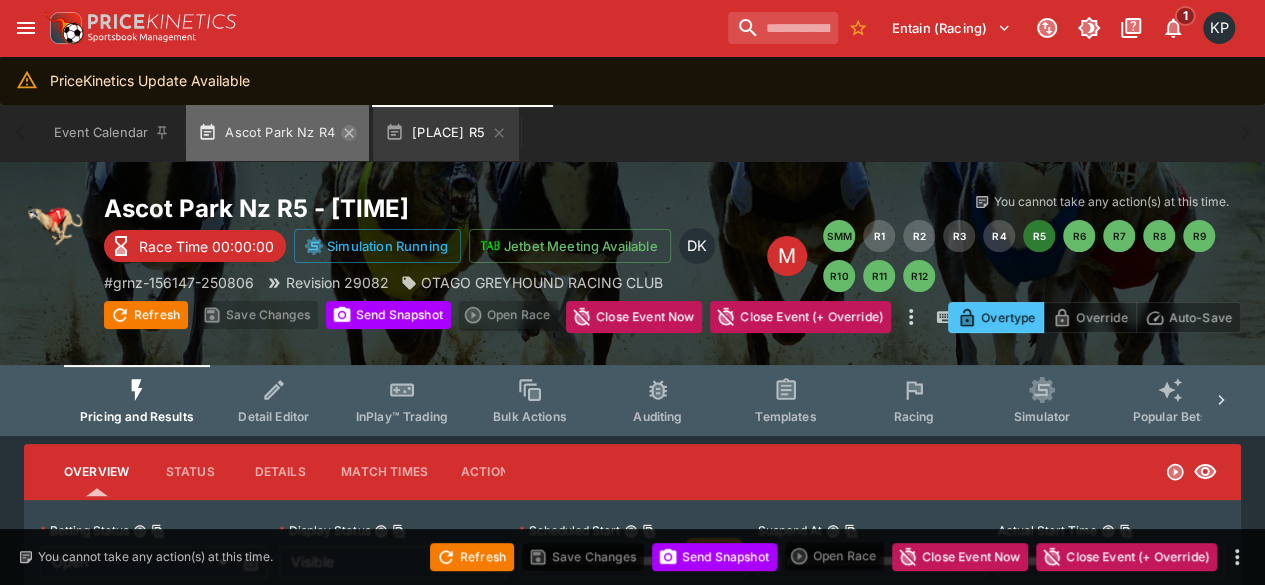 click 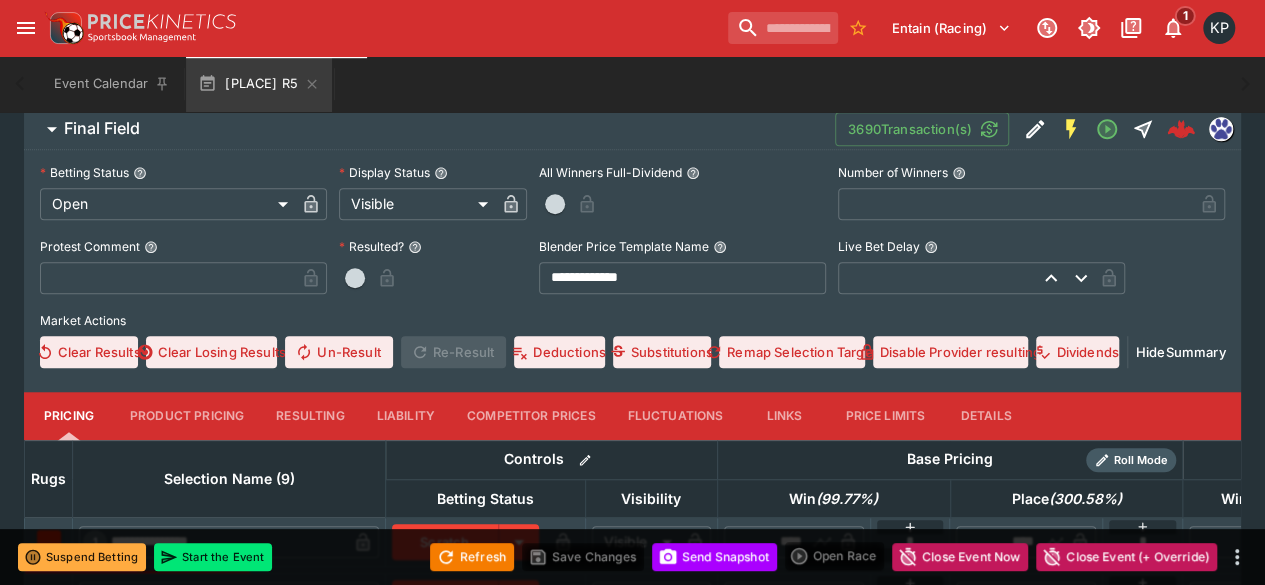 scroll, scrollTop: 669, scrollLeft: 0, axis: vertical 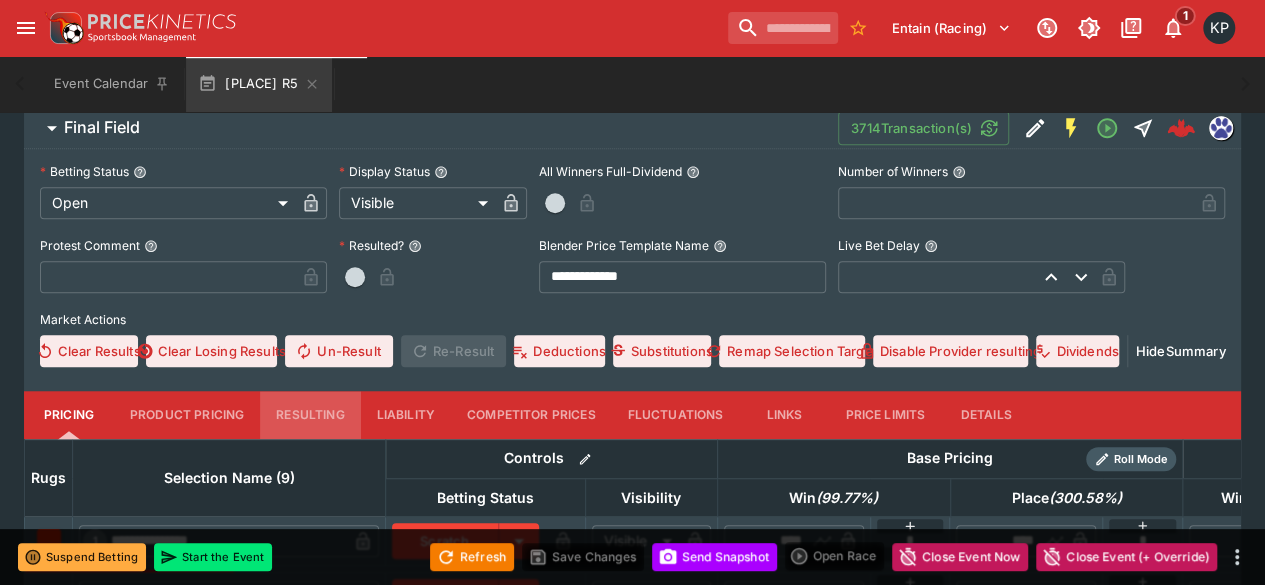 click on "Resulting" at bounding box center [310, 415] 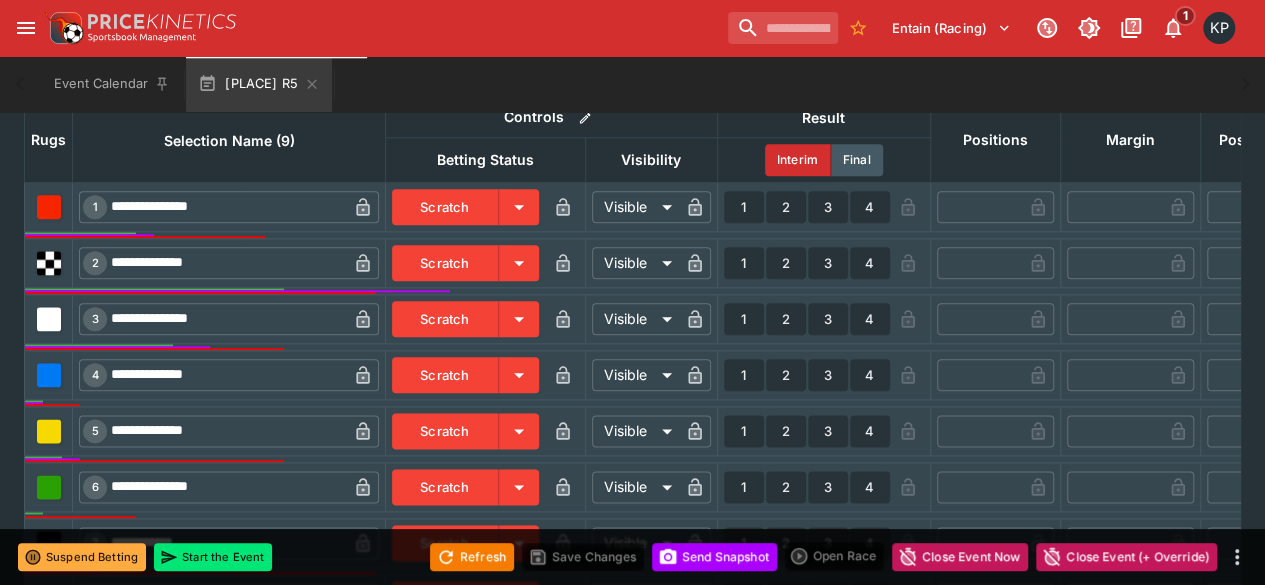 scroll, scrollTop: 1011, scrollLeft: 0, axis: vertical 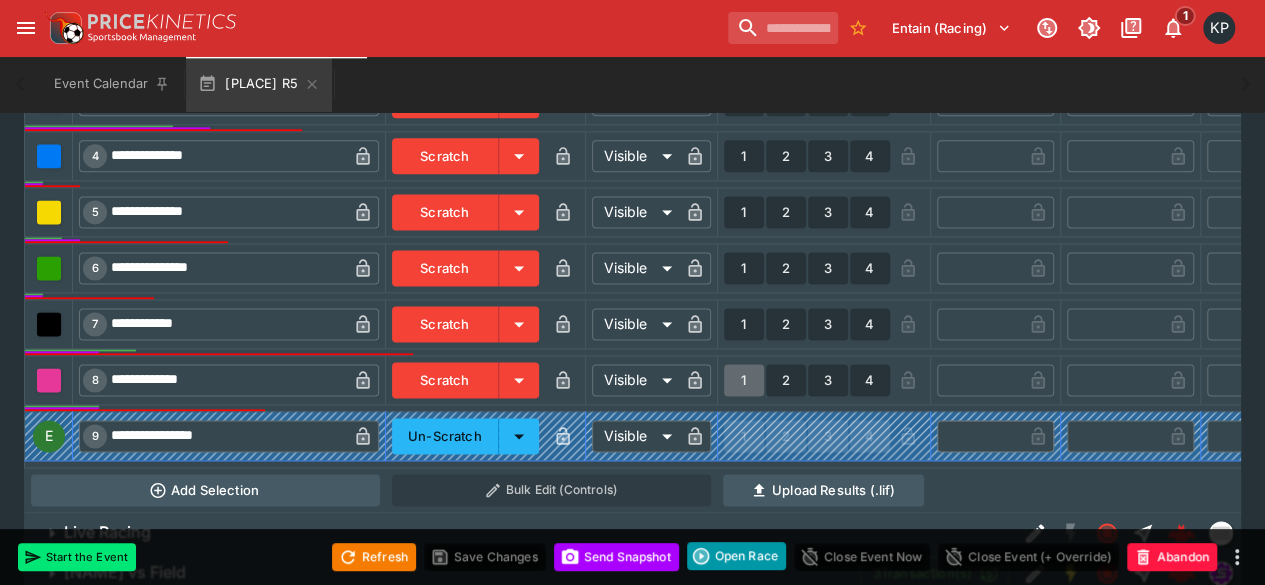 click on "1" at bounding box center [744, 380] 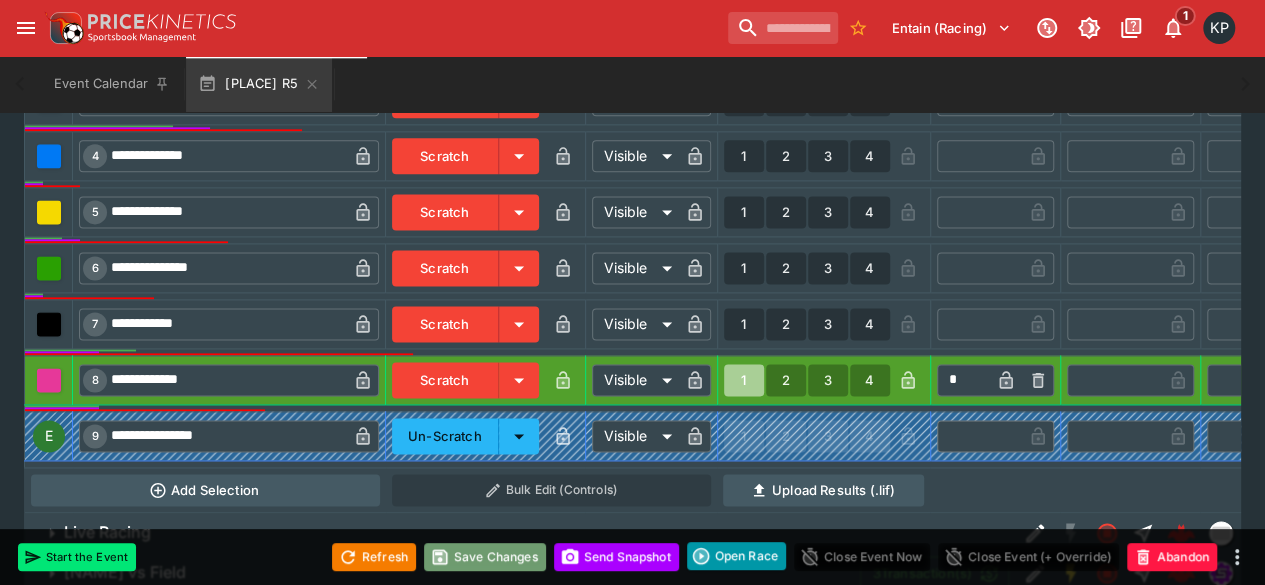 click on "Save Changes" at bounding box center [485, 557] 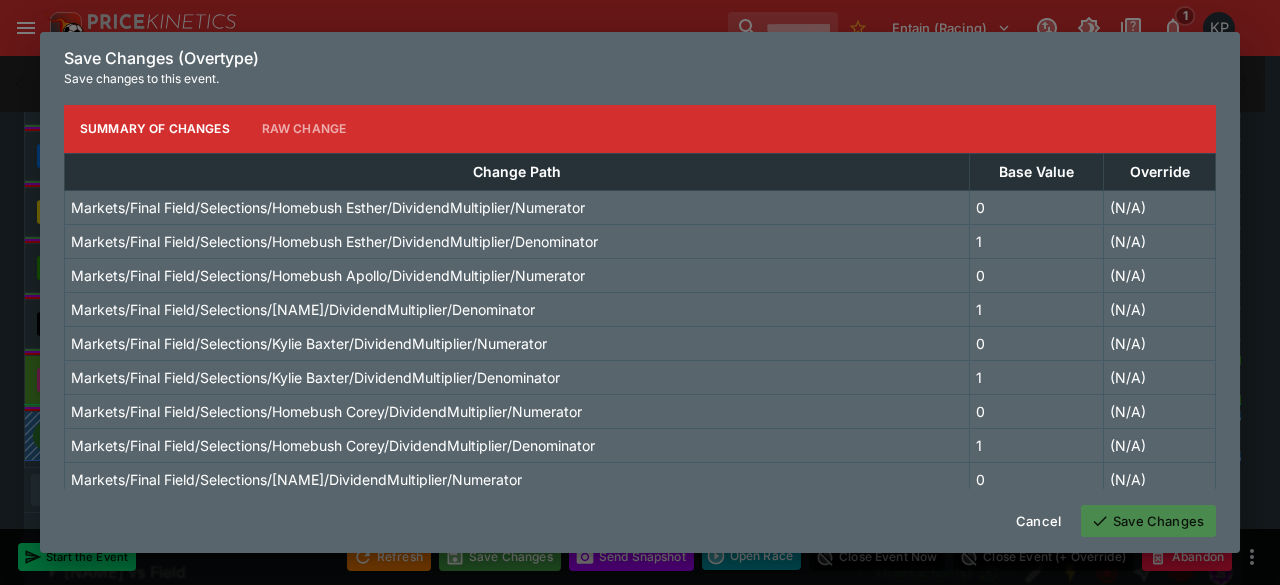 click on "Save Changes" at bounding box center [1148, 521] 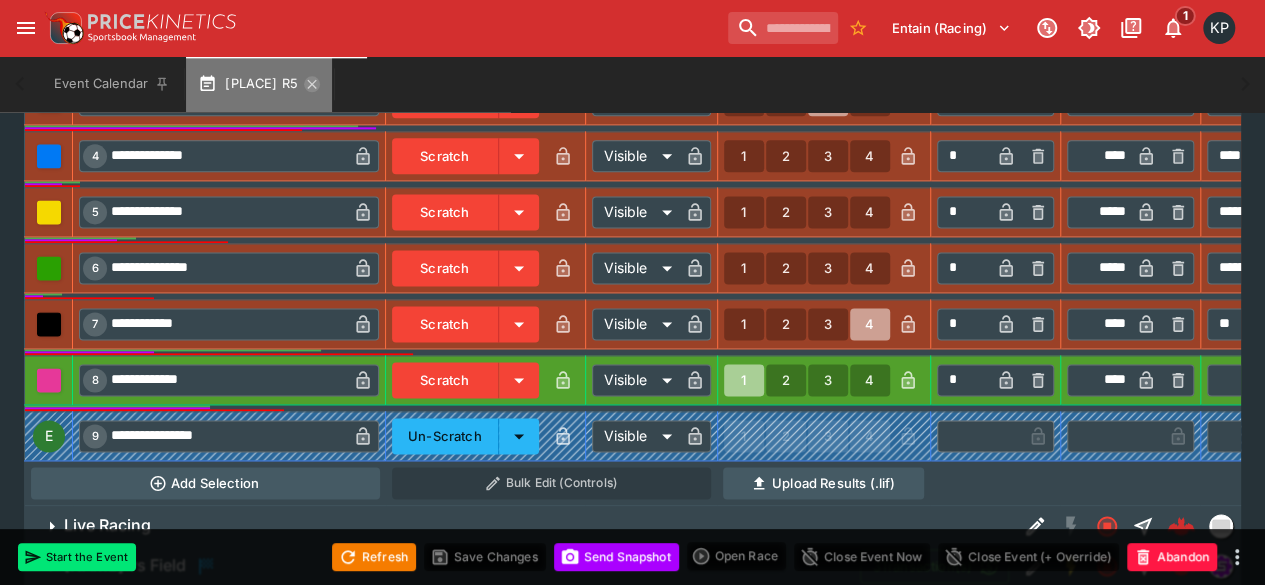click 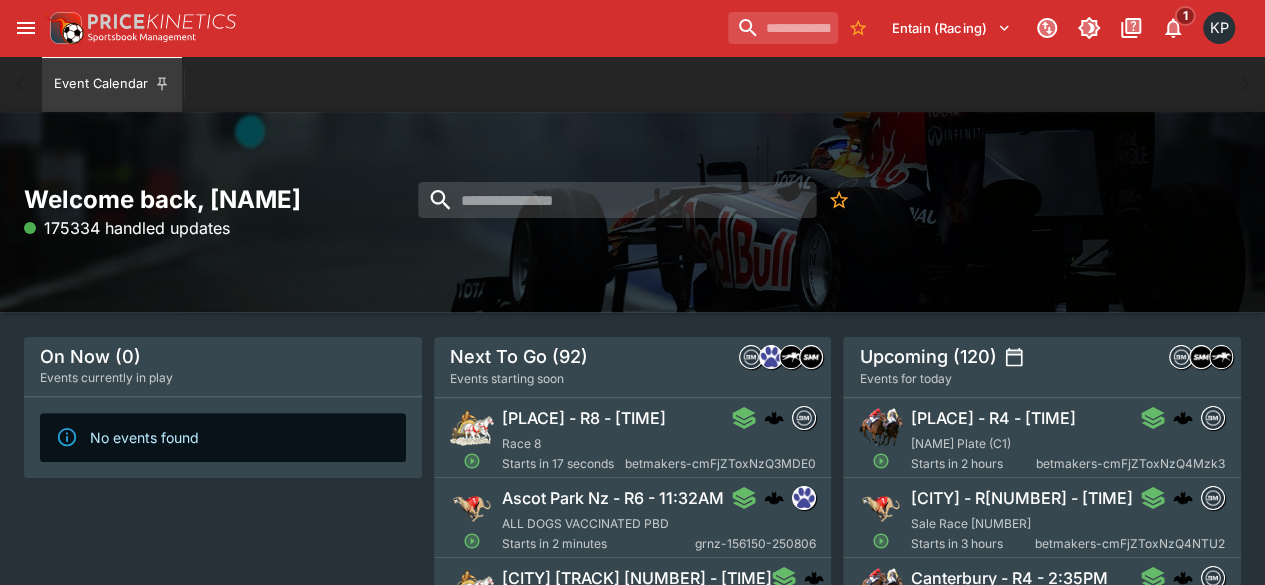 scroll, scrollTop: 177, scrollLeft: 0, axis: vertical 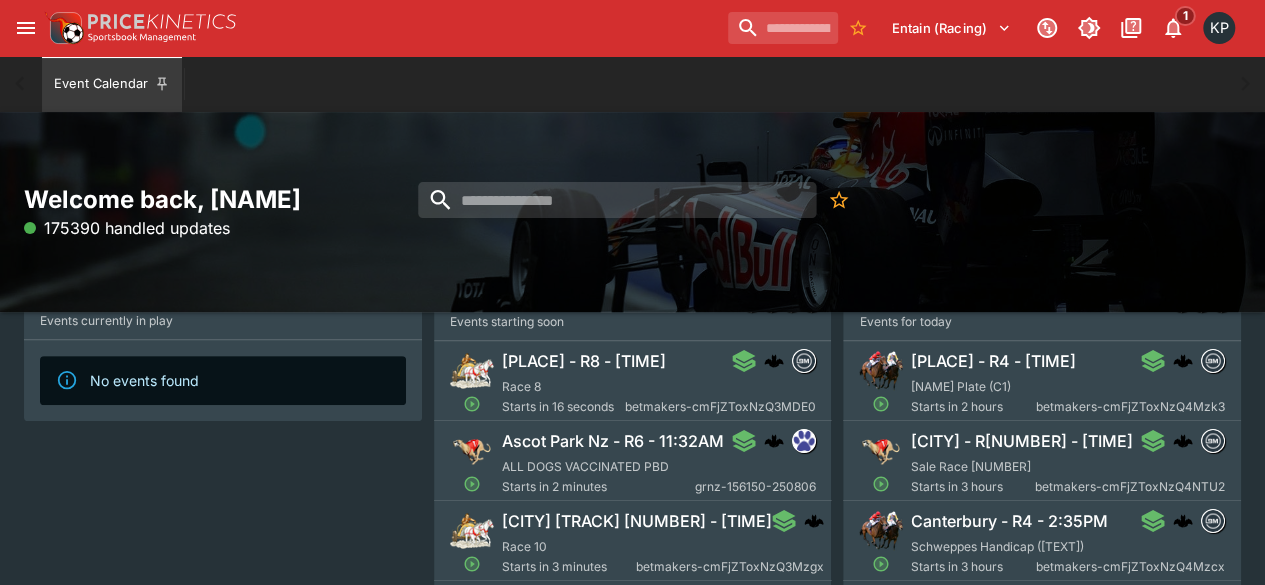click on "[PLACE] - R6 - [TIME] [INFO] [TIME] [ID]" at bounding box center [659, 463] 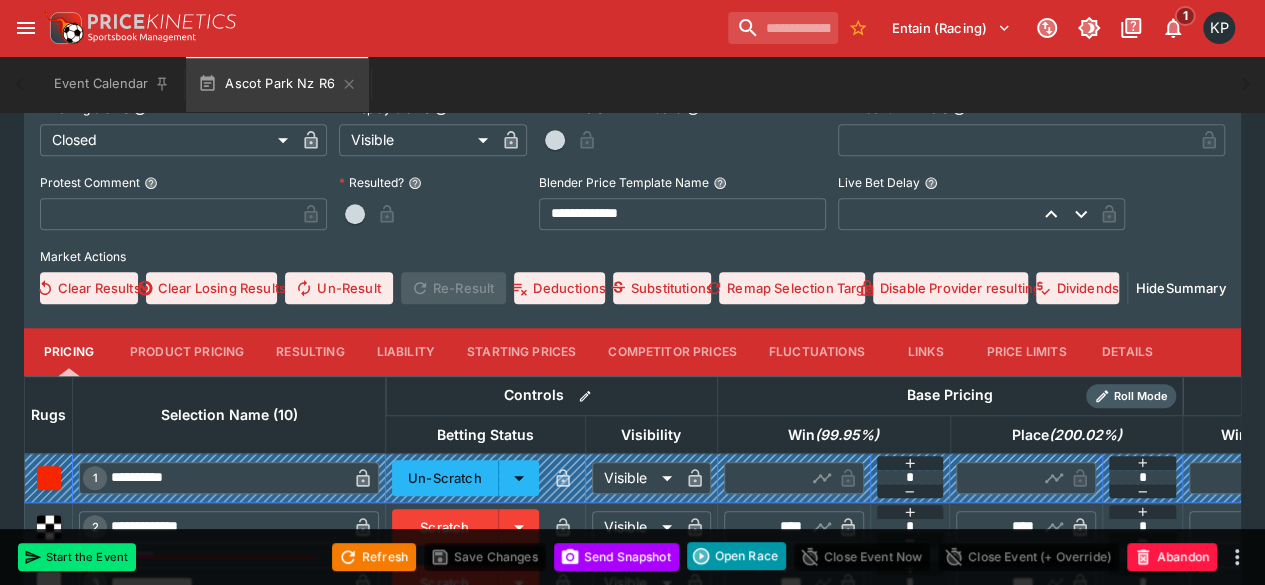 scroll, scrollTop: 733, scrollLeft: 0, axis: vertical 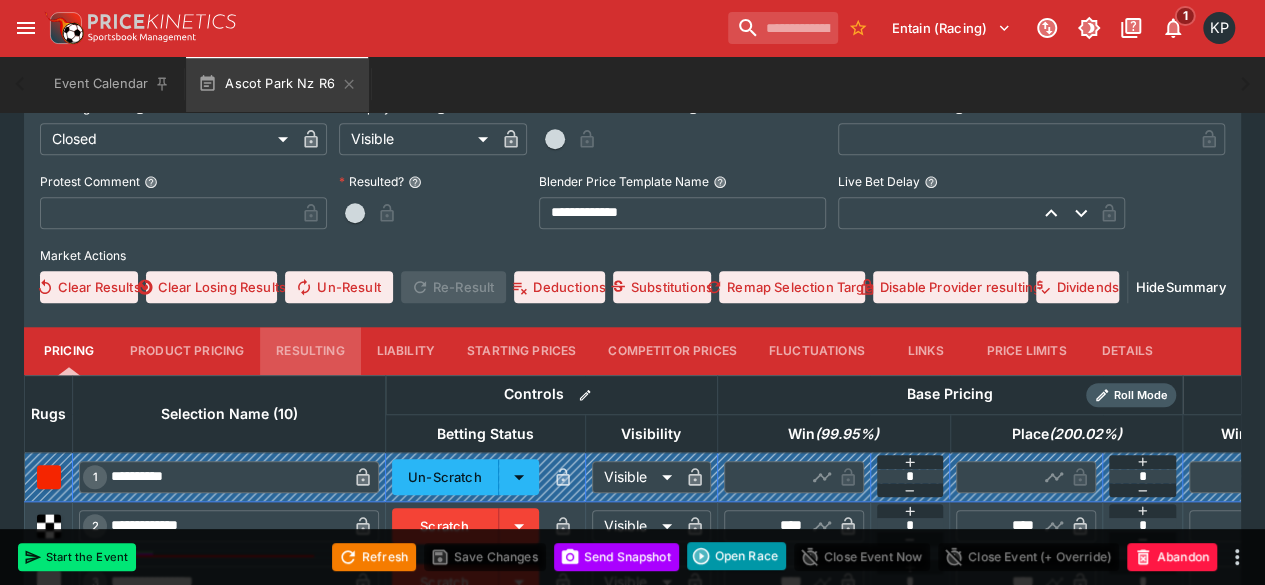click on "Resulting" at bounding box center (310, 351) 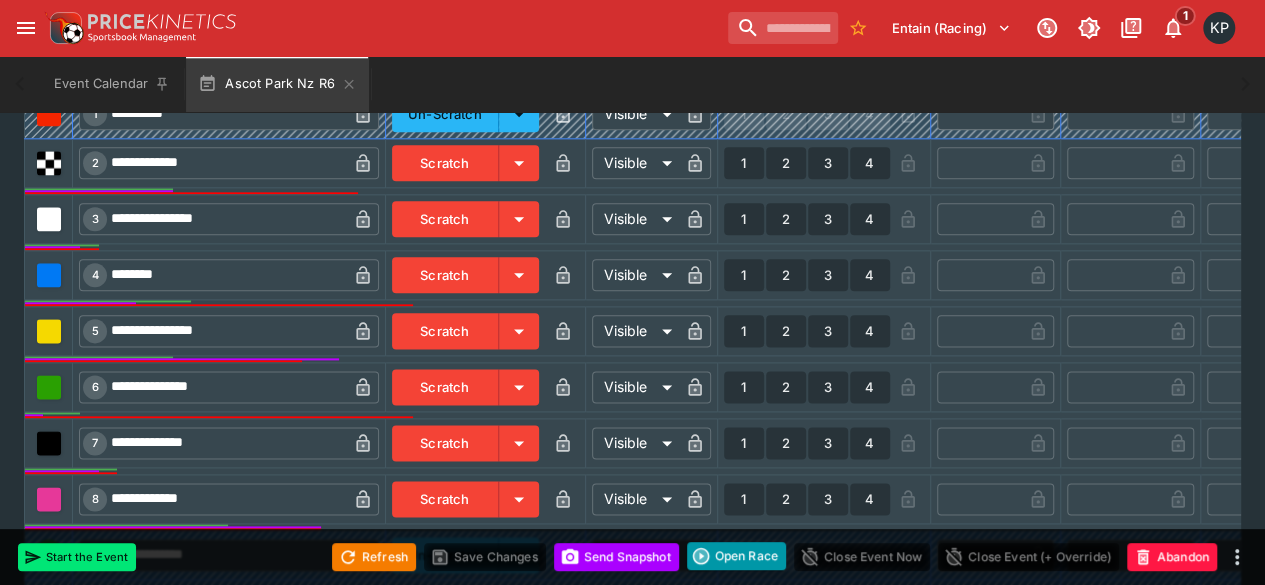 scroll, scrollTop: 1104, scrollLeft: 0, axis: vertical 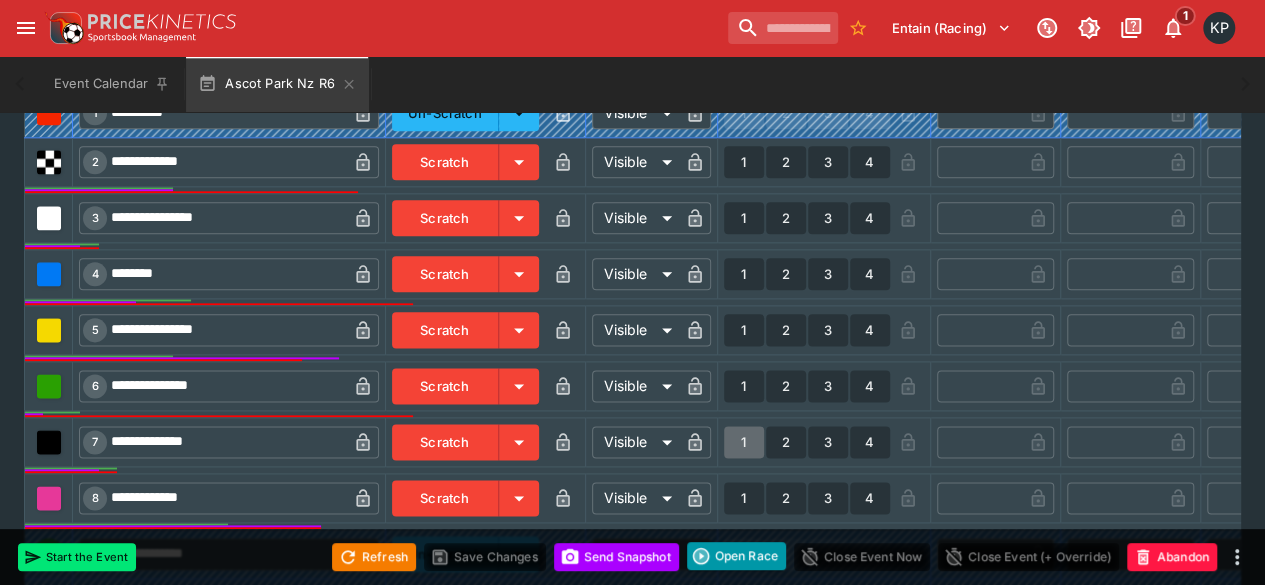 click on "1" at bounding box center (744, 442) 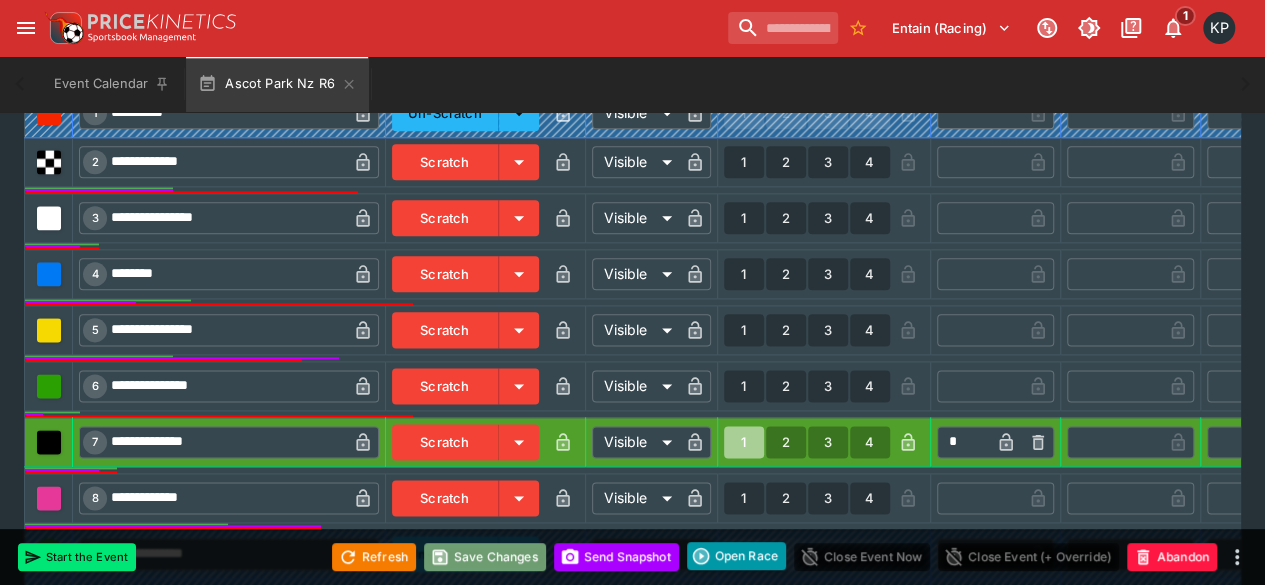 click on "Save Changes" at bounding box center (485, 557) 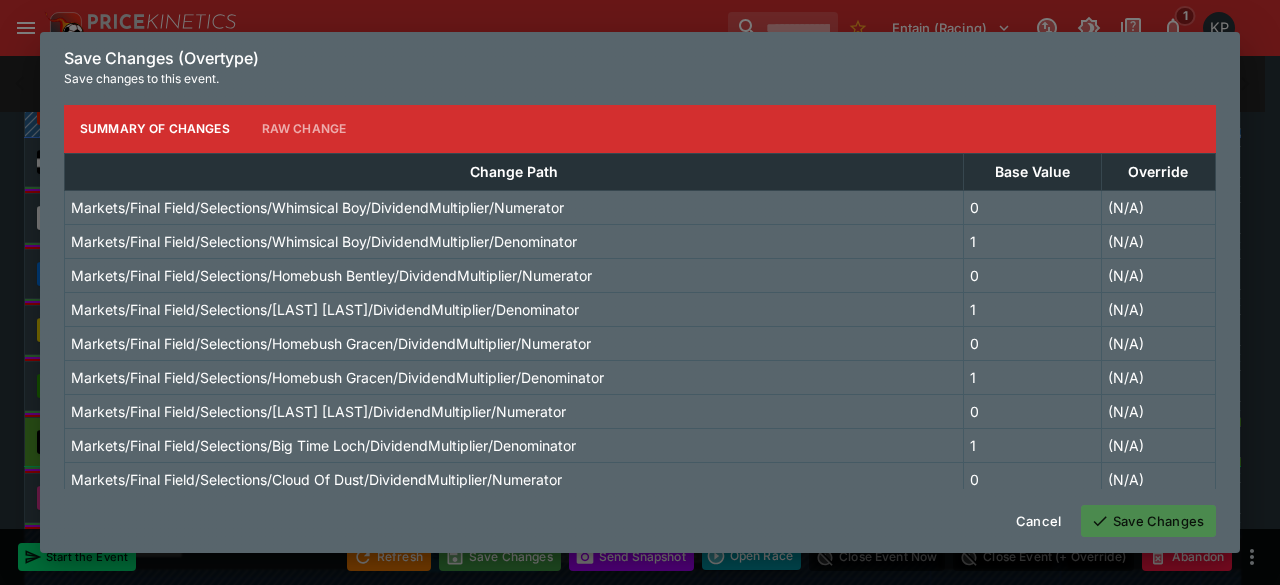 click on "Save Changes" at bounding box center [1148, 521] 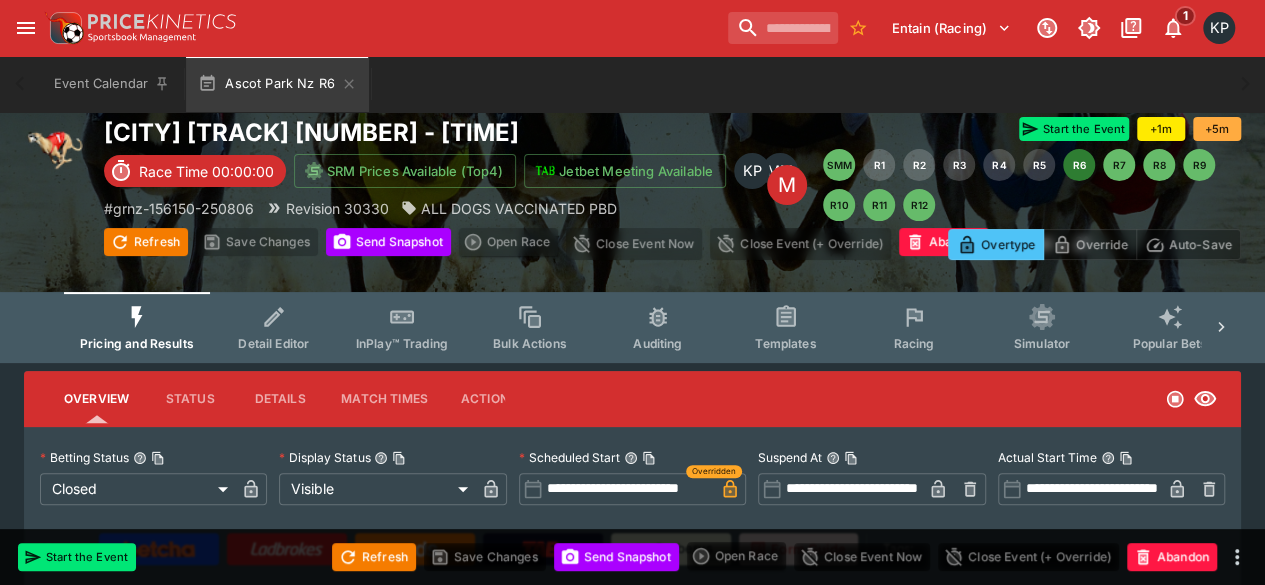 scroll, scrollTop: 0, scrollLeft: 0, axis: both 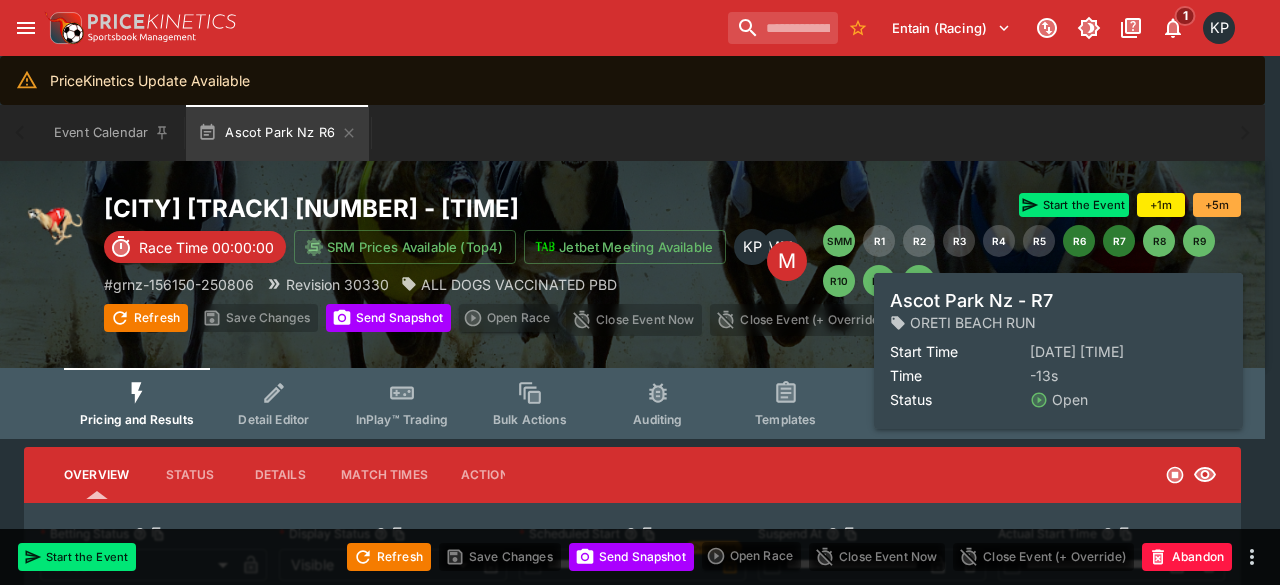 click on "R7" at bounding box center [1119, 241] 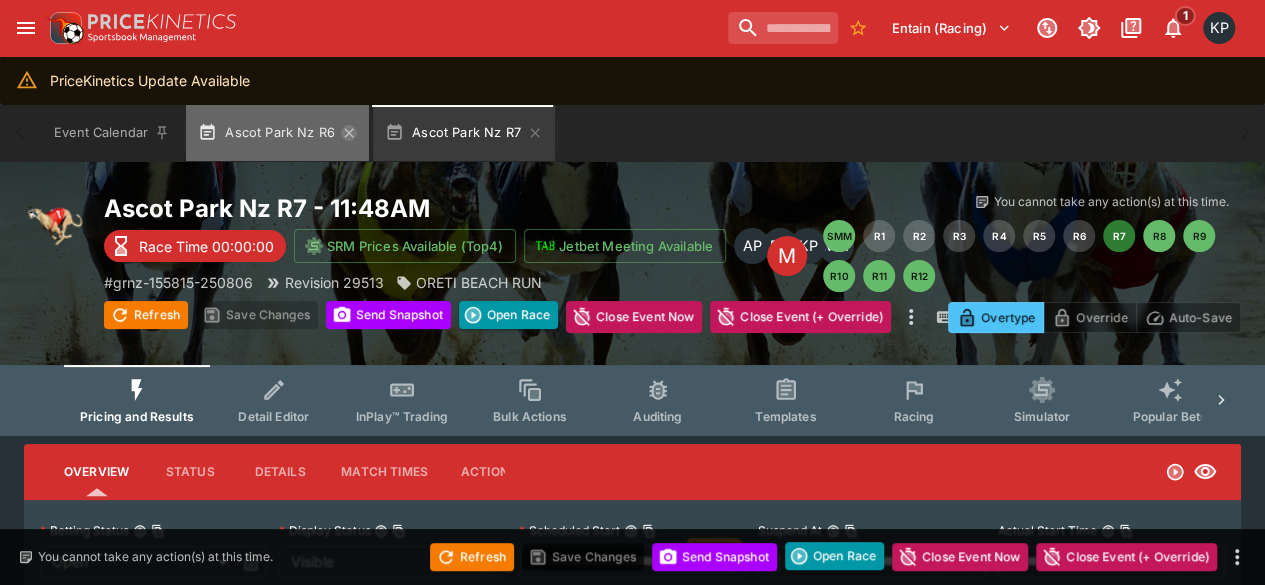 click 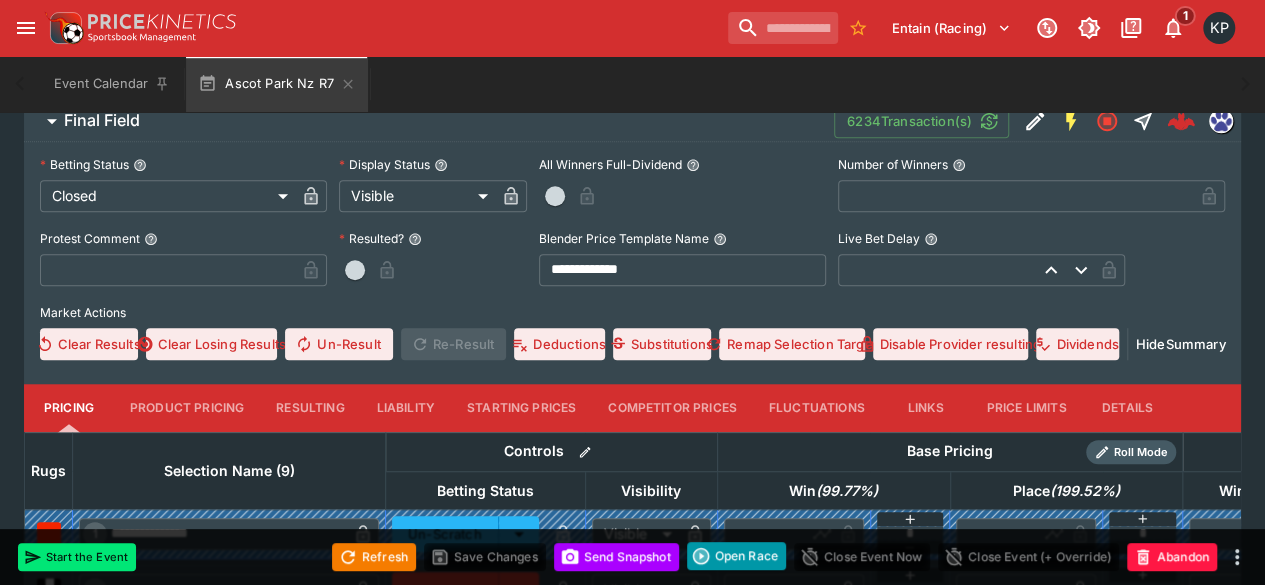 scroll, scrollTop: 677, scrollLeft: 0, axis: vertical 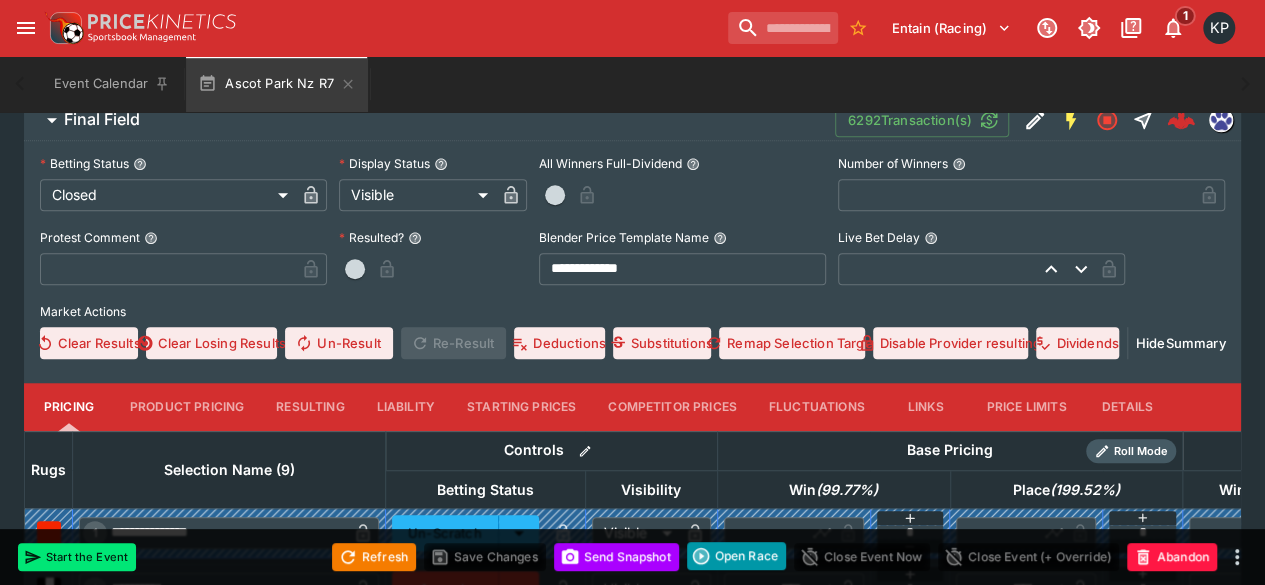 click on "Resulting" at bounding box center (310, 407) 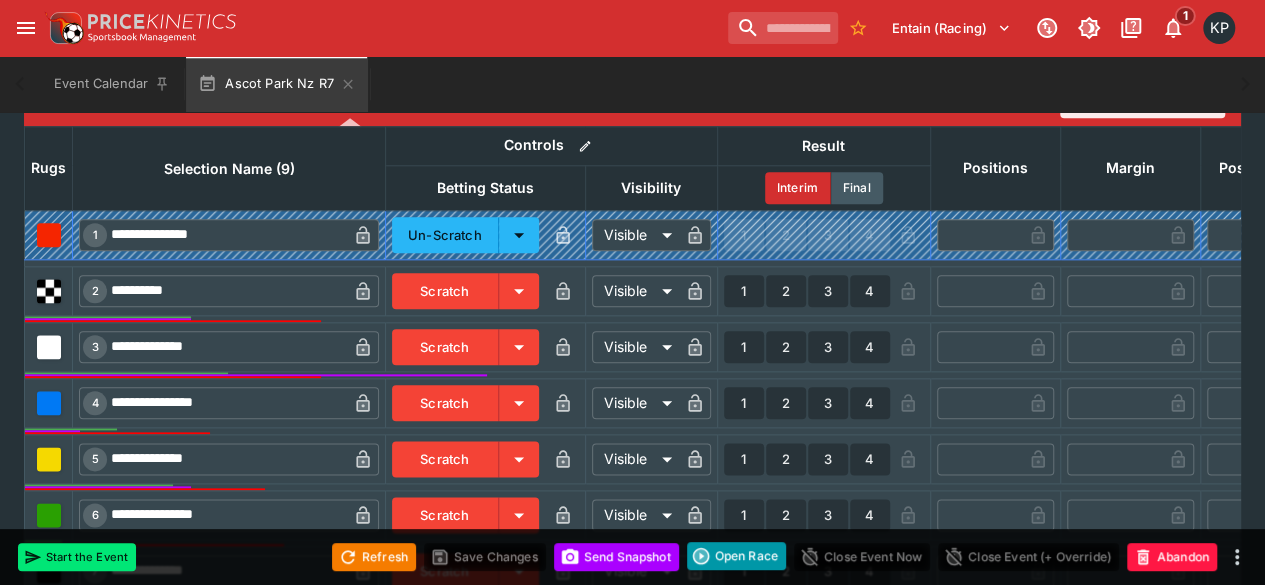 scroll, scrollTop: 1074, scrollLeft: 0, axis: vertical 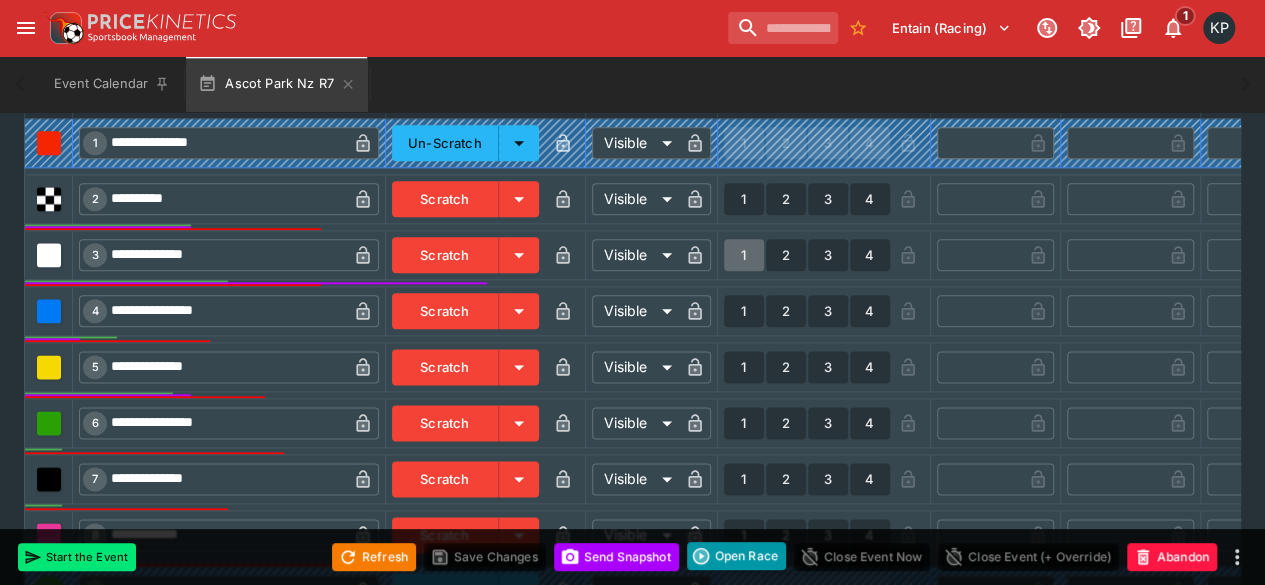 click on "1" at bounding box center (744, 255) 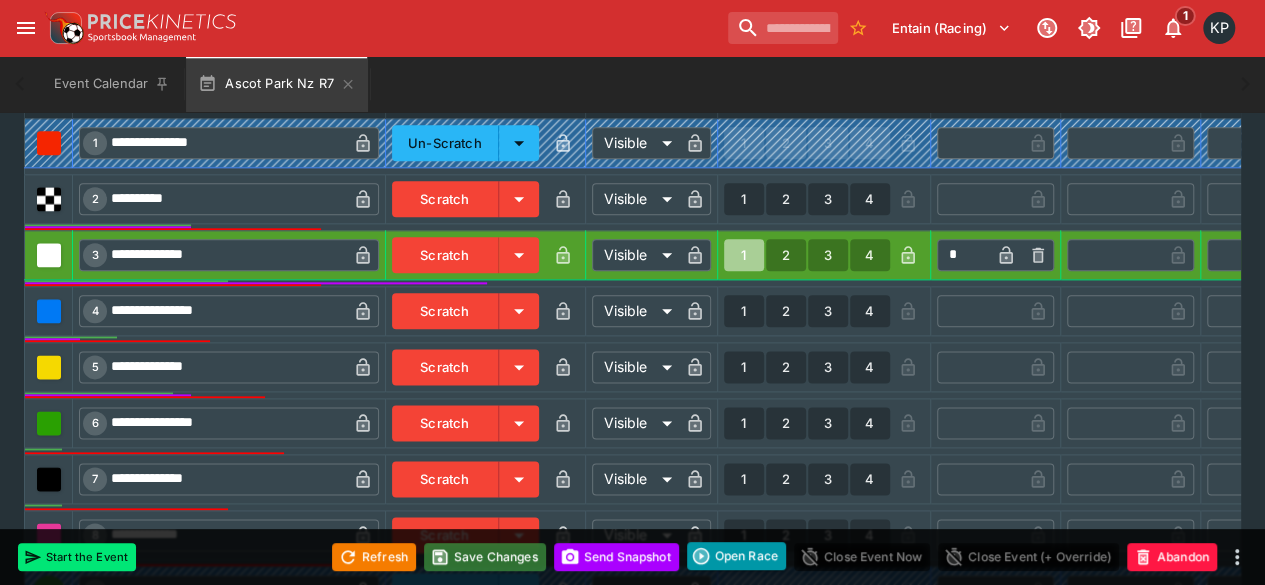click on "Save Changes" at bounding box center (485, 557) 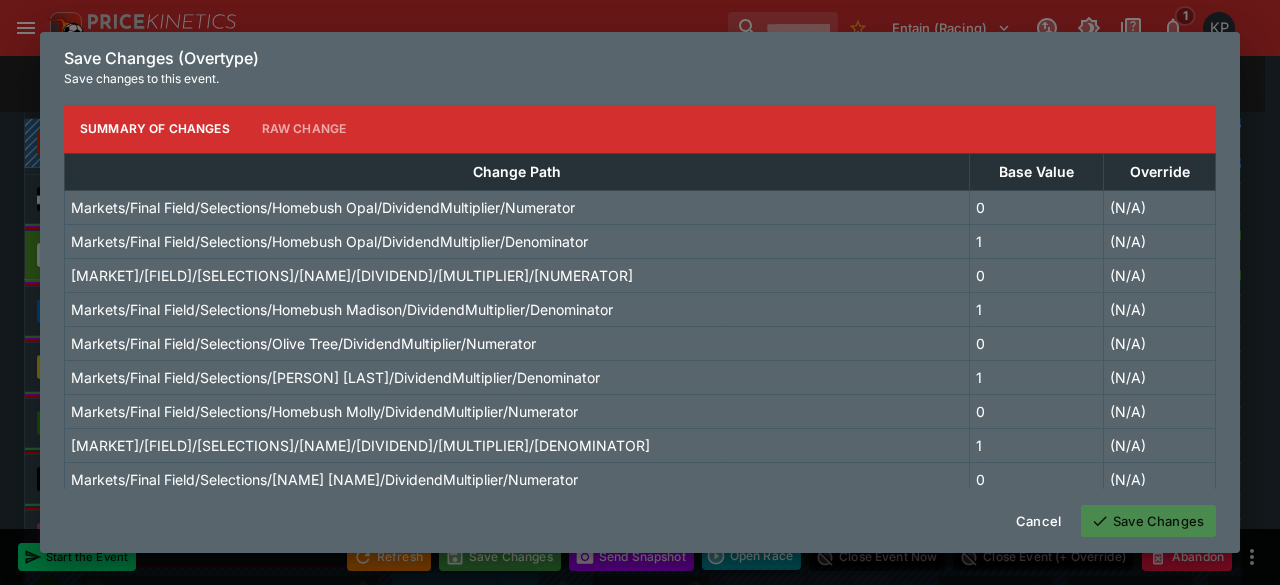 click on "Save Changes" at bounding box center [1148, 521] 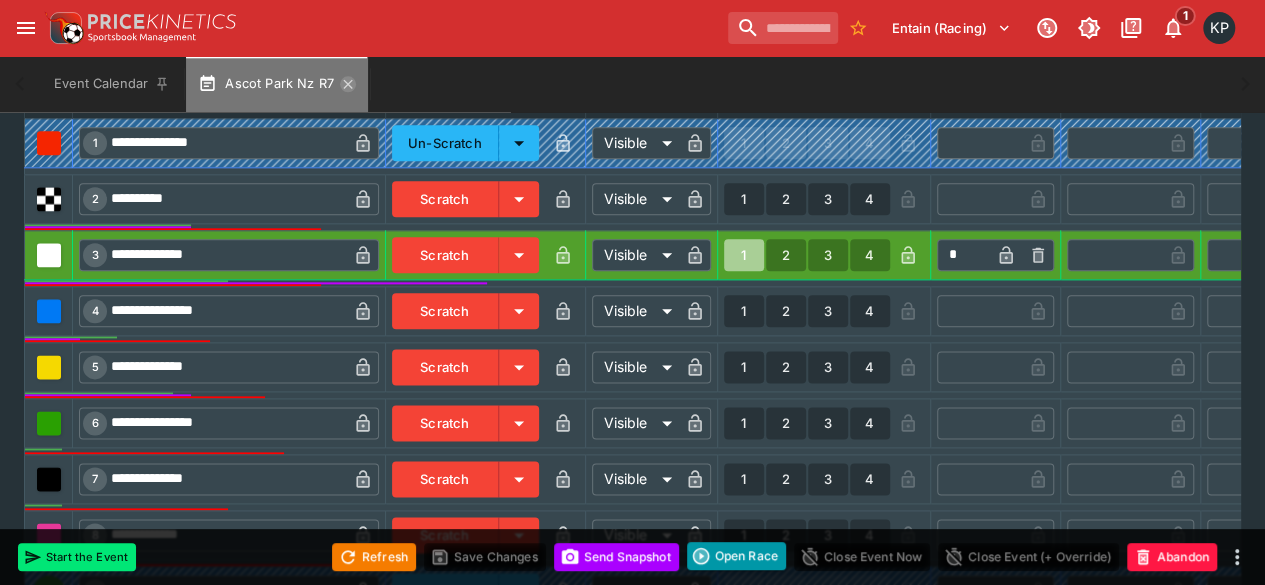 click 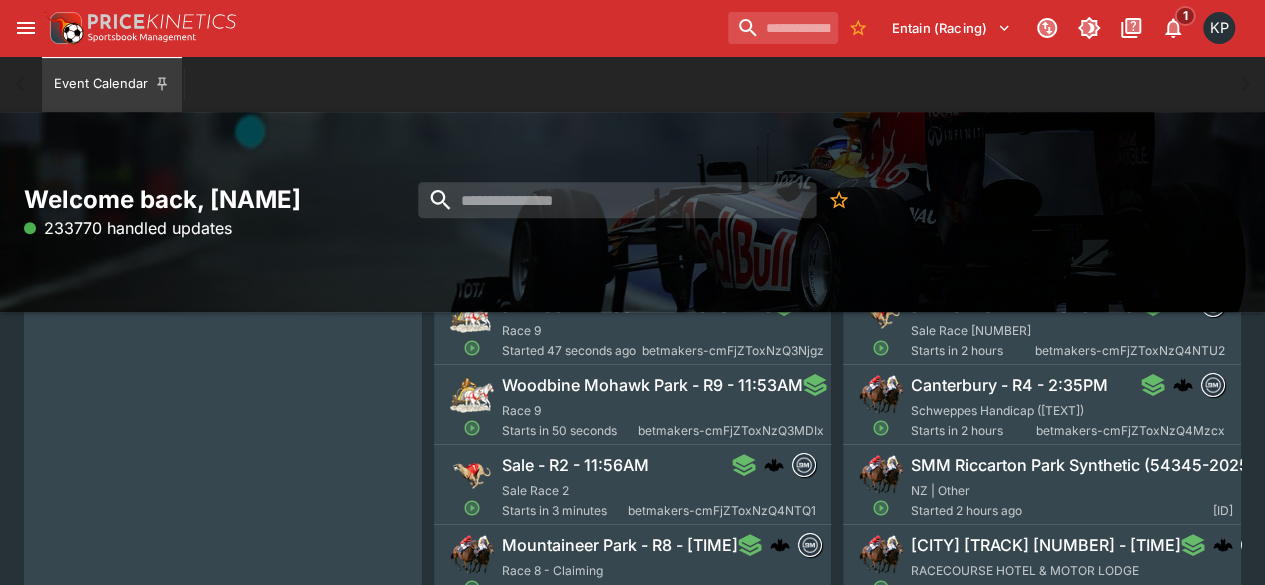 scroll, scrollTop: 316, scrollLeft: 0, axis: vertical 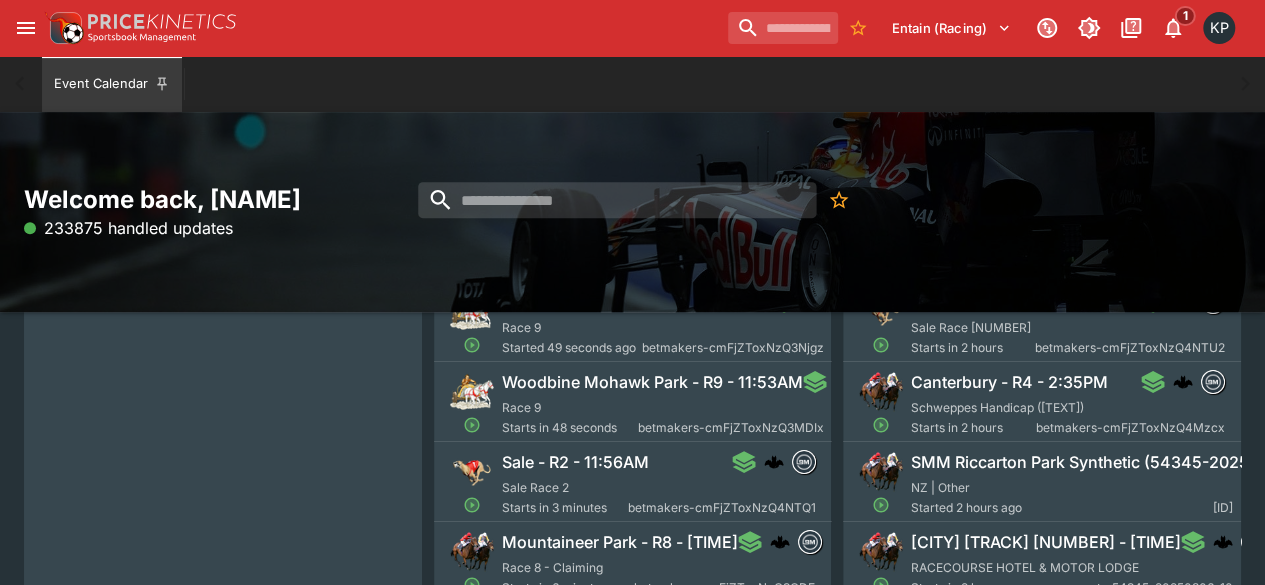 click on "Sale Race 2" at bounding box center (535, 487) 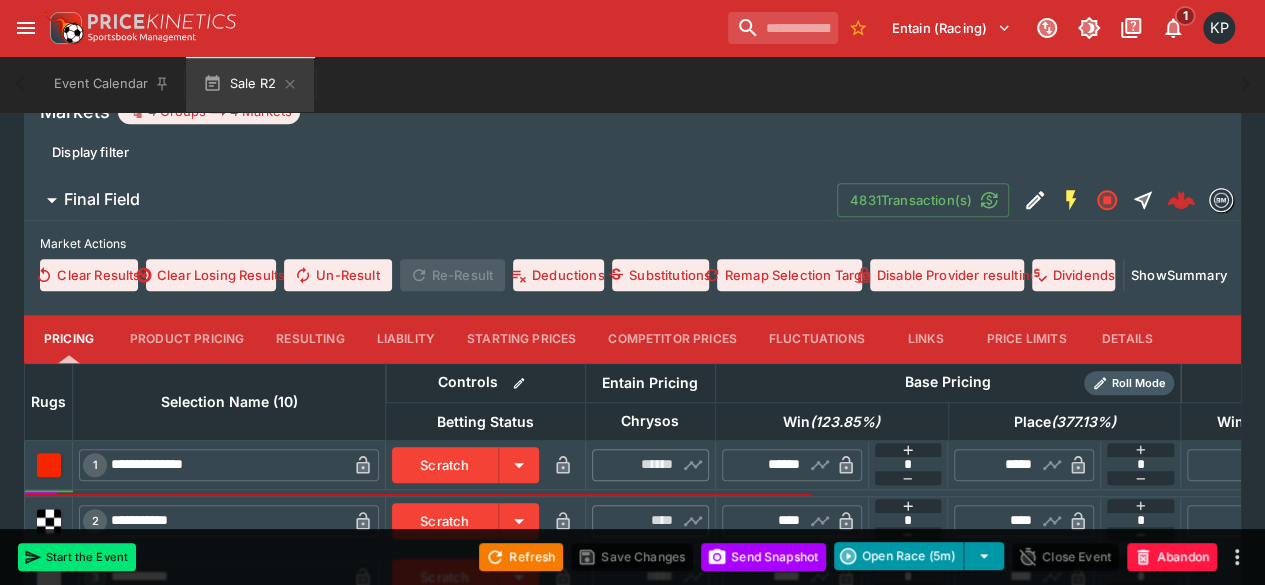 scroll, scrollTop: 596, scrollLeft: 0, axis: vertical 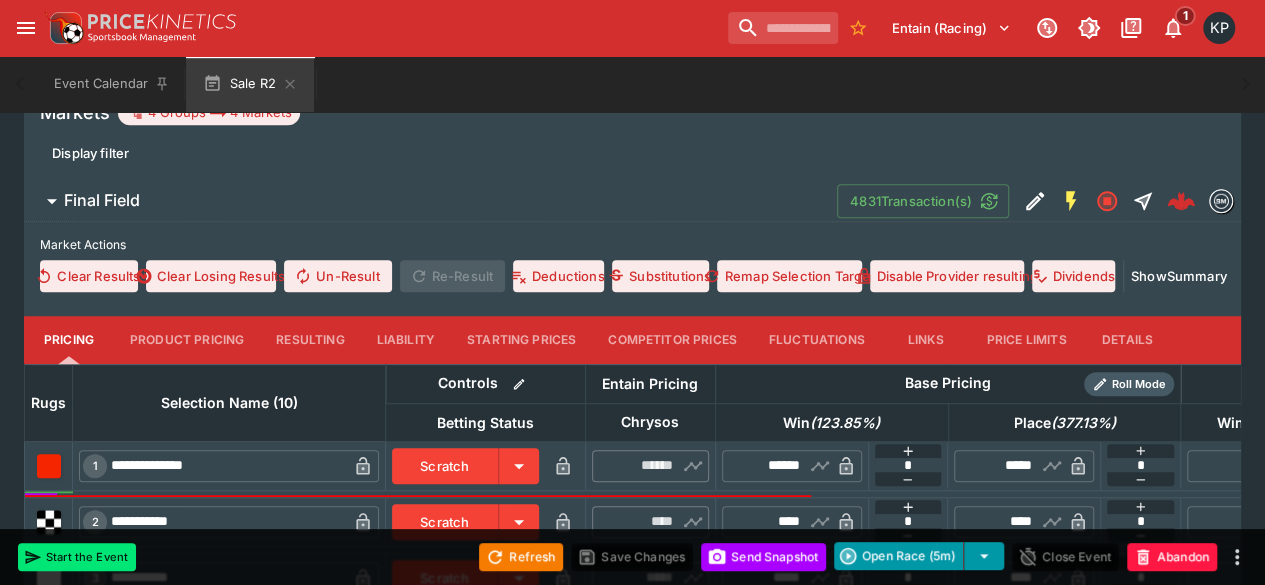 click on "Resulting" at bounding box center [310, 340] 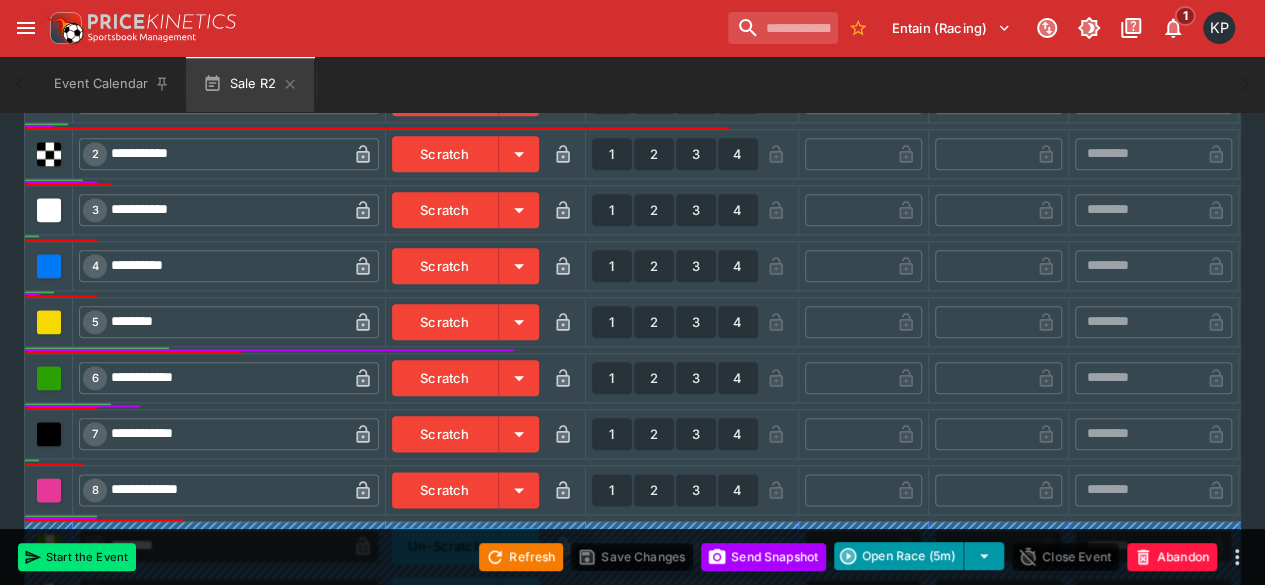 scroll, scrollTop: 976, scrollLeft: 0, axis: vertical 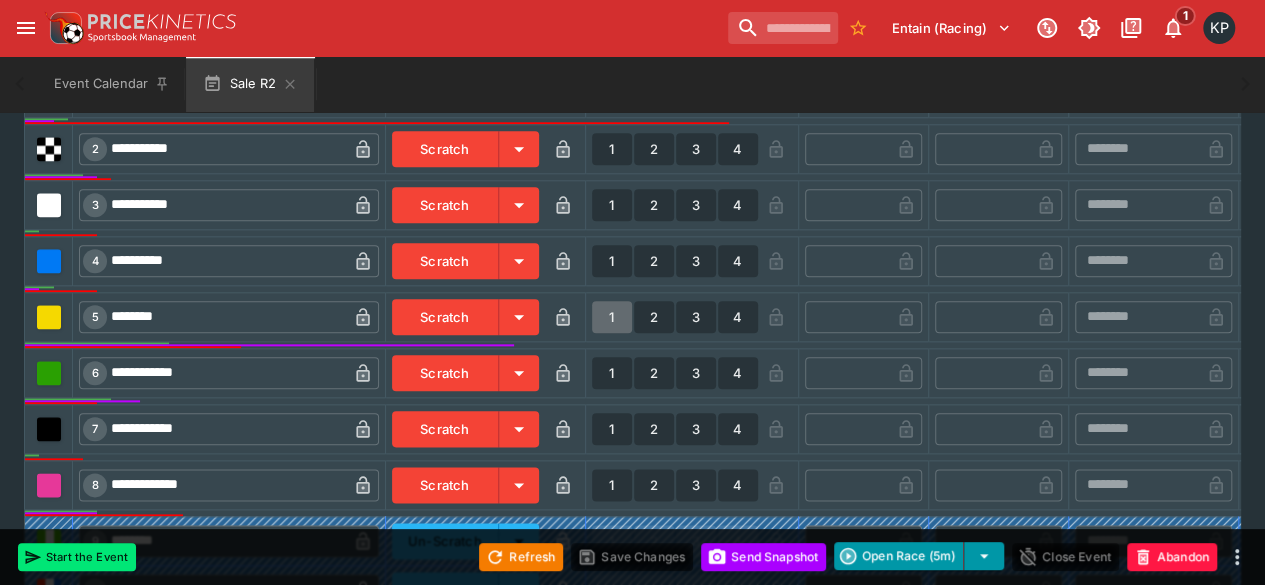 click on "1" at bounding box center [612, 317] 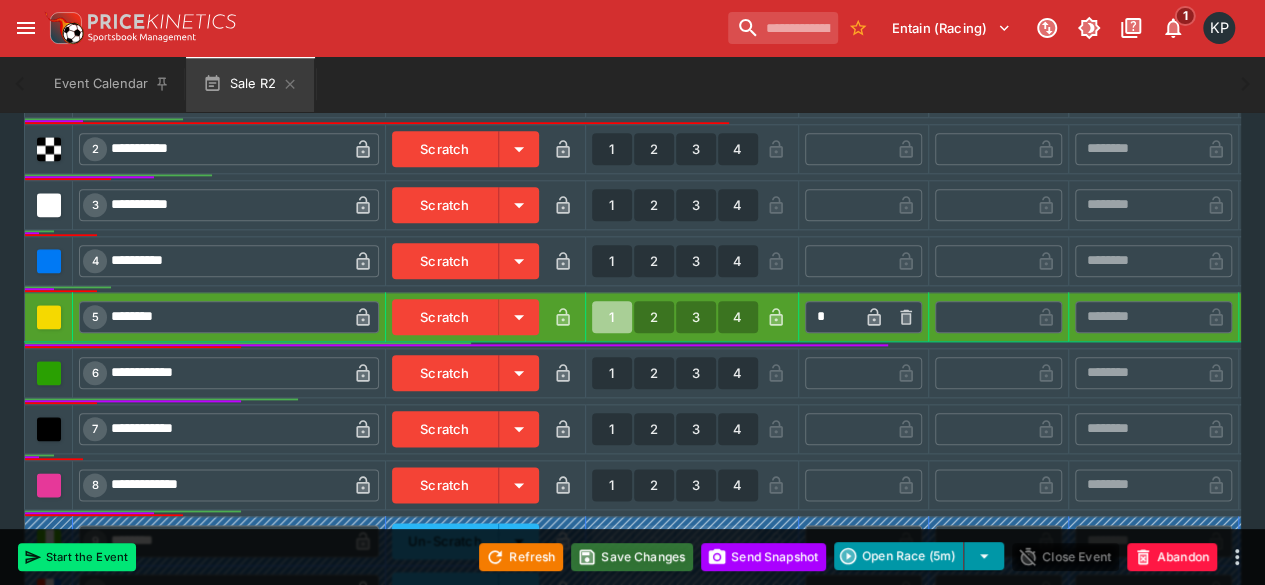 click on "Save Changes" at bounding box center (632, 557) 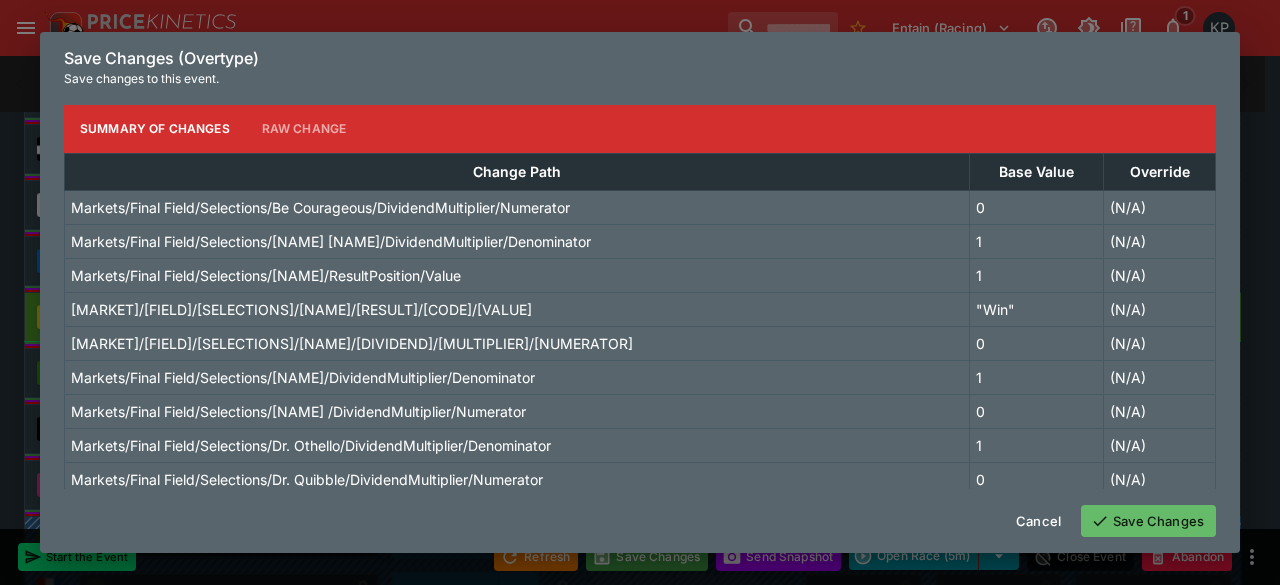 click 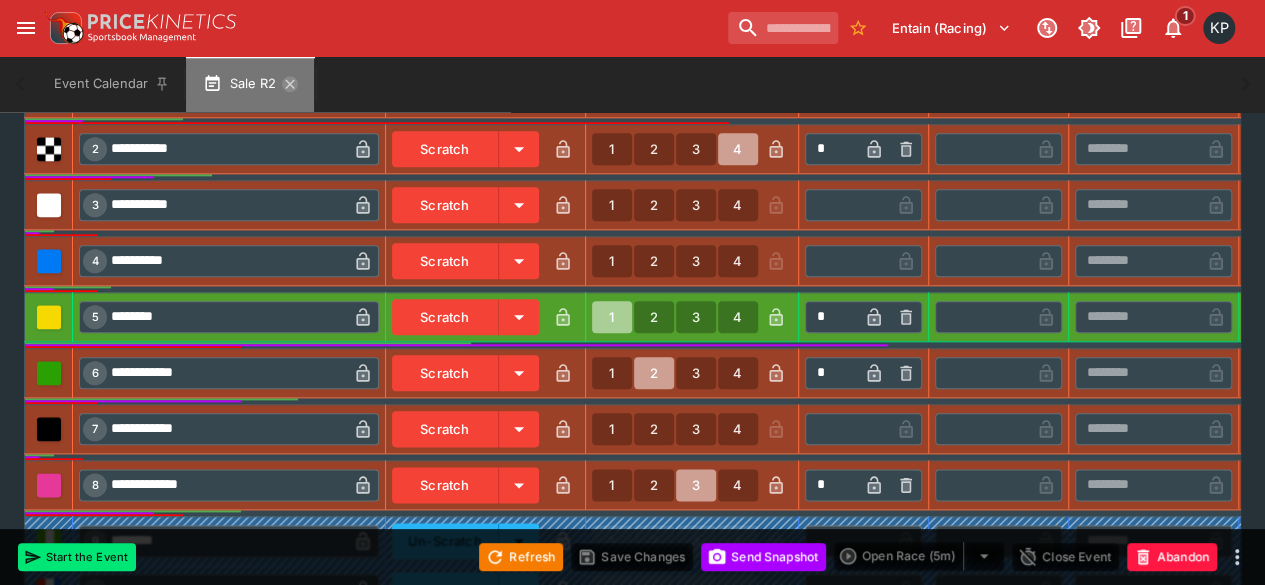 click 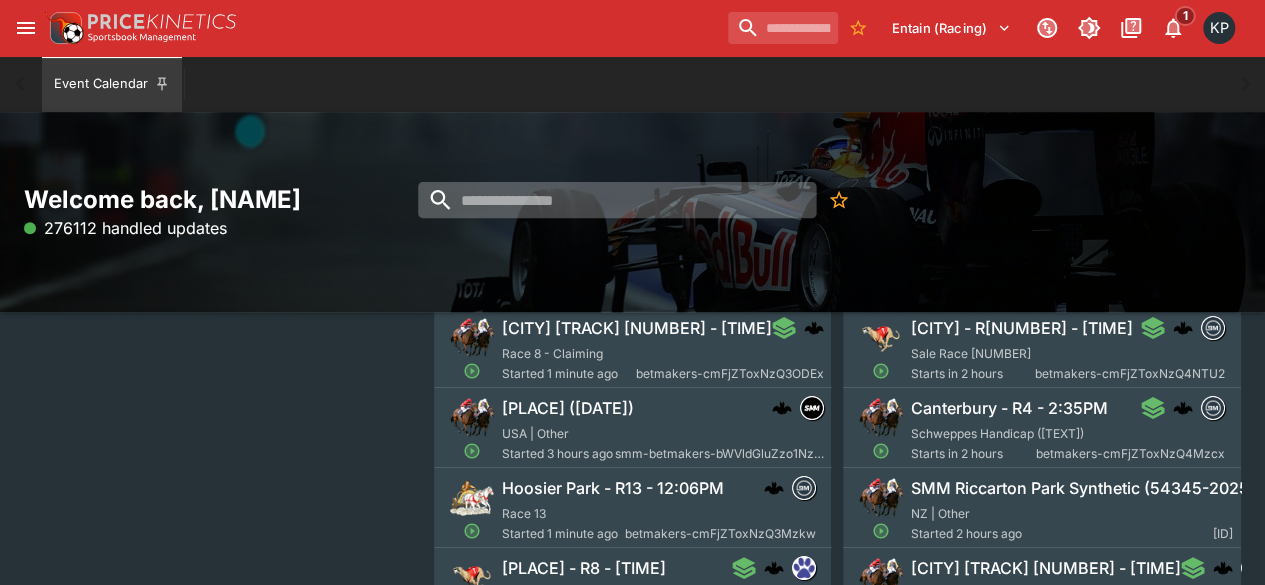 scroll, scrollTop: 291, scrollLeft: 0, axis: vertical 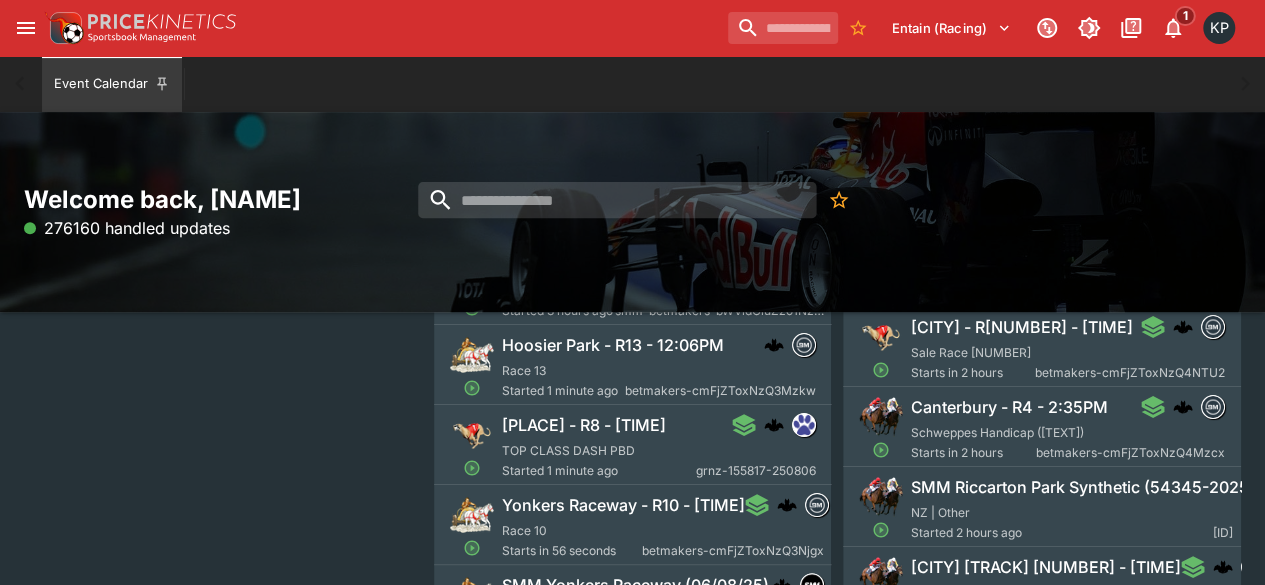 click on "[CITY] Park Nz - R8 - [TIME] [NAME] PBD Started [TIME] ago grnz-[NUMBER]-[NUMBER]" at bounding box center [659, 447] 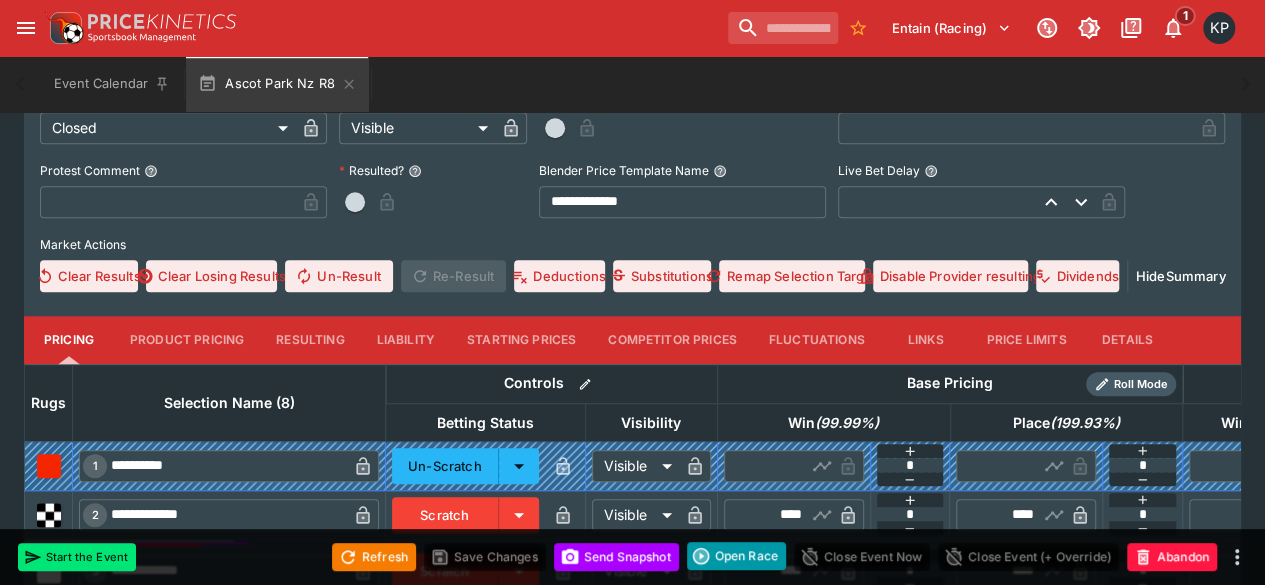 scroll, scrollTop: 745, scrollLeft: 0, axis: vertical 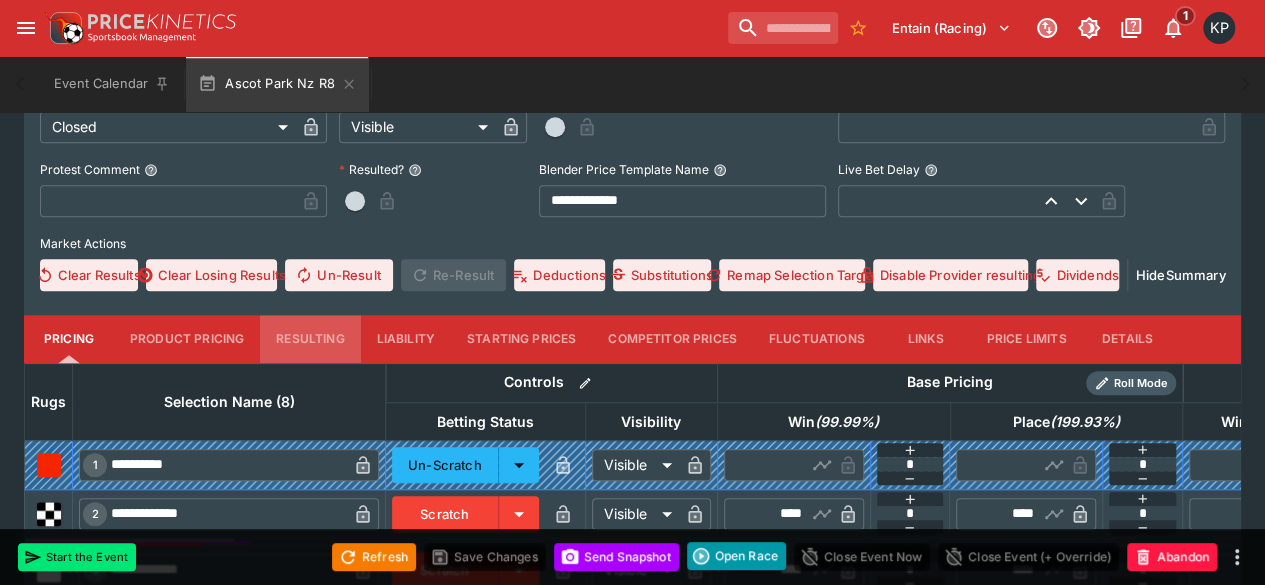click on "Resulting" at bounding box center [310, 339] 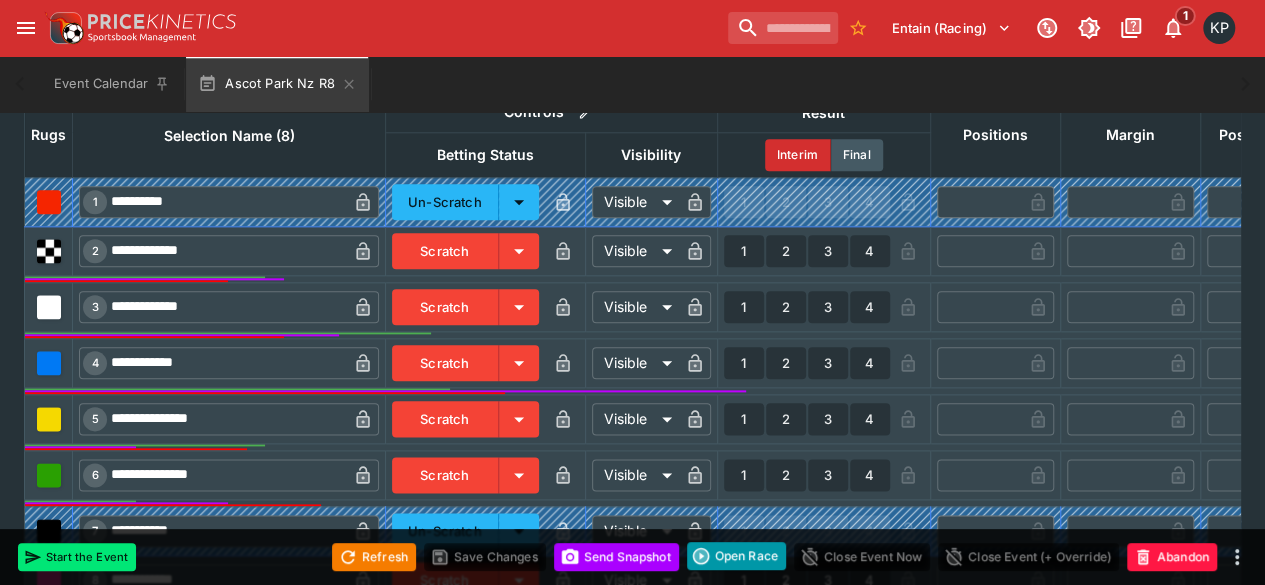 scroll, scrollTop: 1019, scrollLeft: 0, axis: vertical 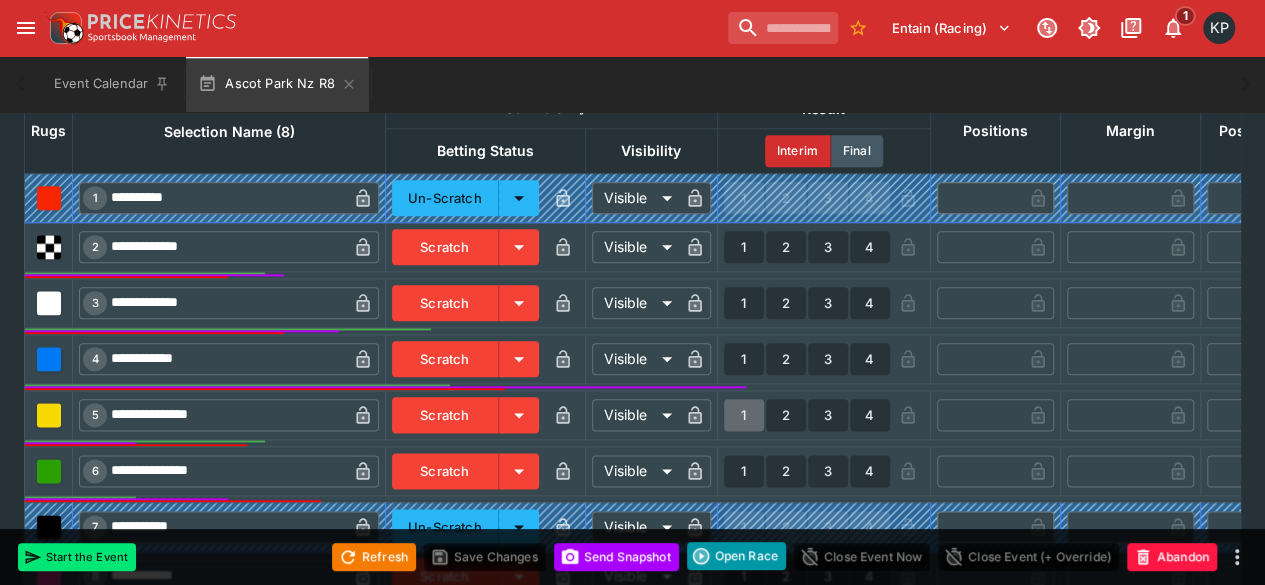 click on "1" at bounding box center (744, 415) 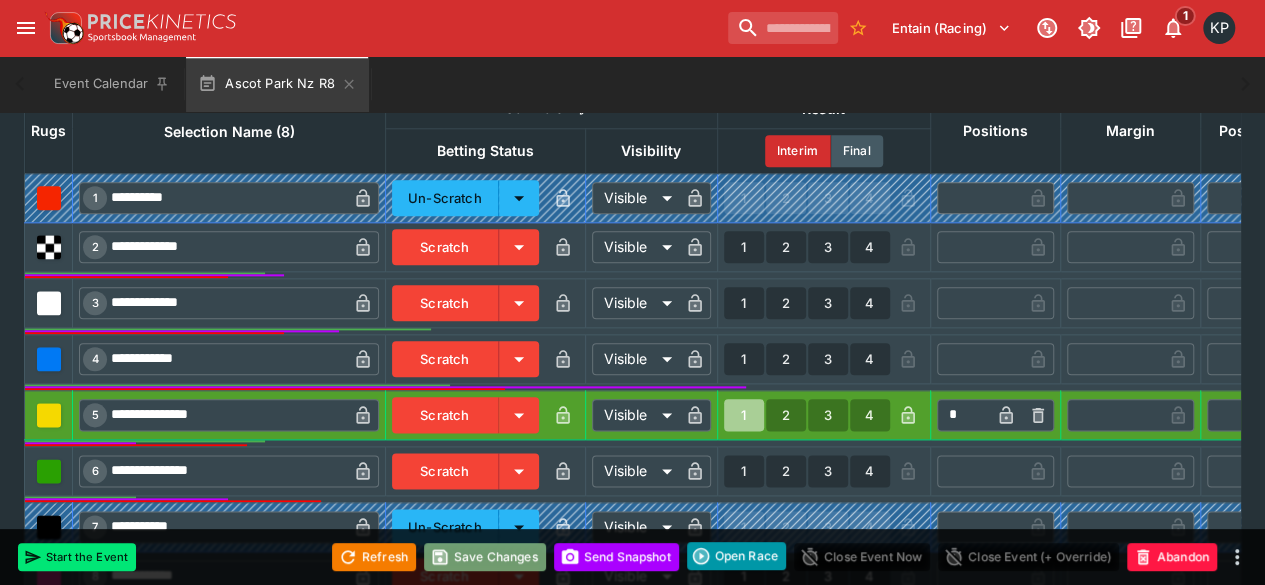 click on "Save Changes" at bounding box center [485, 557] 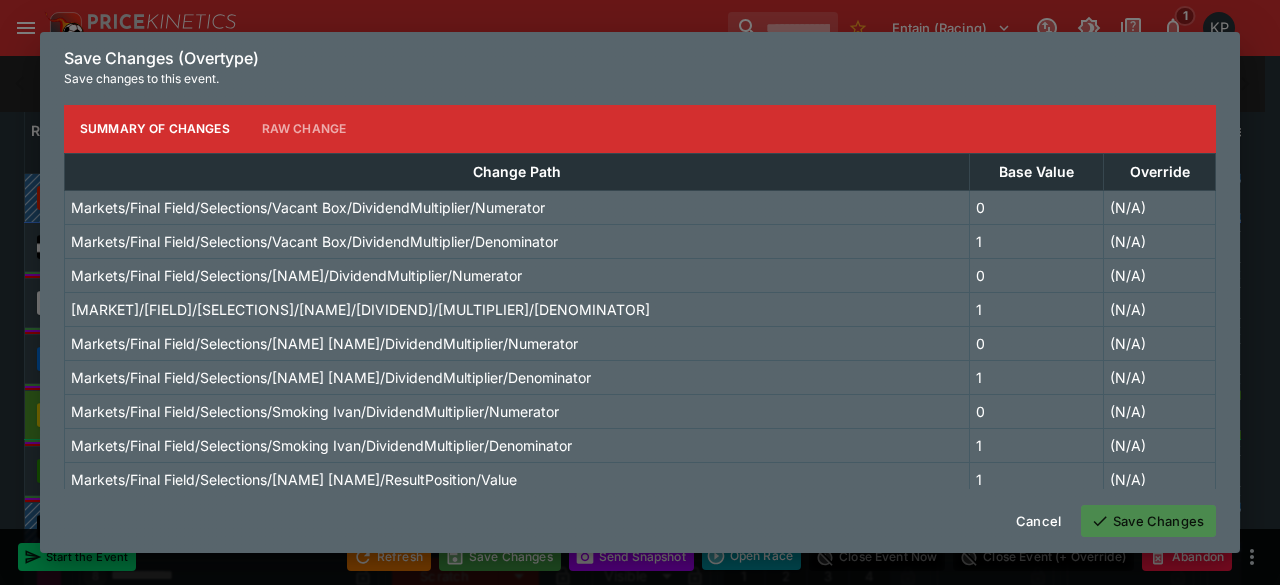 click on "Save Changes" at bounding box center (1148, 521) 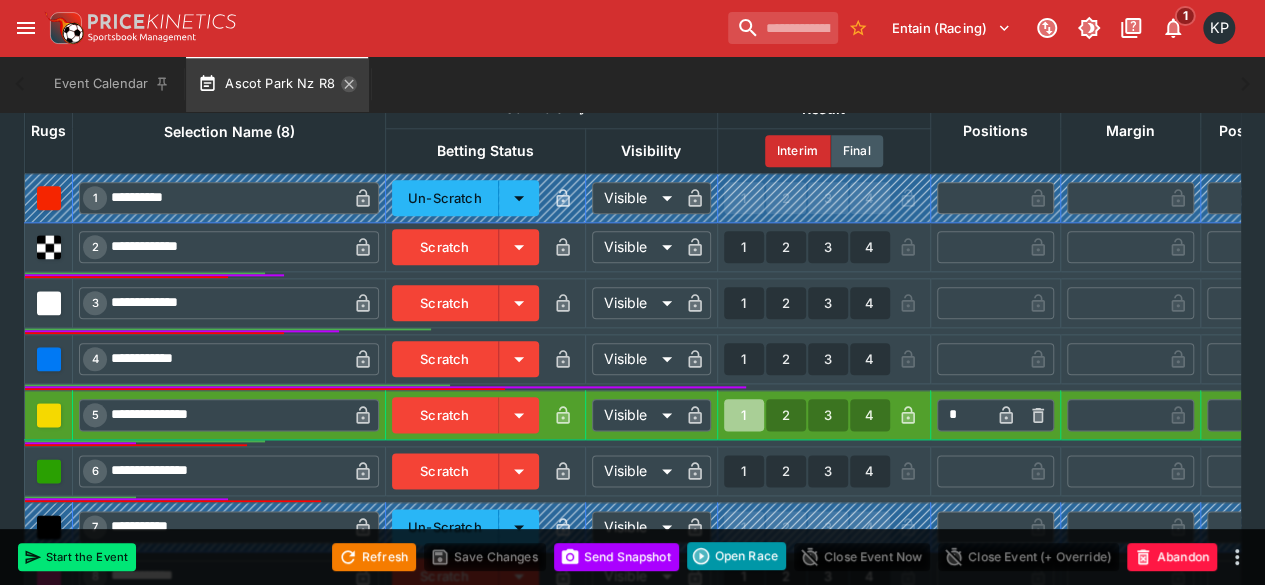 click 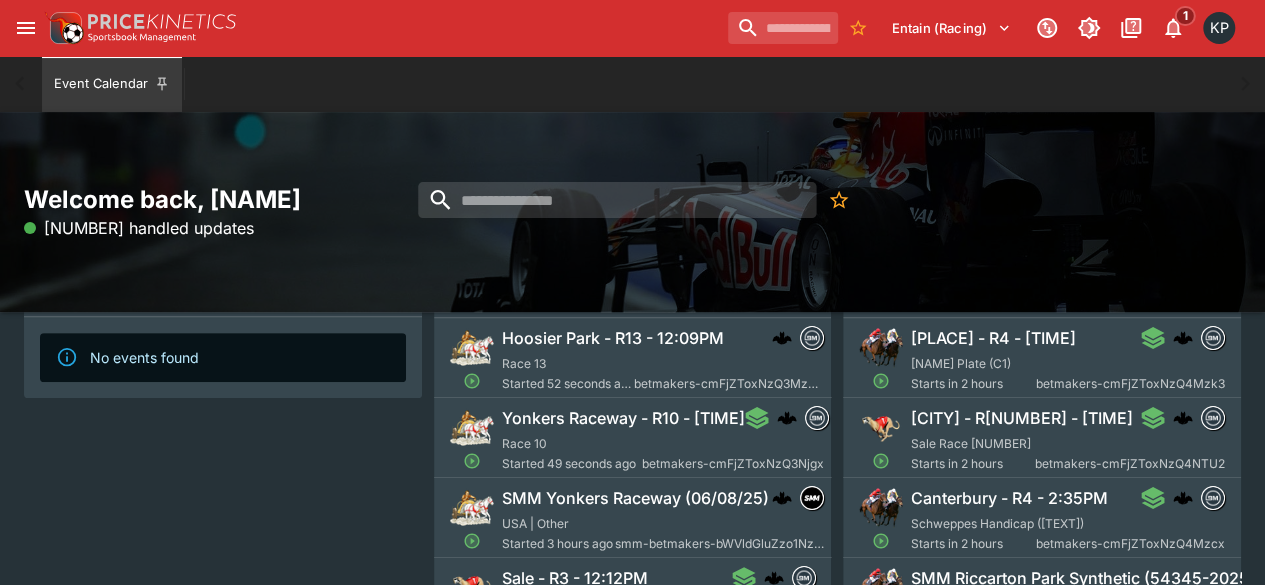 scroll, scrollTop: 202, scrollLeft: 0, axis: vertical 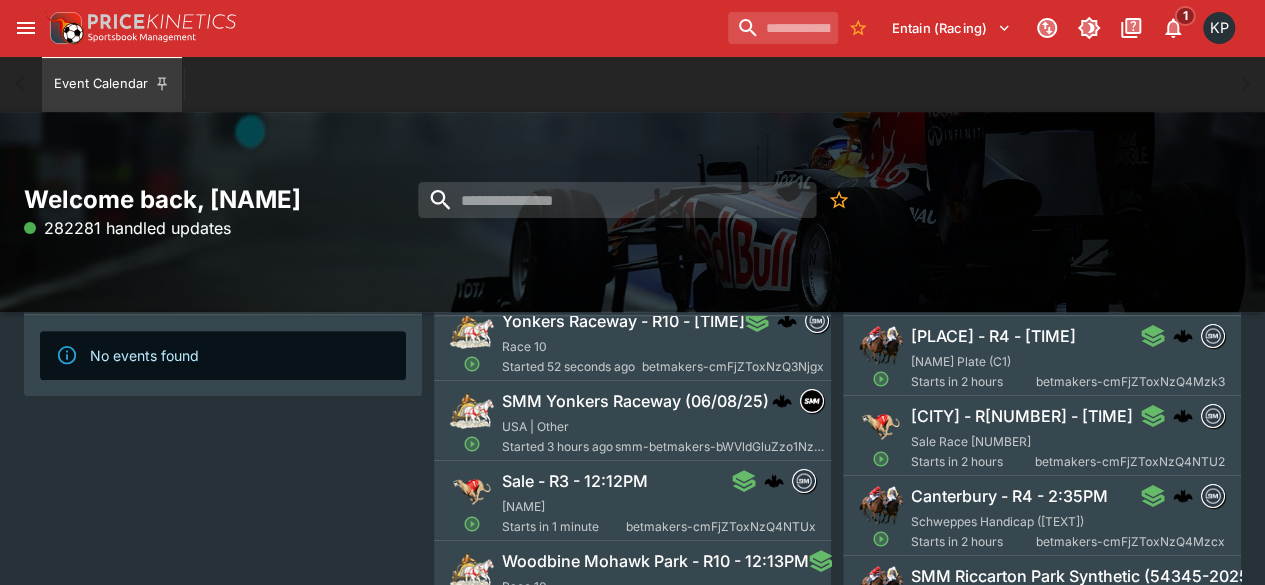click on "Sale - R3 - 12:12PM" at bounding box center [575, 481] 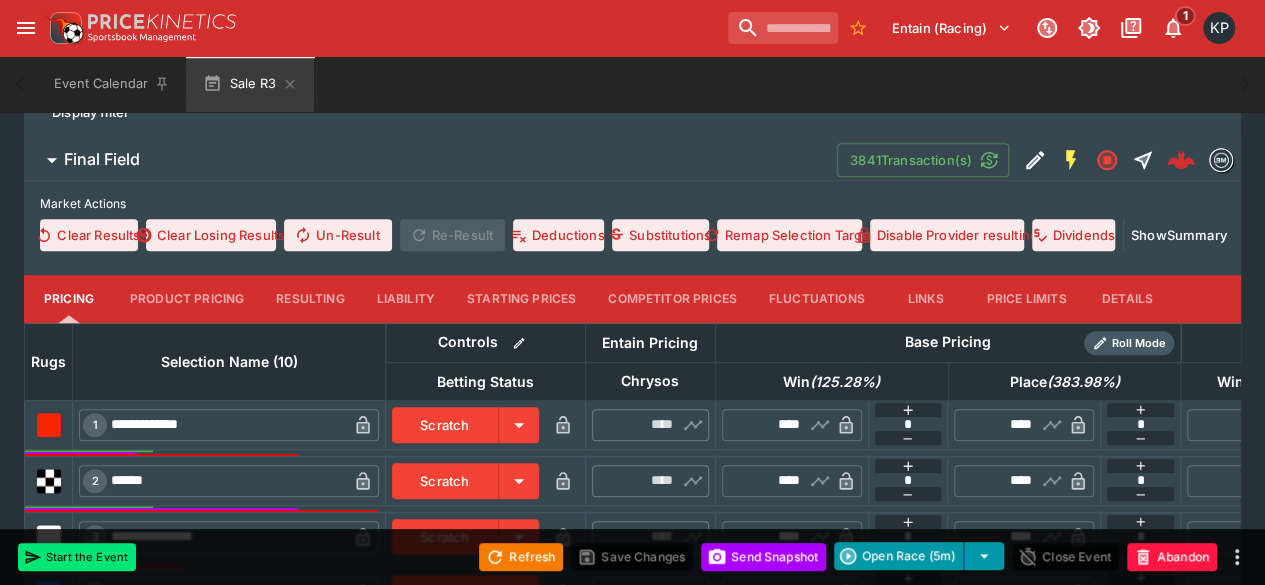 scroll, scrollTop: 642, scrollLeft: 0, axis: vertical 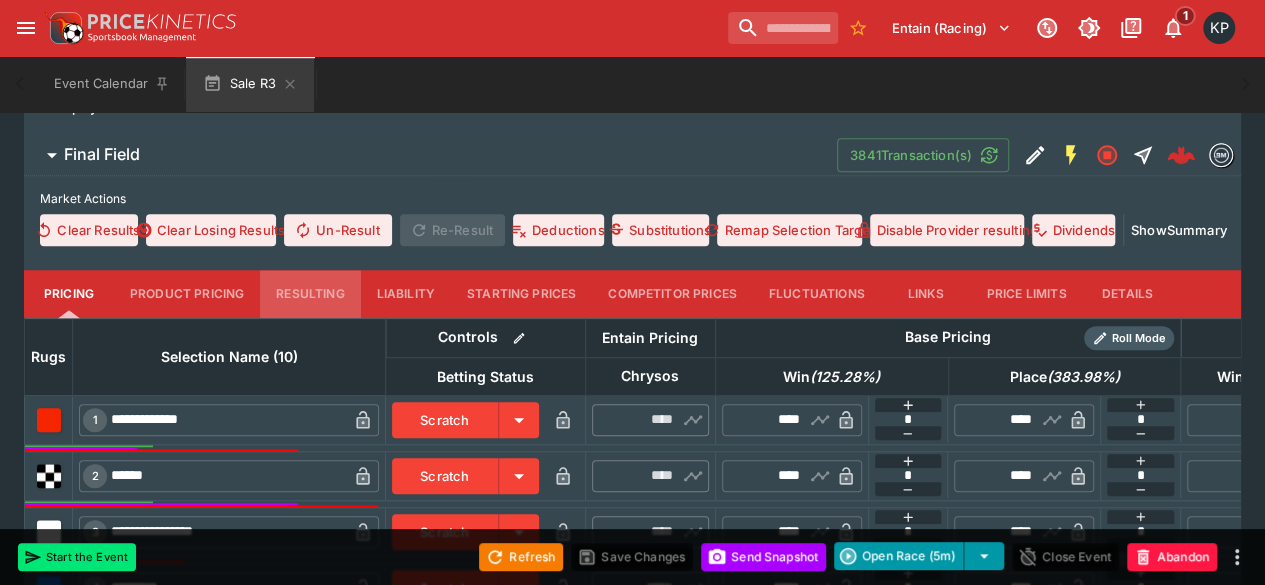 click on "Resulting" at bounding box center [310, 294] 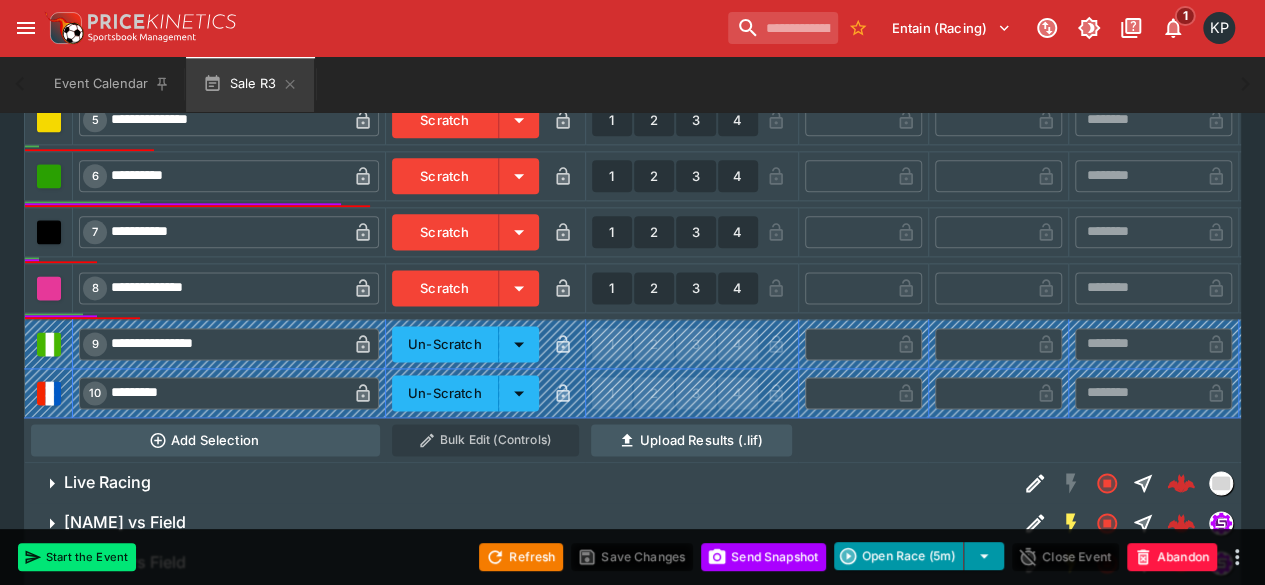 scroll, scrollTop: 1174, scrollLeft: 0, axis: vertical 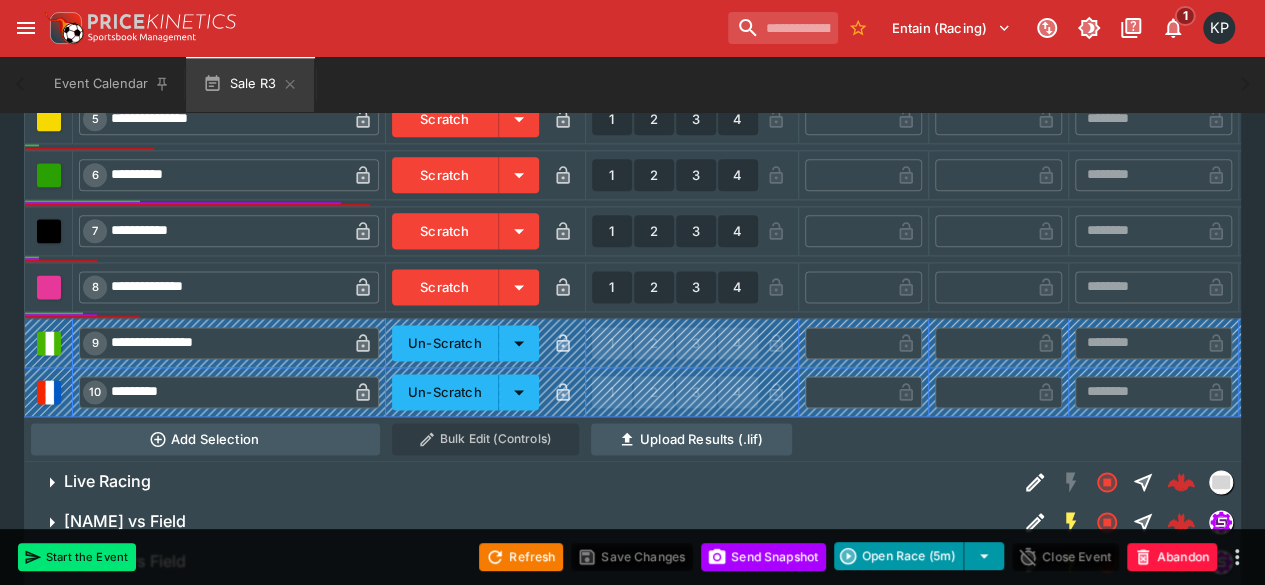 click on "1 2 3 4" at bounding box center (691, 286) 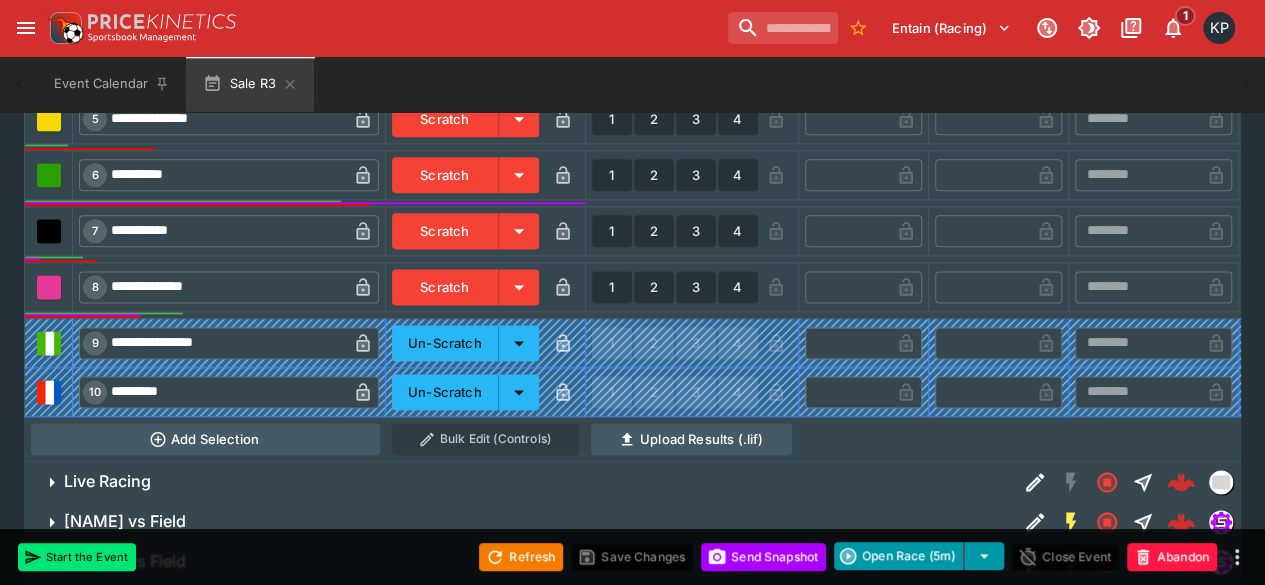 click on "1" at bounding box center [612, 287] 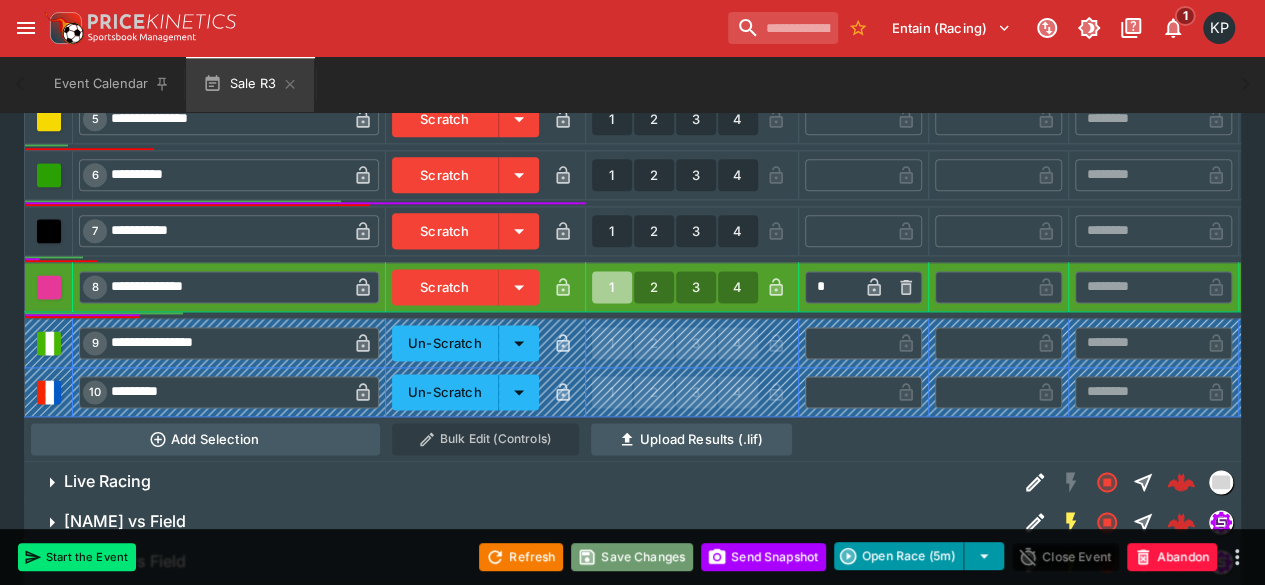 click on "Save Changes" at bounding box center [632, 557] 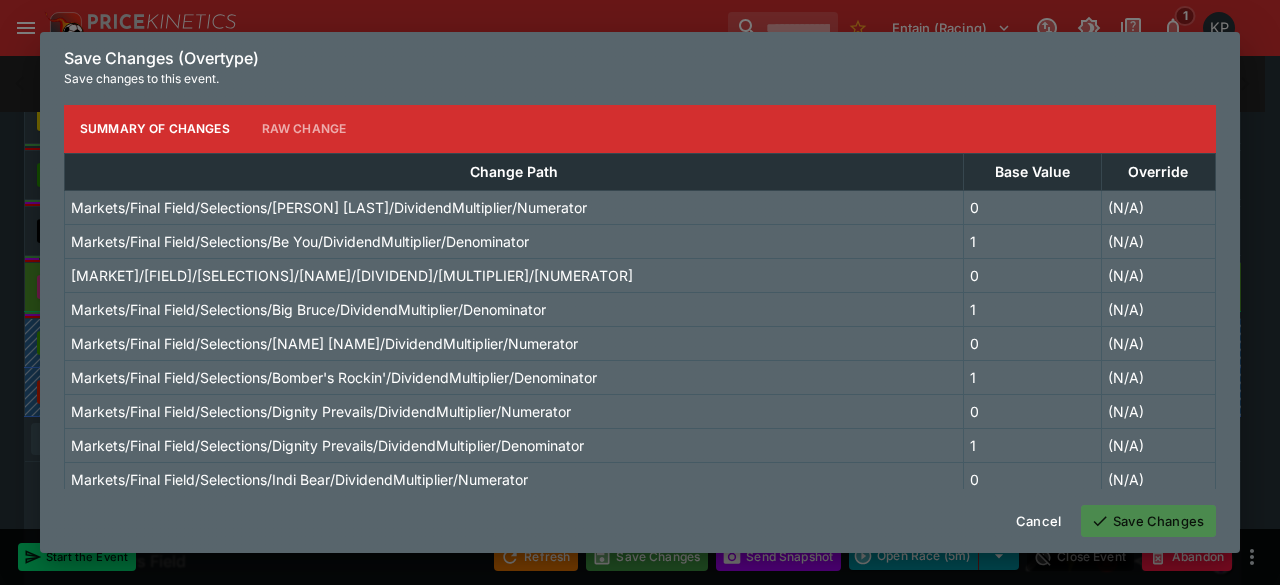 click on "Save Changes" at bounding box center (1148, 521) 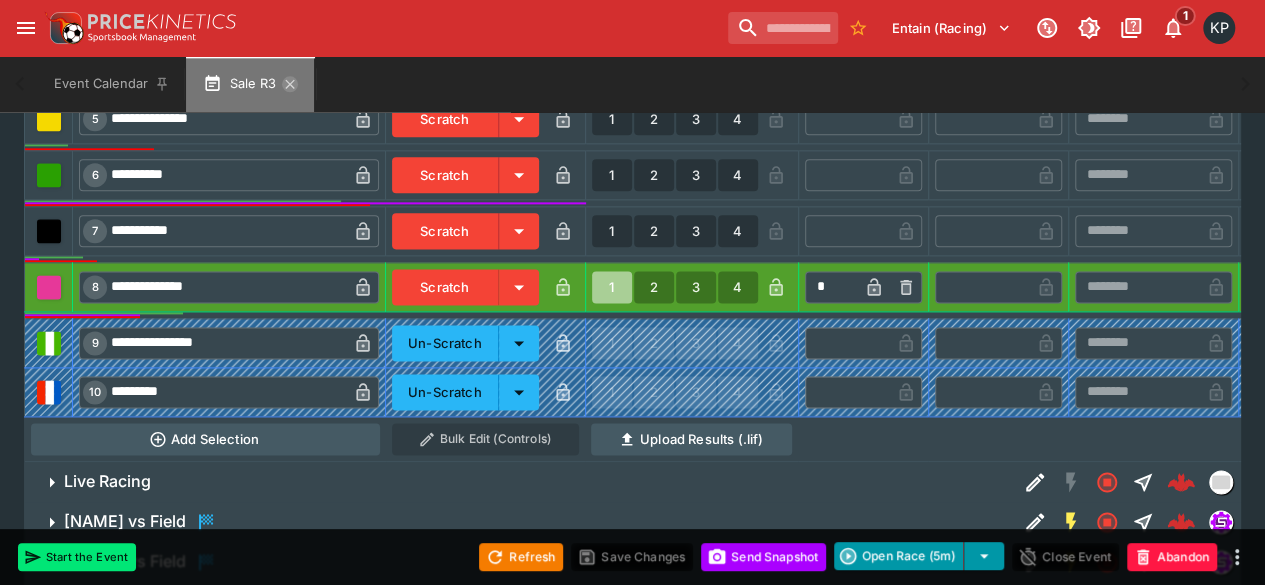 click 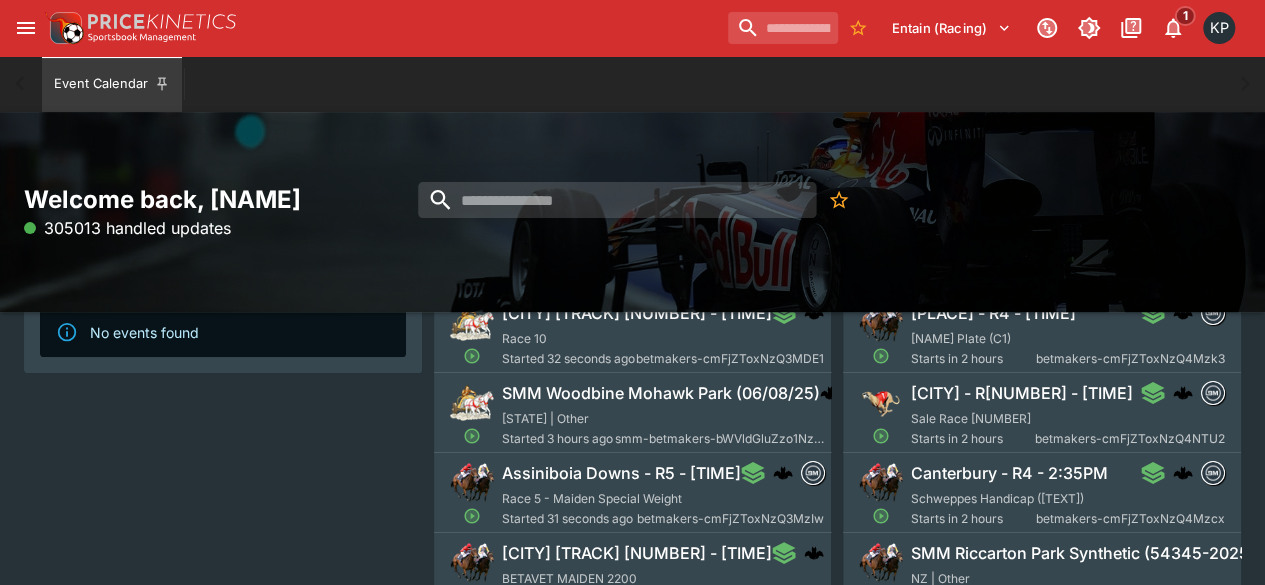 scroll, scrollTop: 226, scrollLeft: 0, axis: vertical 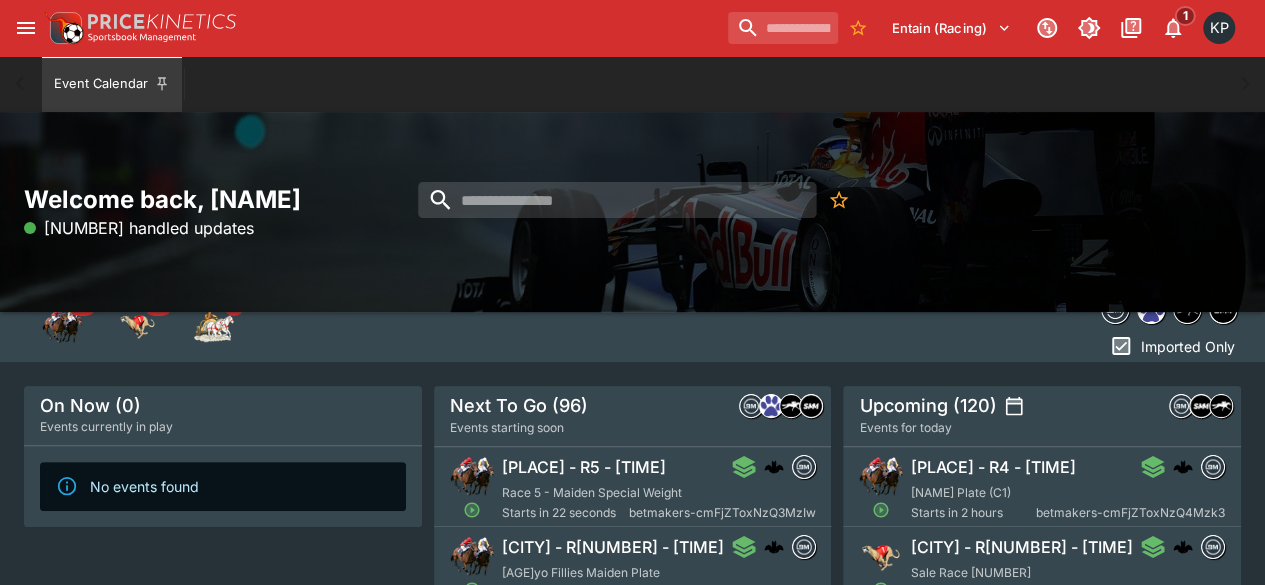 click on "Race 5 - Maiden Special Weight" at bounding box center [592, 492] 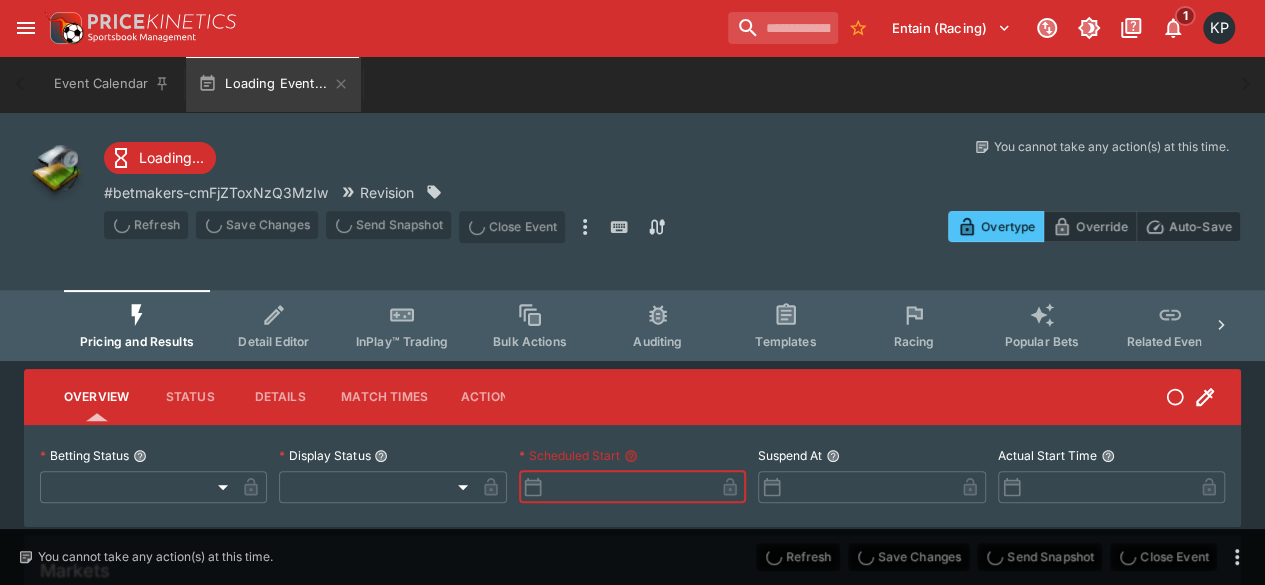 click at bounding box center (628, 487) 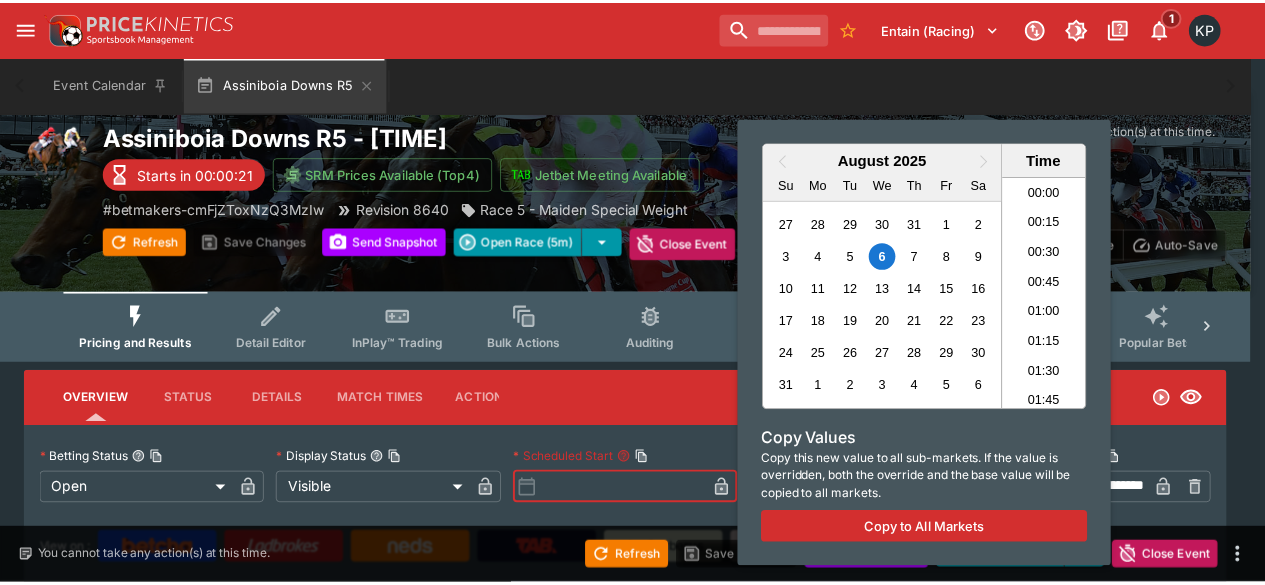 scroll, scrollTop: 1368, scrollLeft: 0, axis: vertical 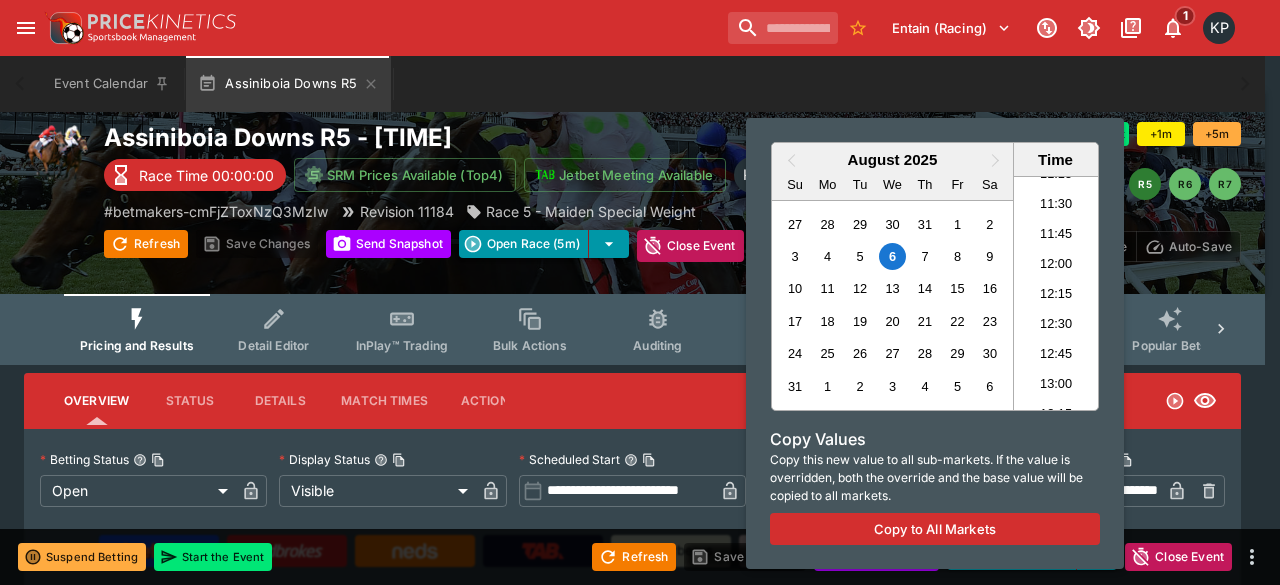 click at bounding box center (640, 292) 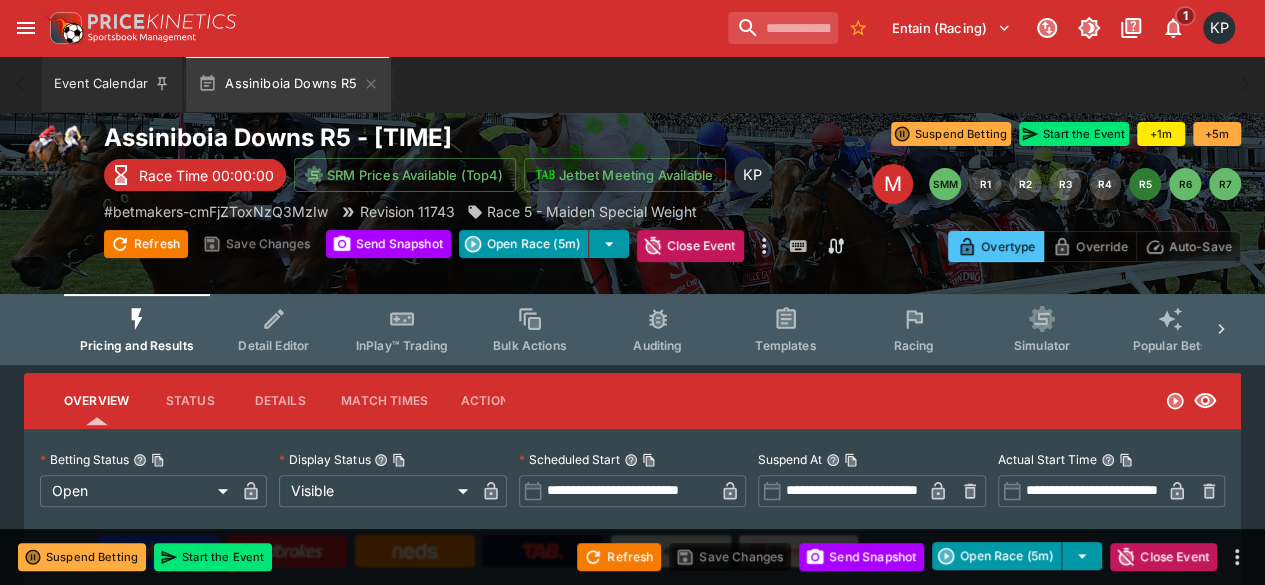 click on "Event Calendar" at bounding box center [112, 84] 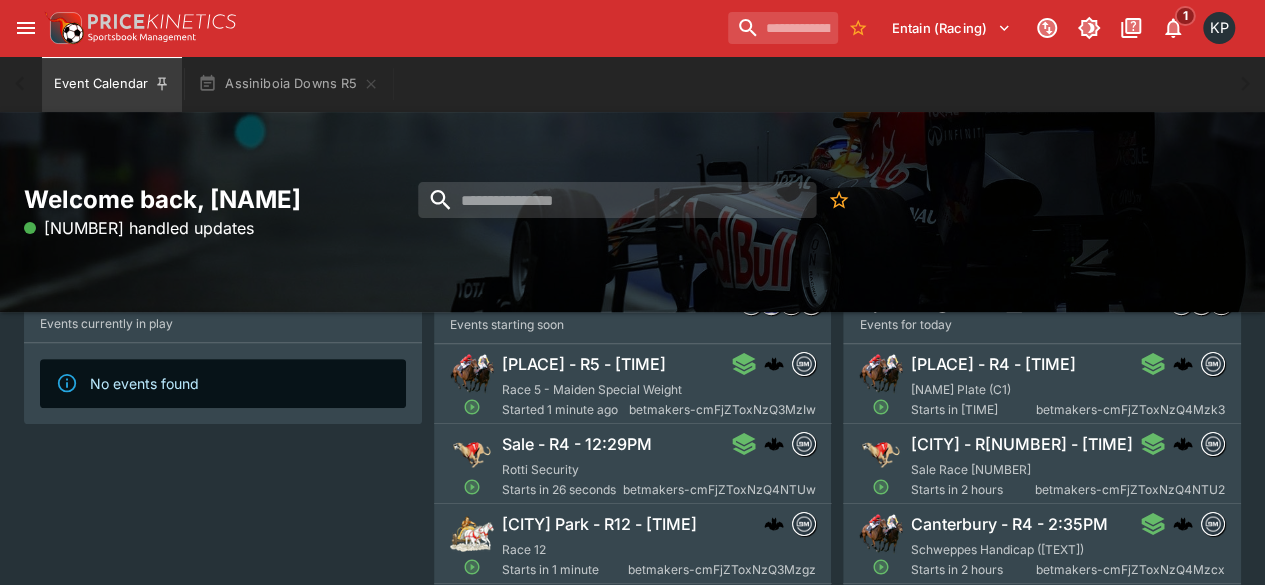 scroll, scrollTop: 217, scrollLeft: 0, axis: vertical 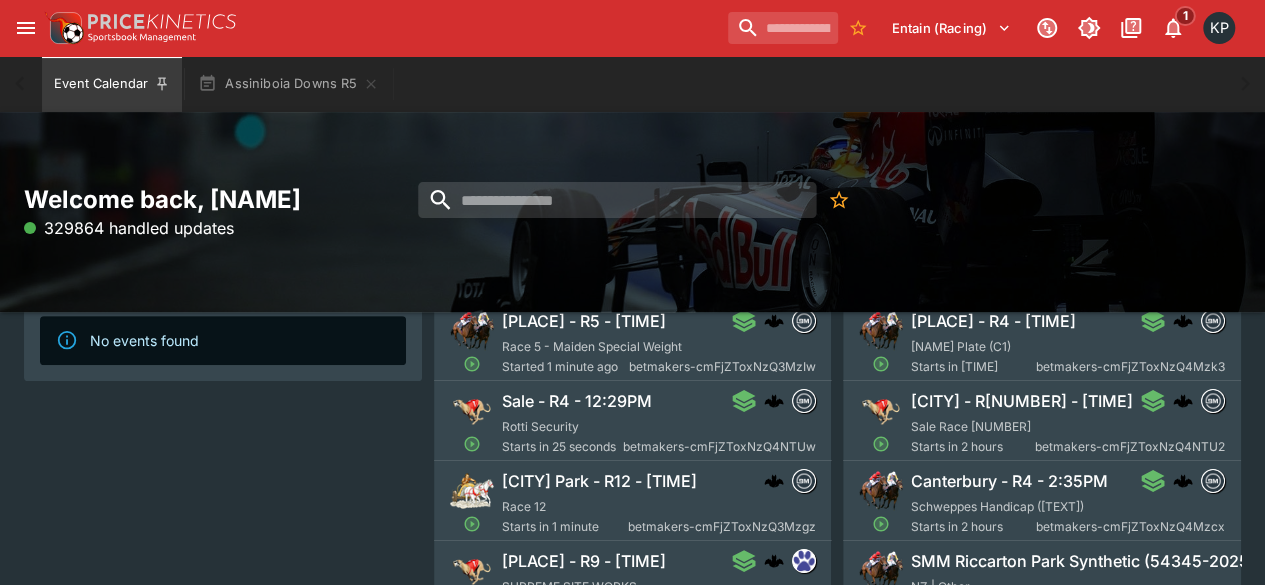 click on "Sale - R4 - [TIME] [NAME] Starts in [TIME] betmakers-cmFjZToxNzQ4NTUw" at bounding box center [659, 423] 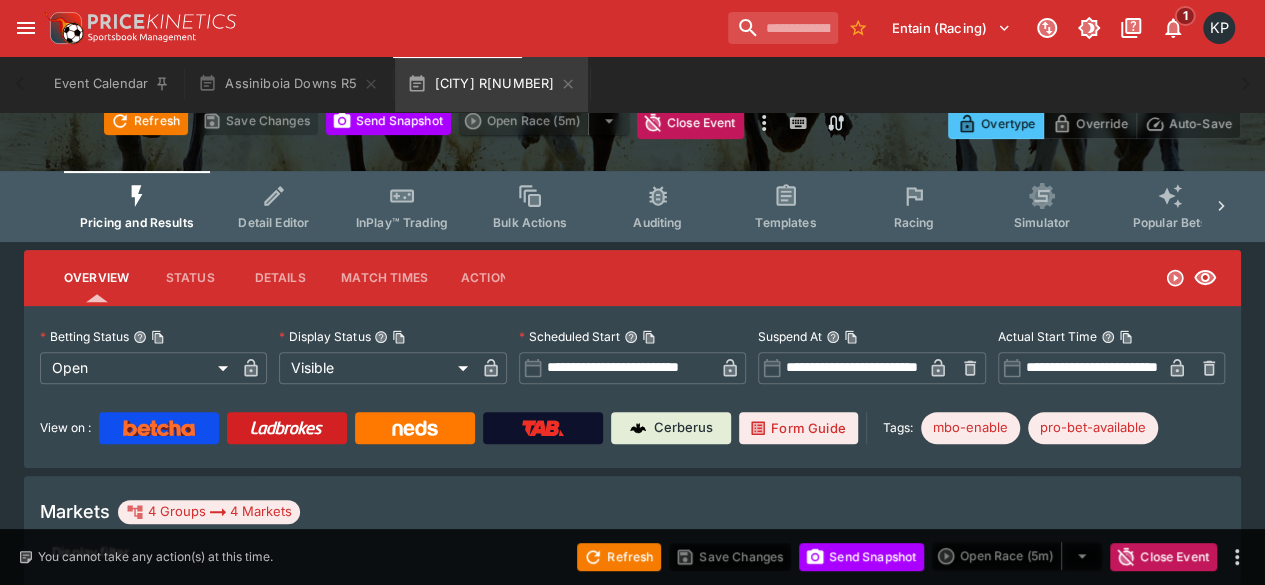 scroll, scrollTop: 217, scrollLeft: 0, axis: vertical 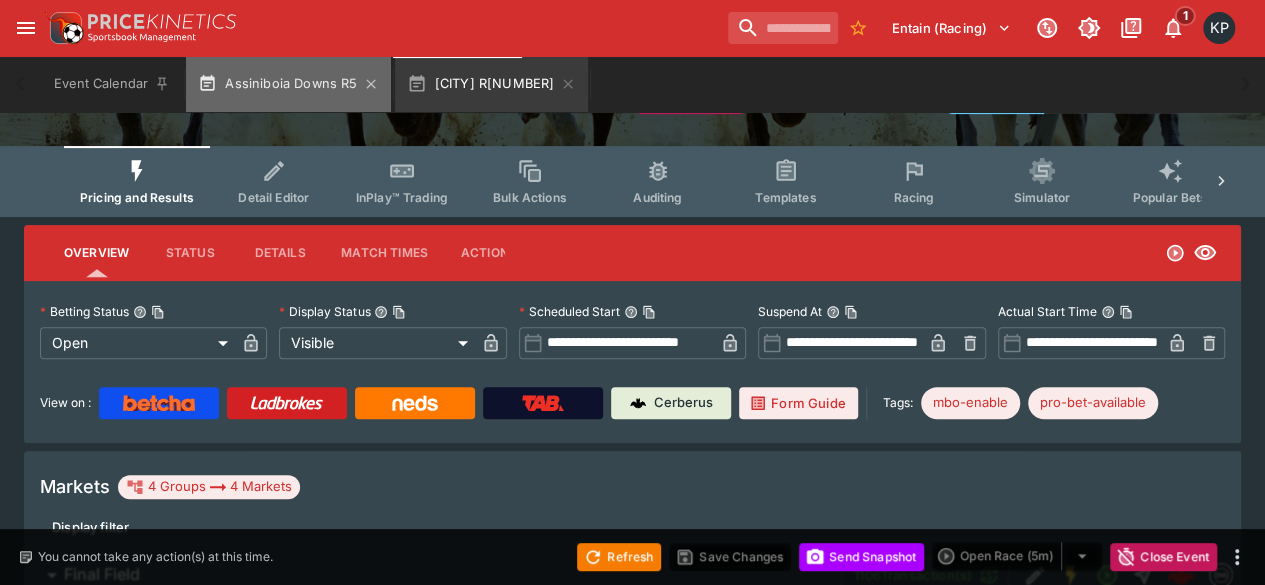 click on "Assiniboia Downs R5" at bounding box center (288, 84) 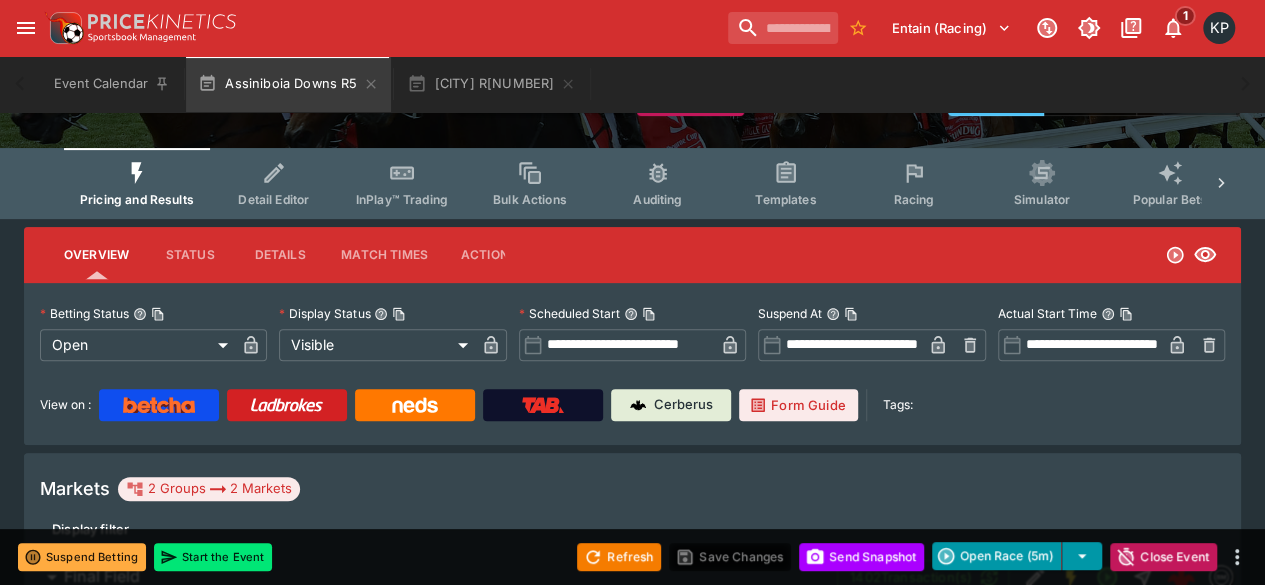 scroll, scrollTop: 0, scrollLeft: 0, axis: both 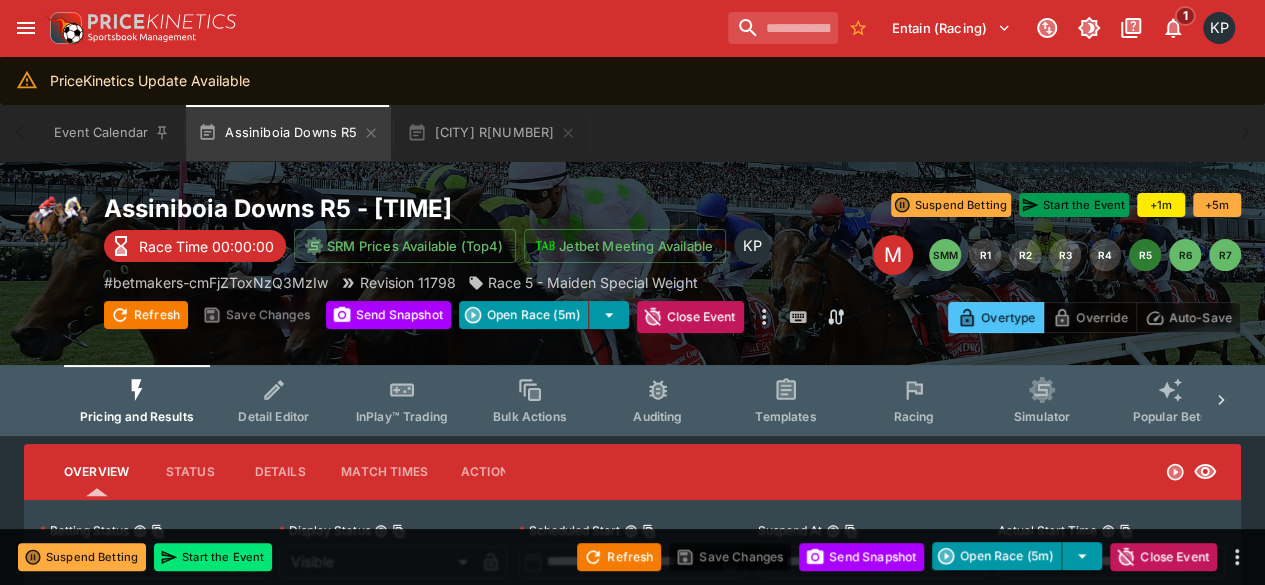 click on "Start the Event" at bounding box center [1074, 205] 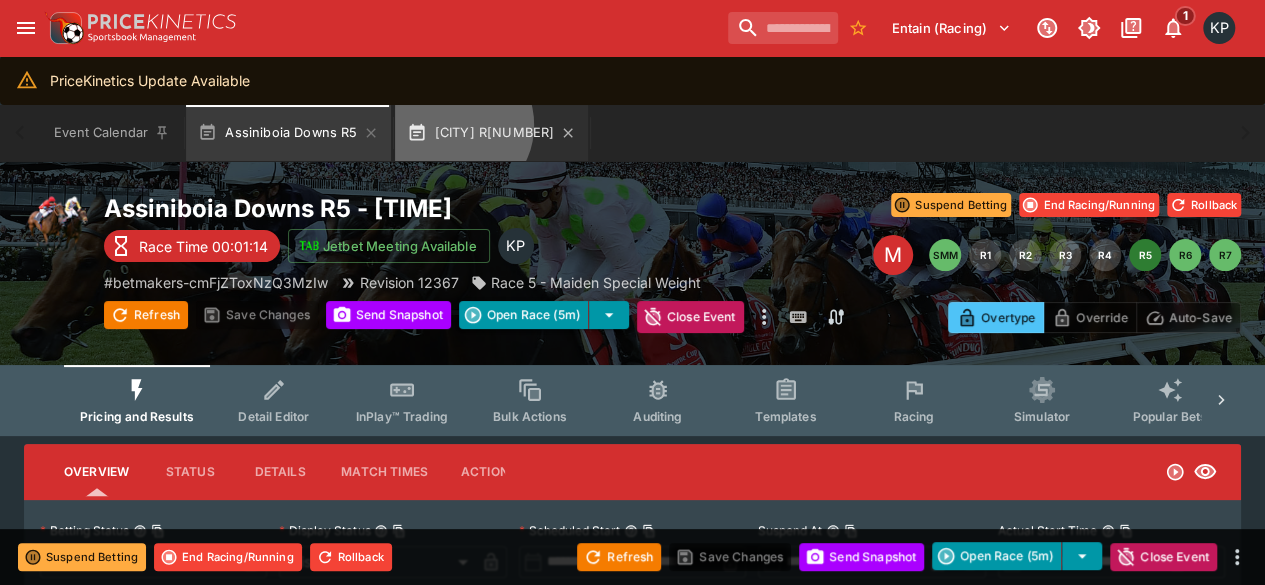 click on "[CITY] R[NUMBER]" at bounding box center [491, 133] 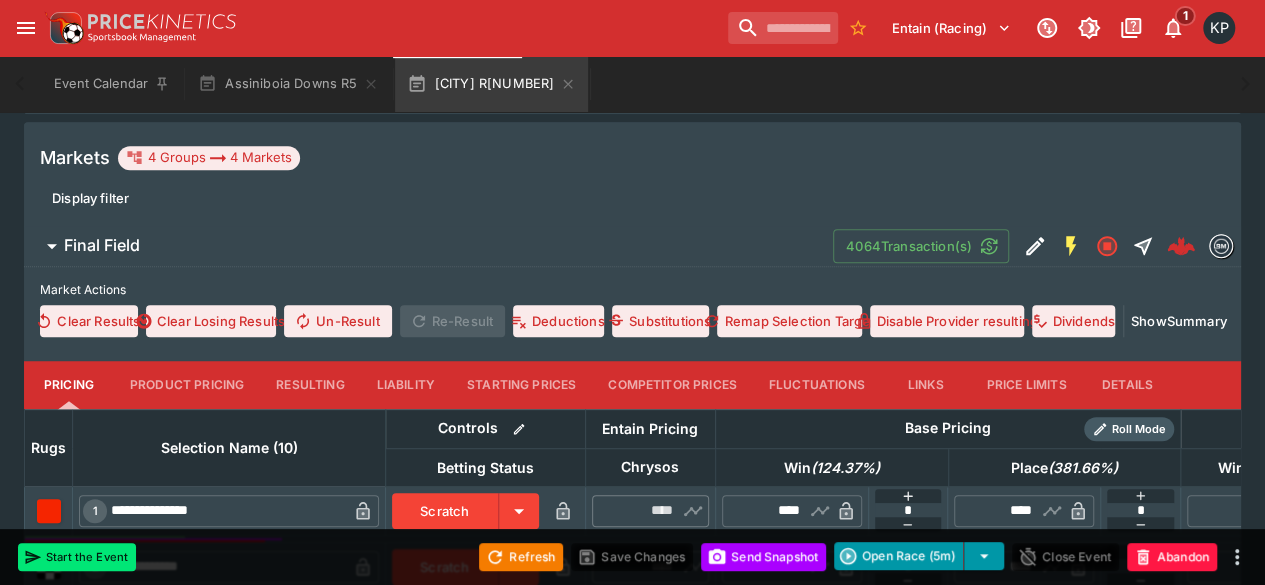 scroll, scrollTop: 552, scrollLeft: 0, axis: vertical 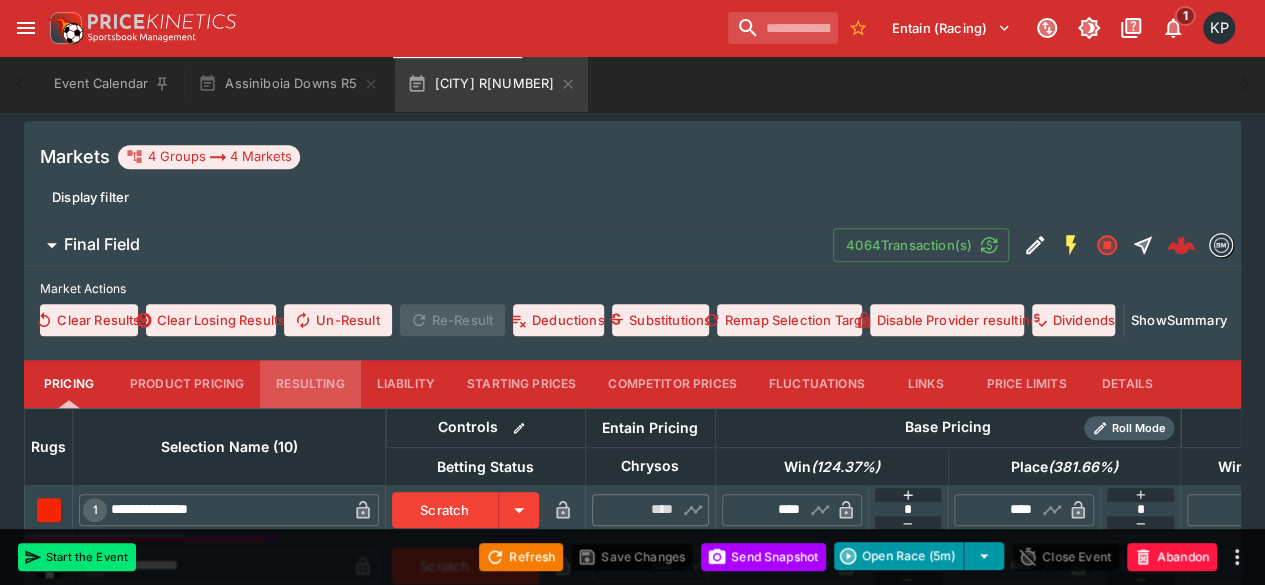 click on "Resulting" at bounding box center (310, 384) 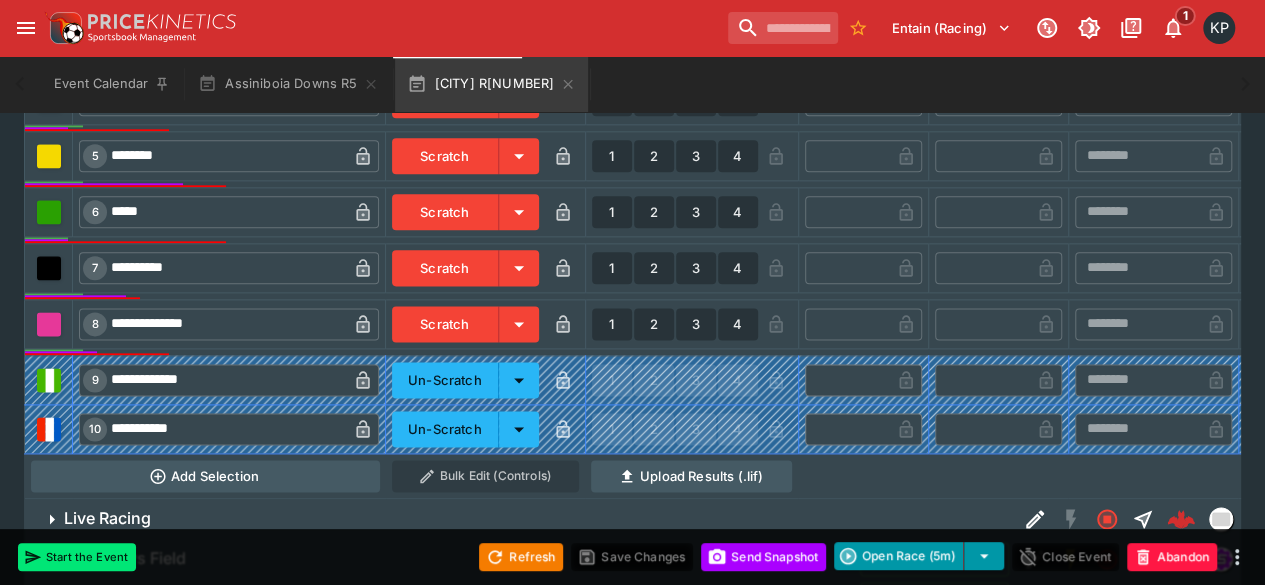 scroll, scrollTop: 1138, scrollLeft: 0, axis: vertical 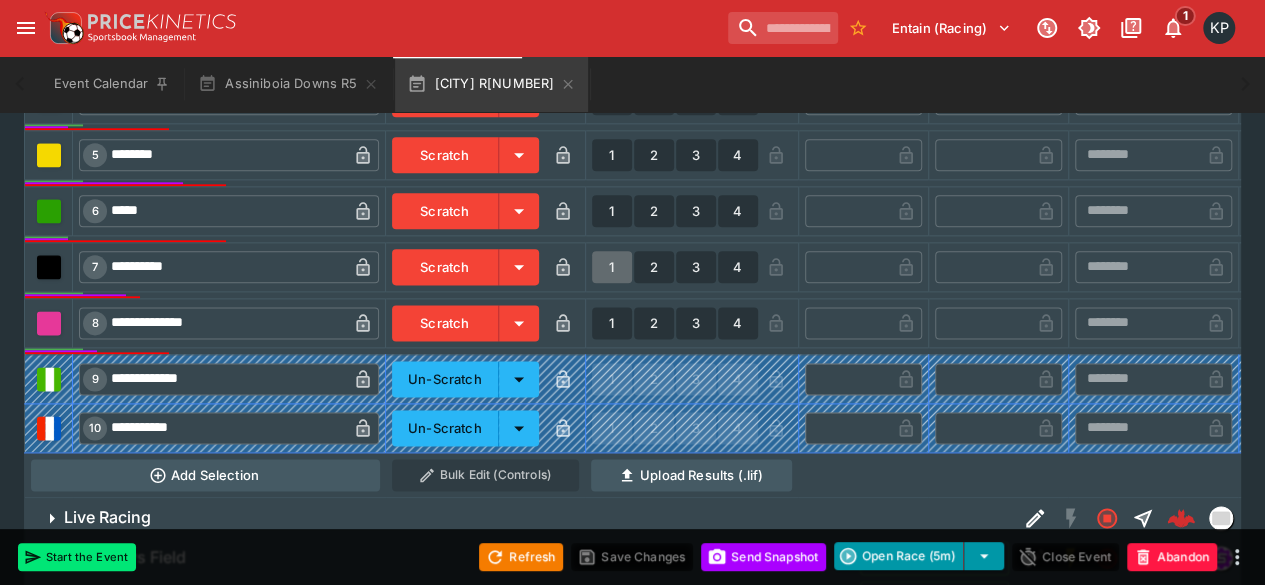 click on "1" at bounding box center (612, 267) 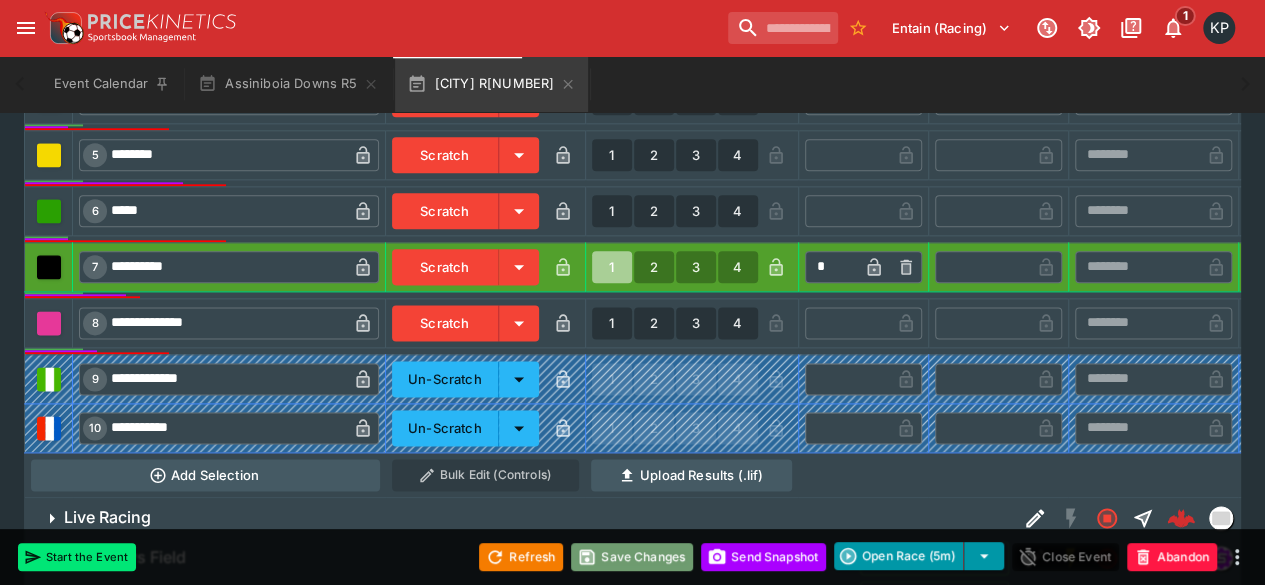 click on "Save Changes" at bounding box center [632, 557] 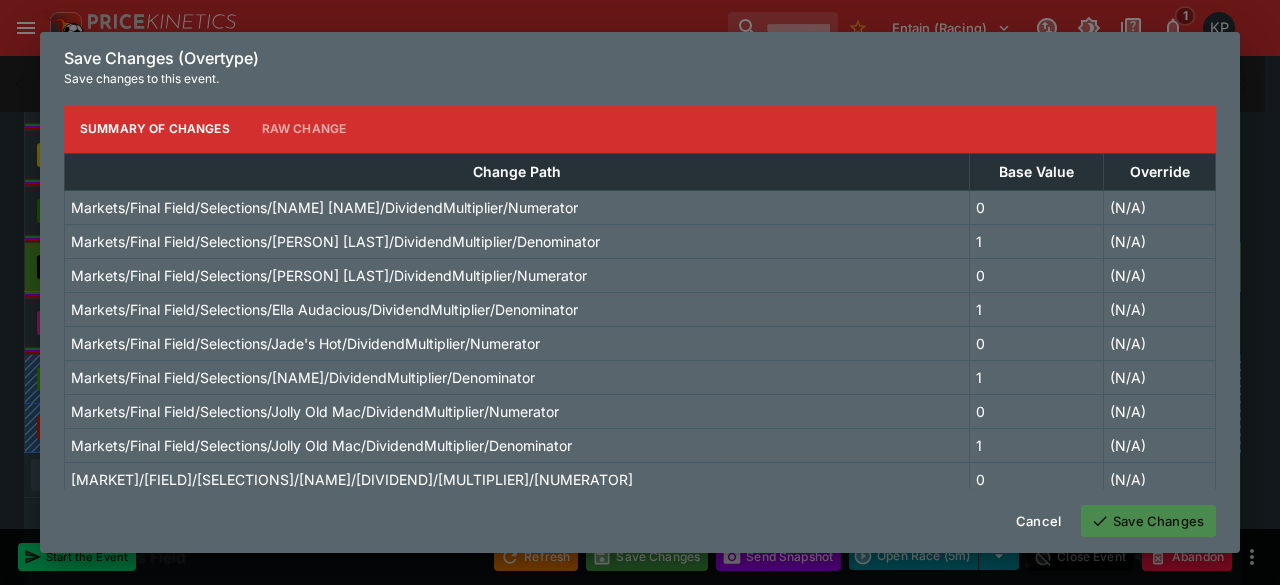 click on "Save Changes" at bounding box center (1148, 521) 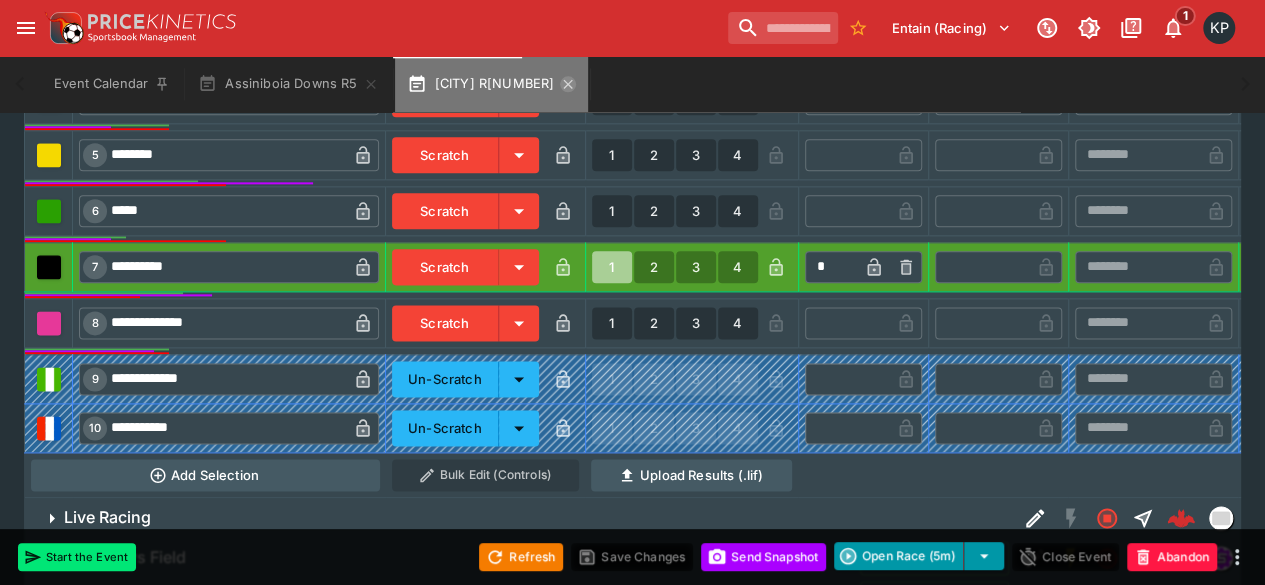 click 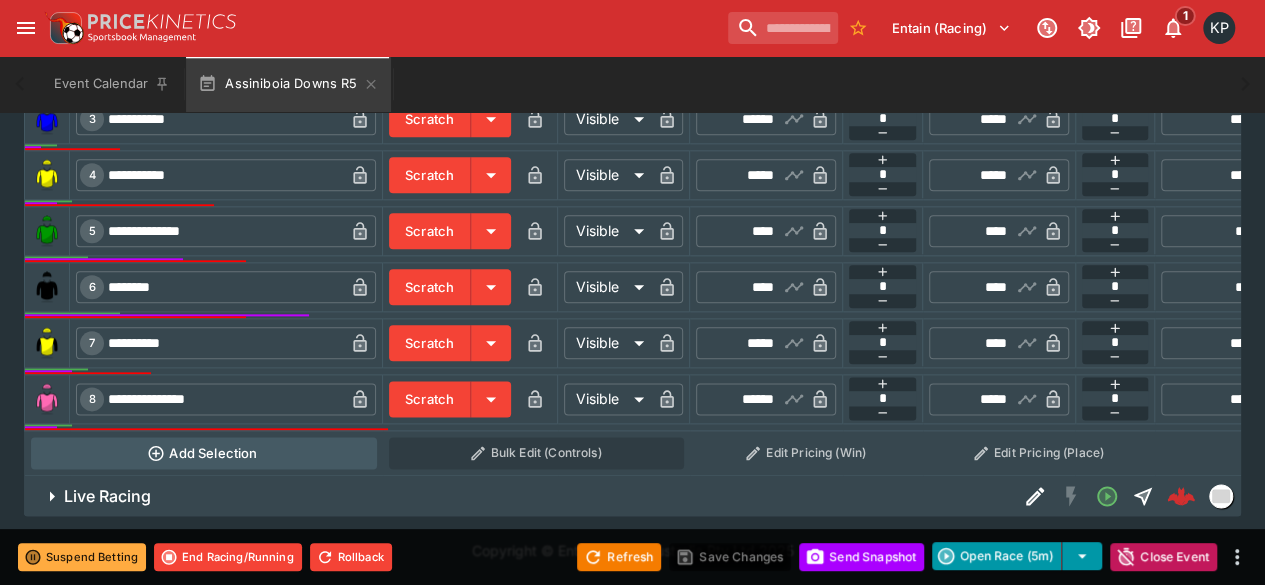 scroll, scrollTop: 1059, scrollLeft: 0, axis: vertical 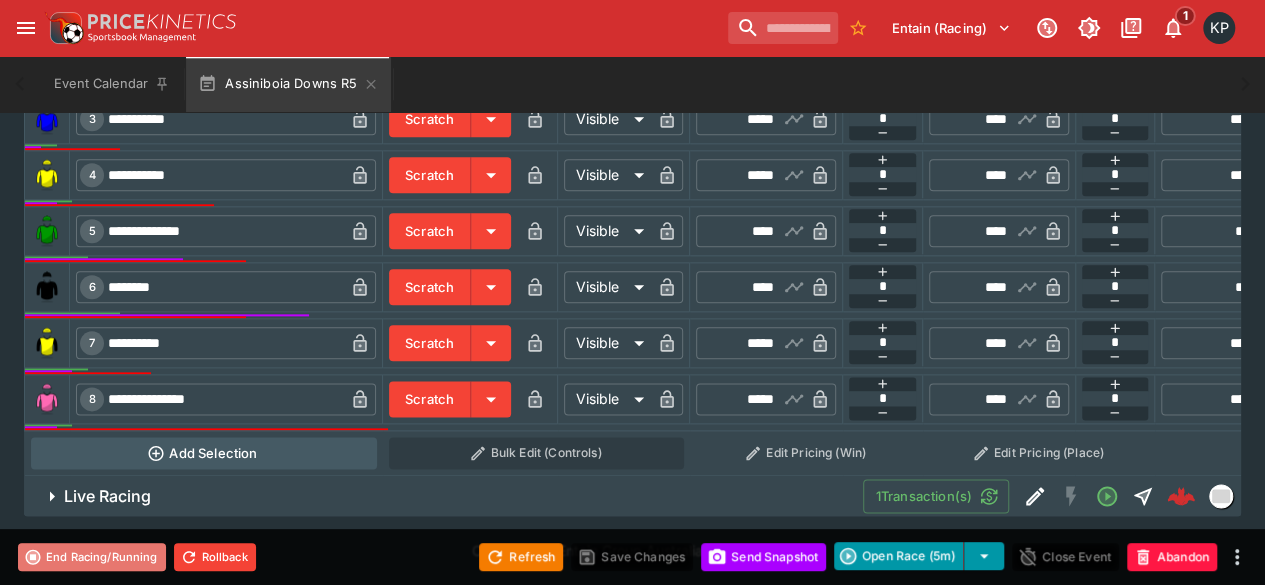 click on "End Racing/Running" at bounding box center [92, 557] 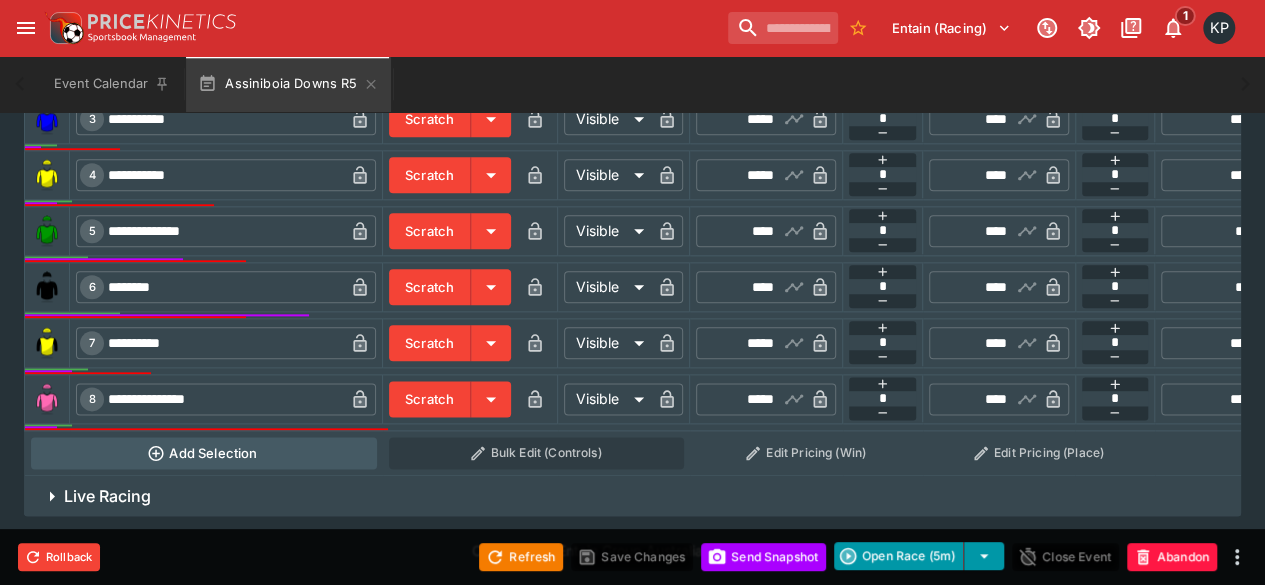 scroll, scrollTop: 0, scrollLeft: 0, axis: both 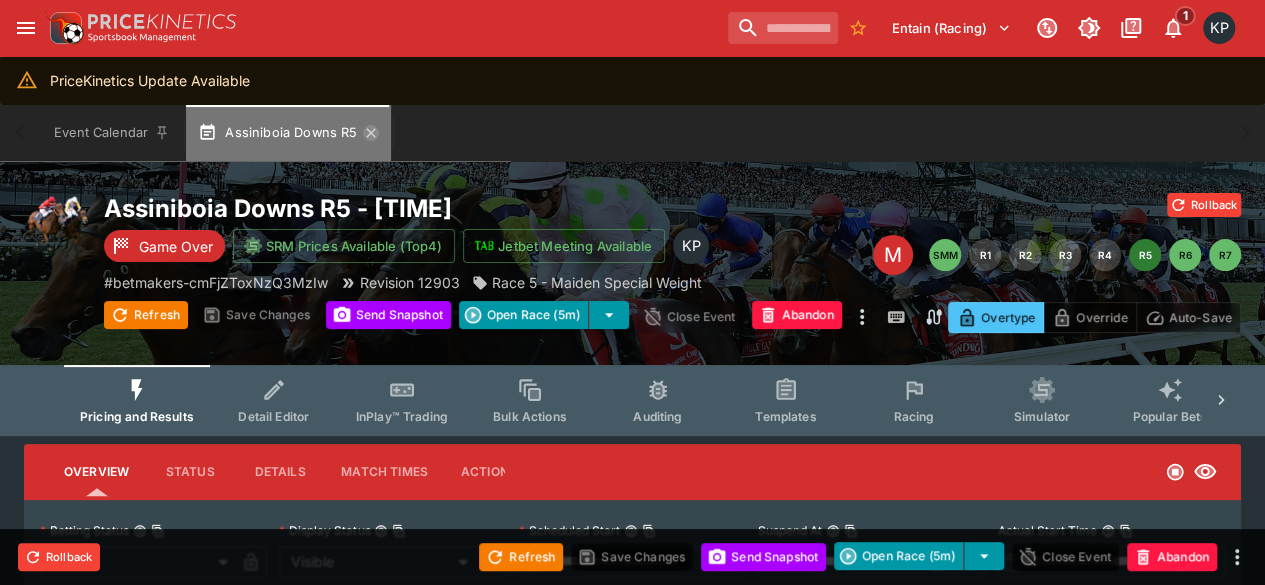 click 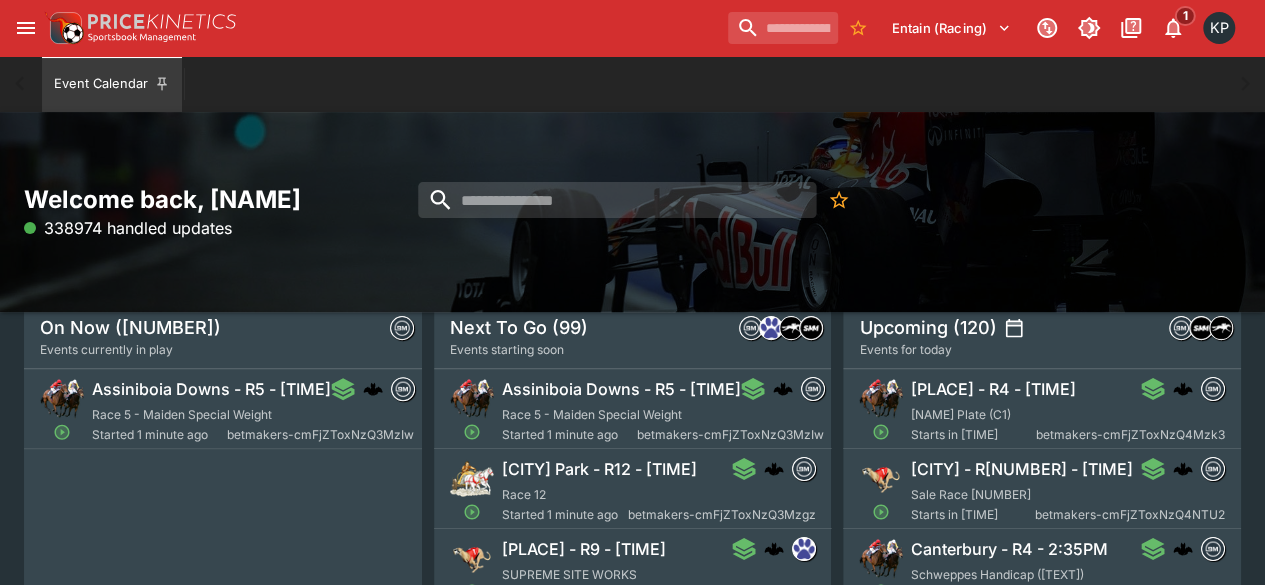 scroll, scrollTop: 150, scrollLeft: 0, axis: vertical 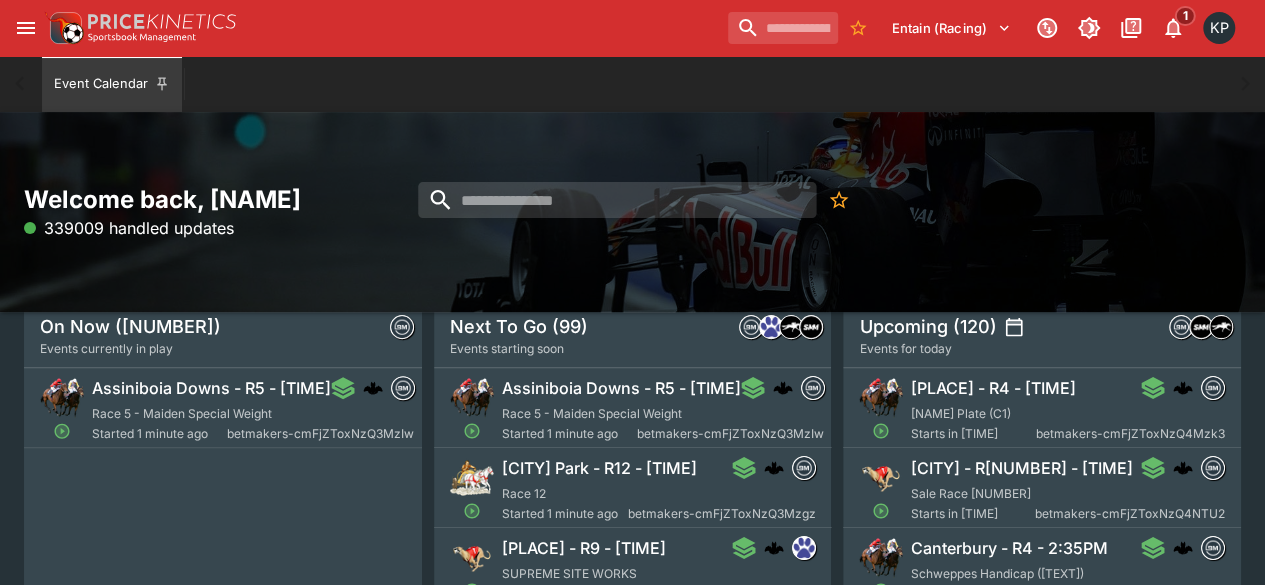 click on "[PLACE] - R9 - [TIME]" at bounding box center [584, 548] 